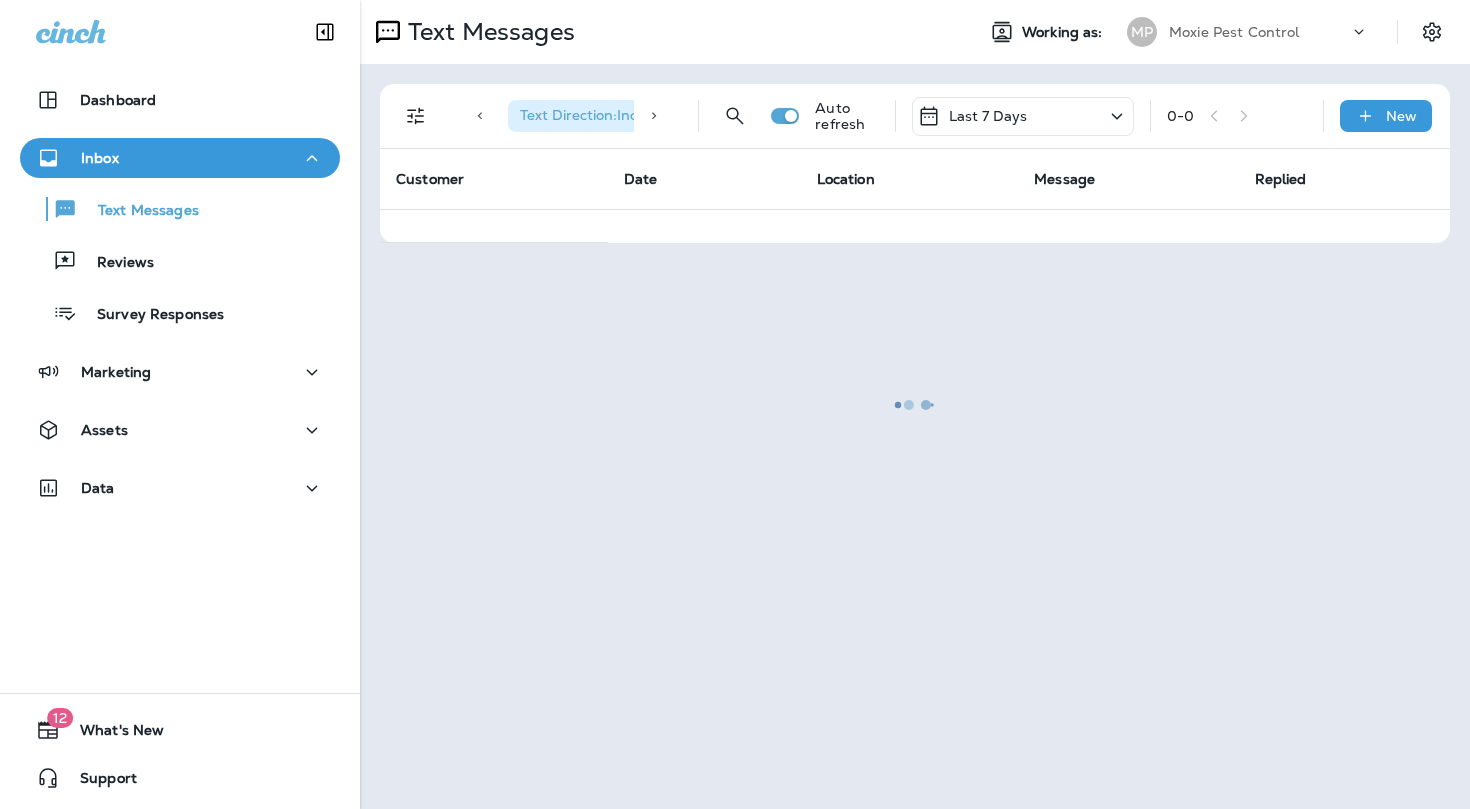 scroll, scrollTop: 0, scrollLeft: 0, axis: both 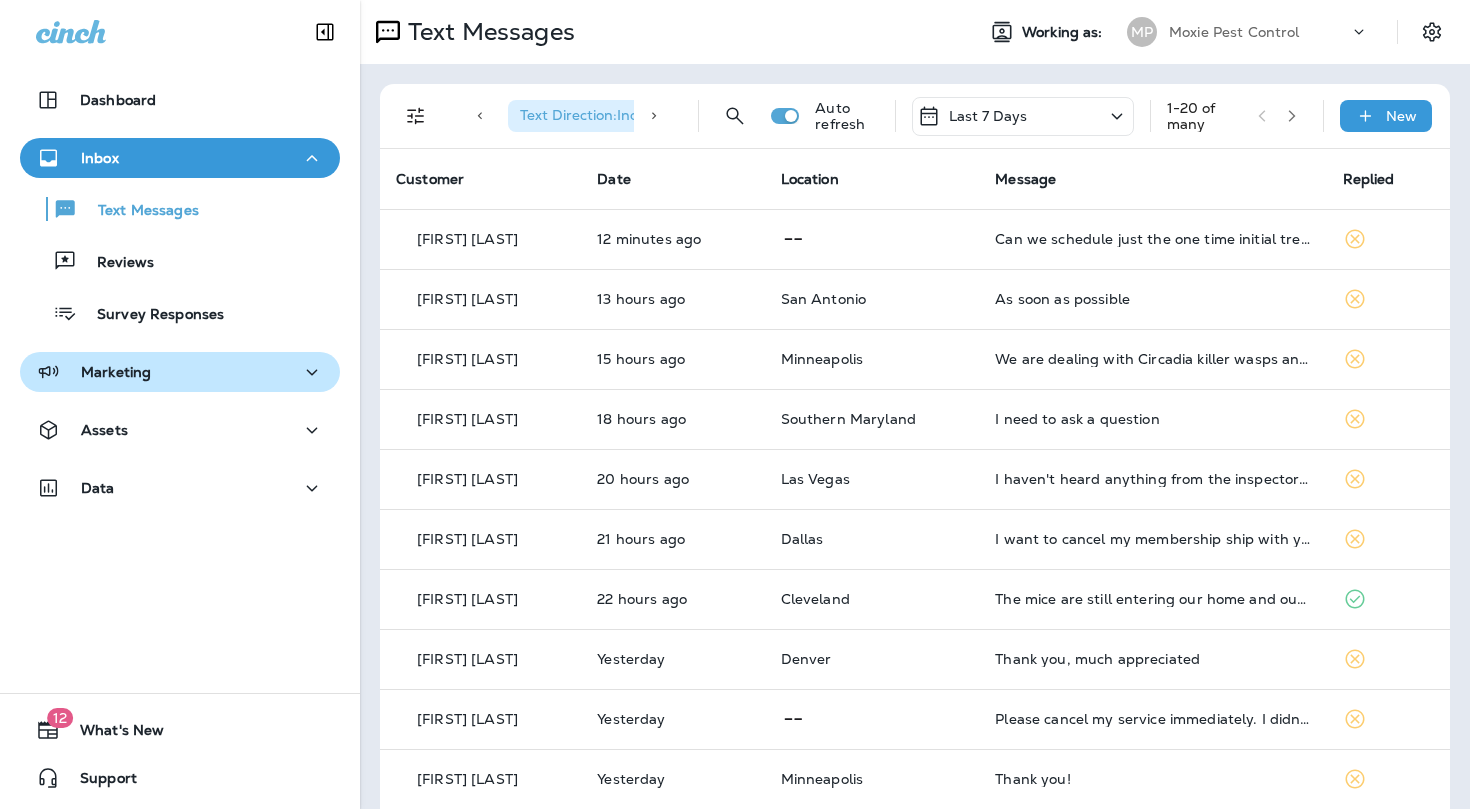 click on "Marketing" at bounding box center (180, 372) 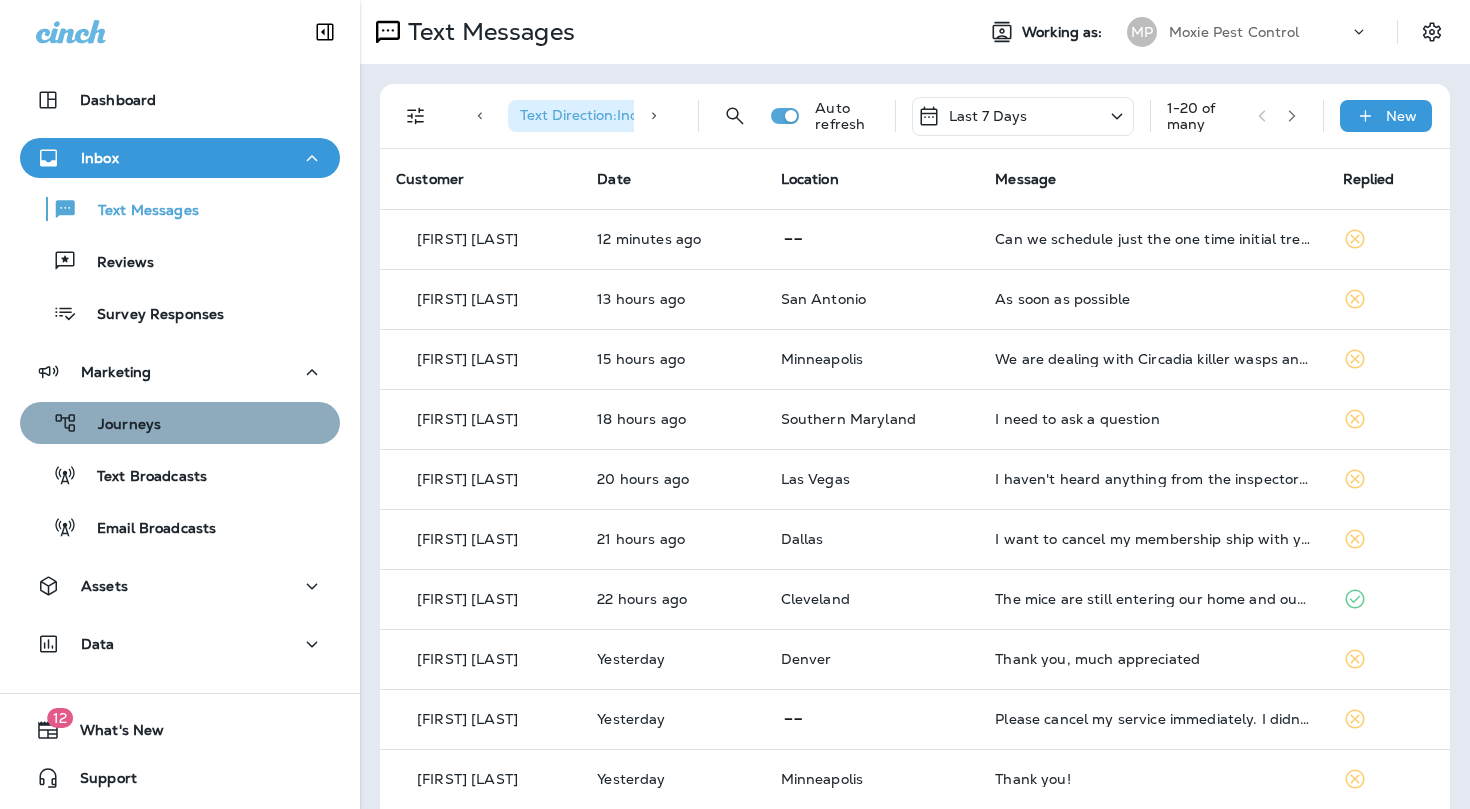 click on "Journeys" at bounding box center [119, 425] 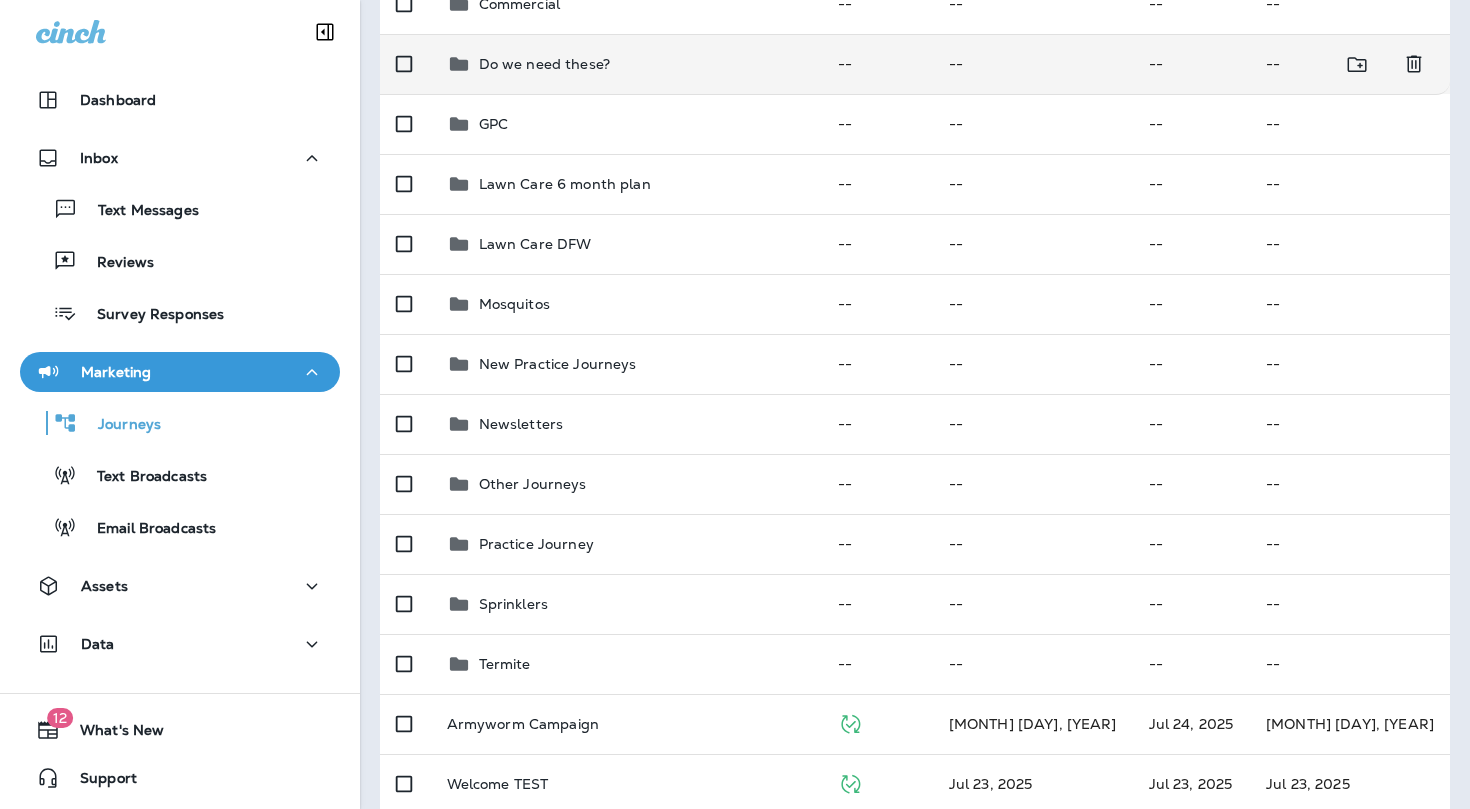 scroll, scrollTop: 366, scrollLeft: 0, axis: vertical 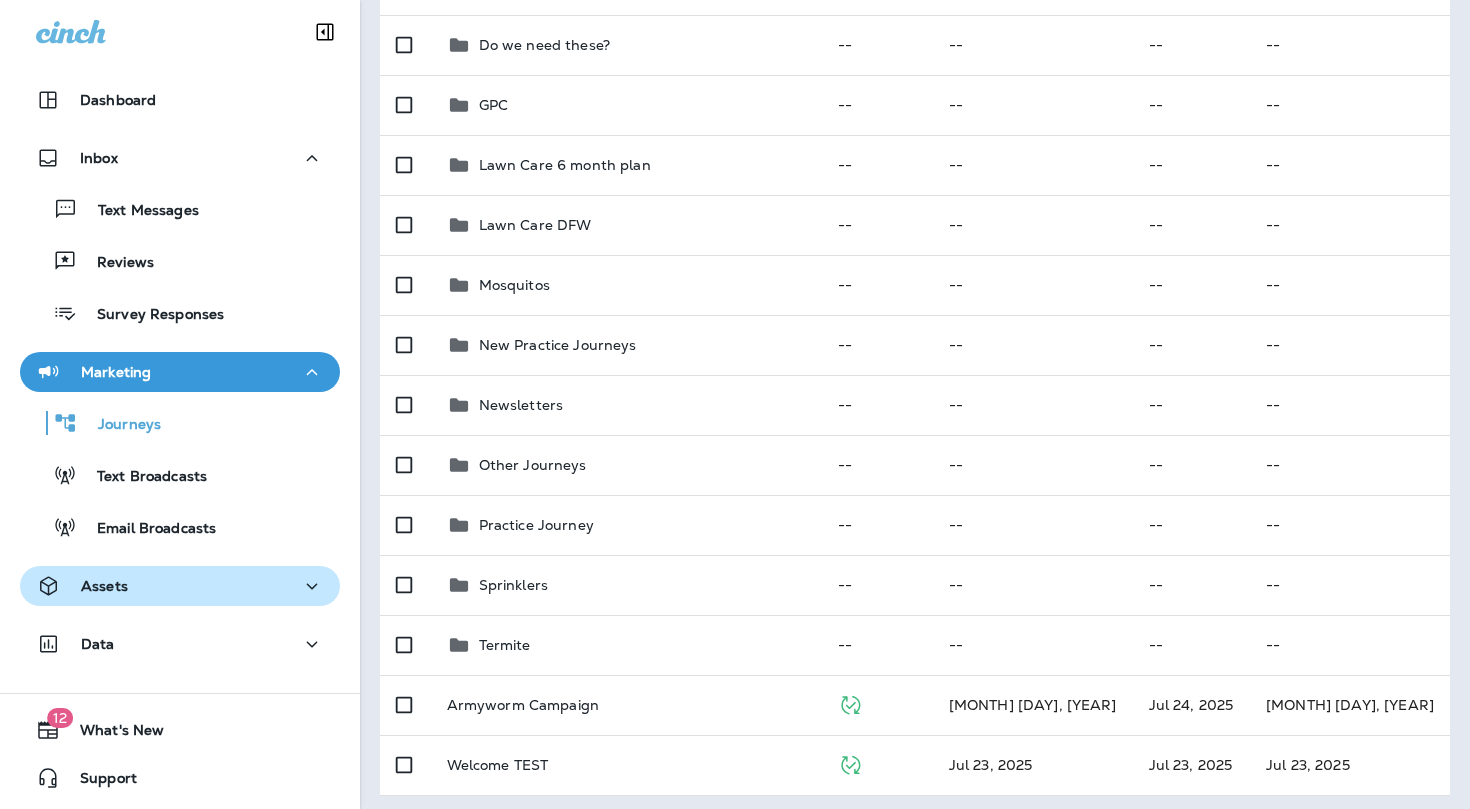 click on "Assets" at bounding box center (180, 586) 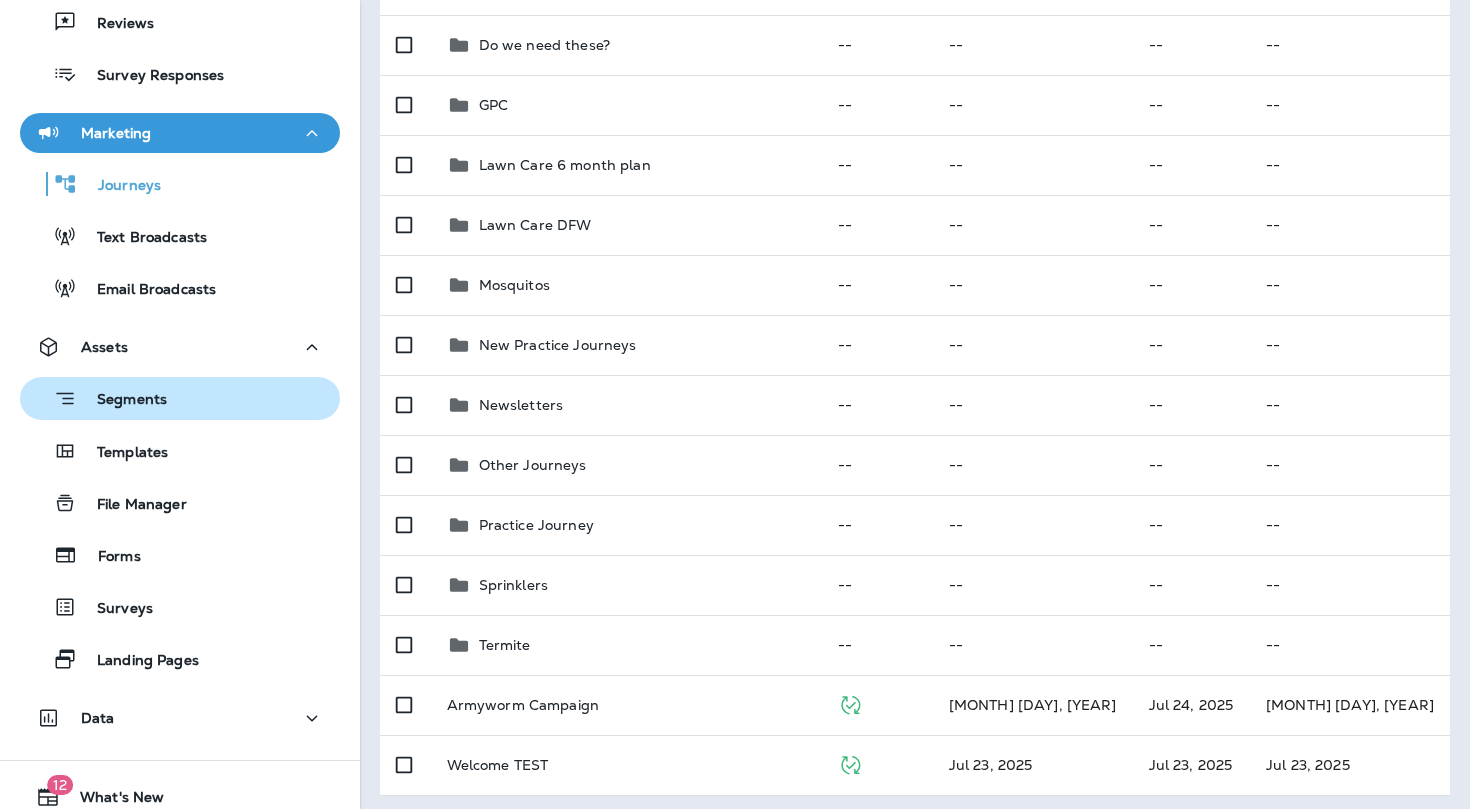 scroll, scrollTop: 240, scrollLeft: 0, axis: vertical 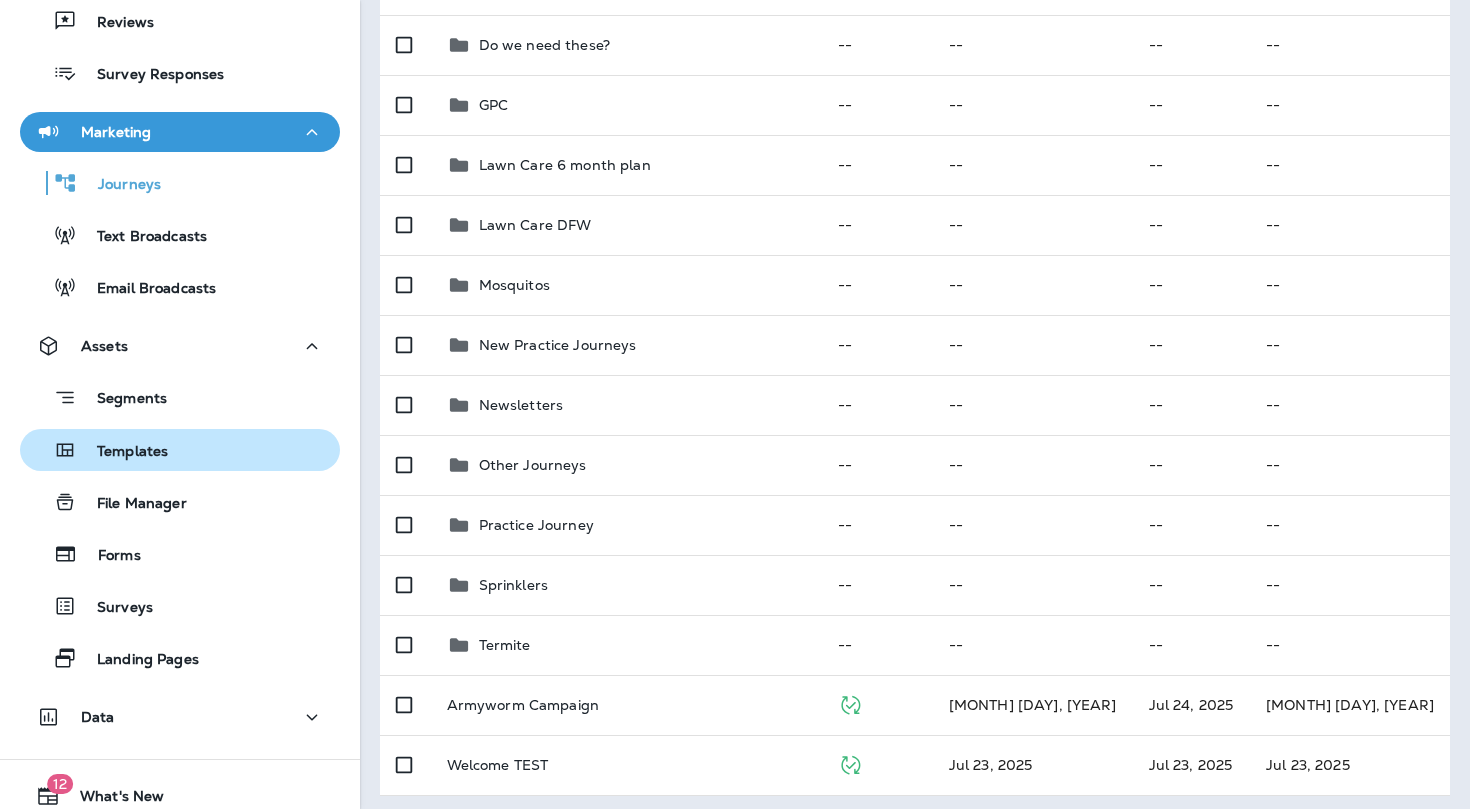 click on "Templates" at bounding box center [180, 450] 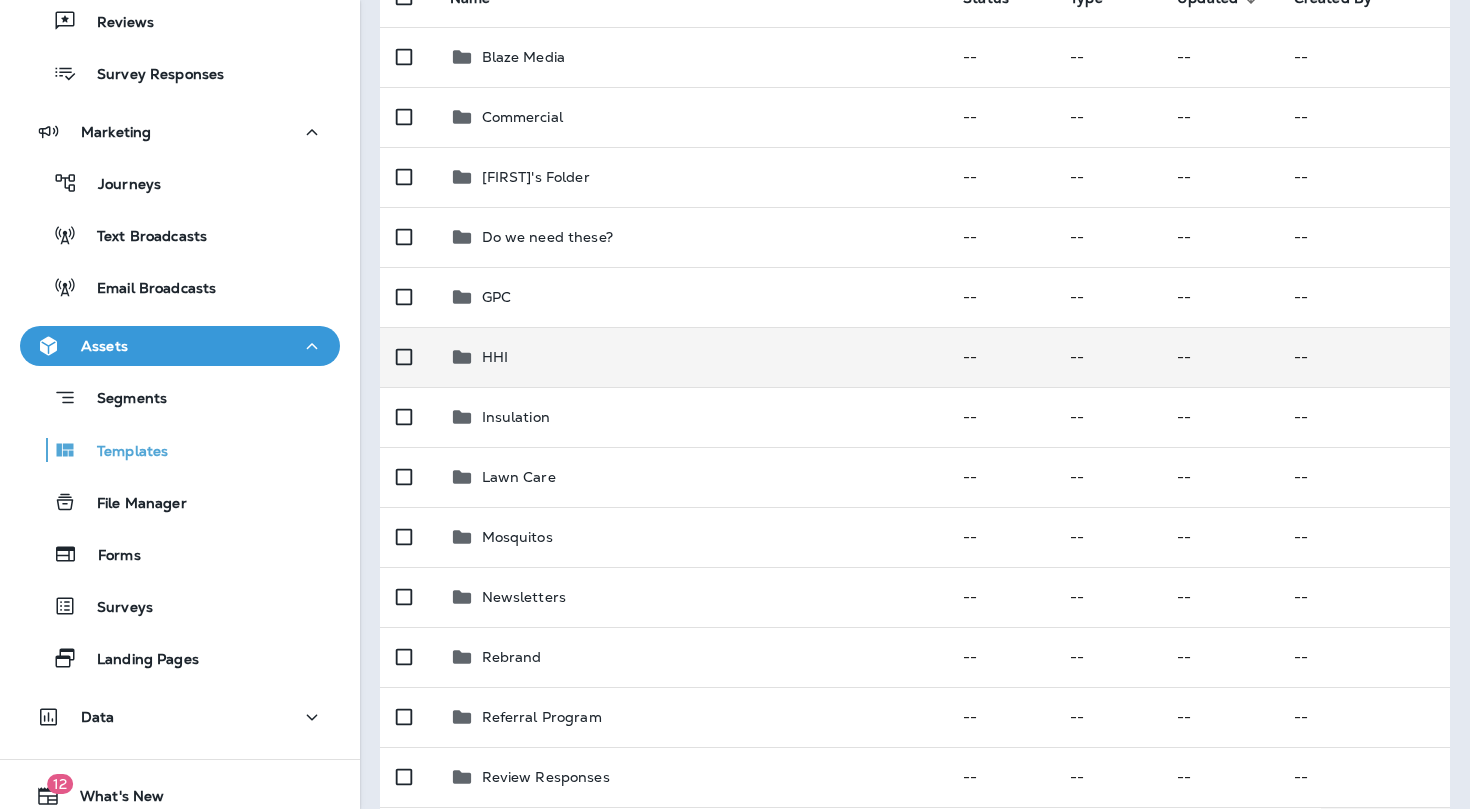 scroll, scrollTop: 220, scrollLeft: 0, axis: vertical 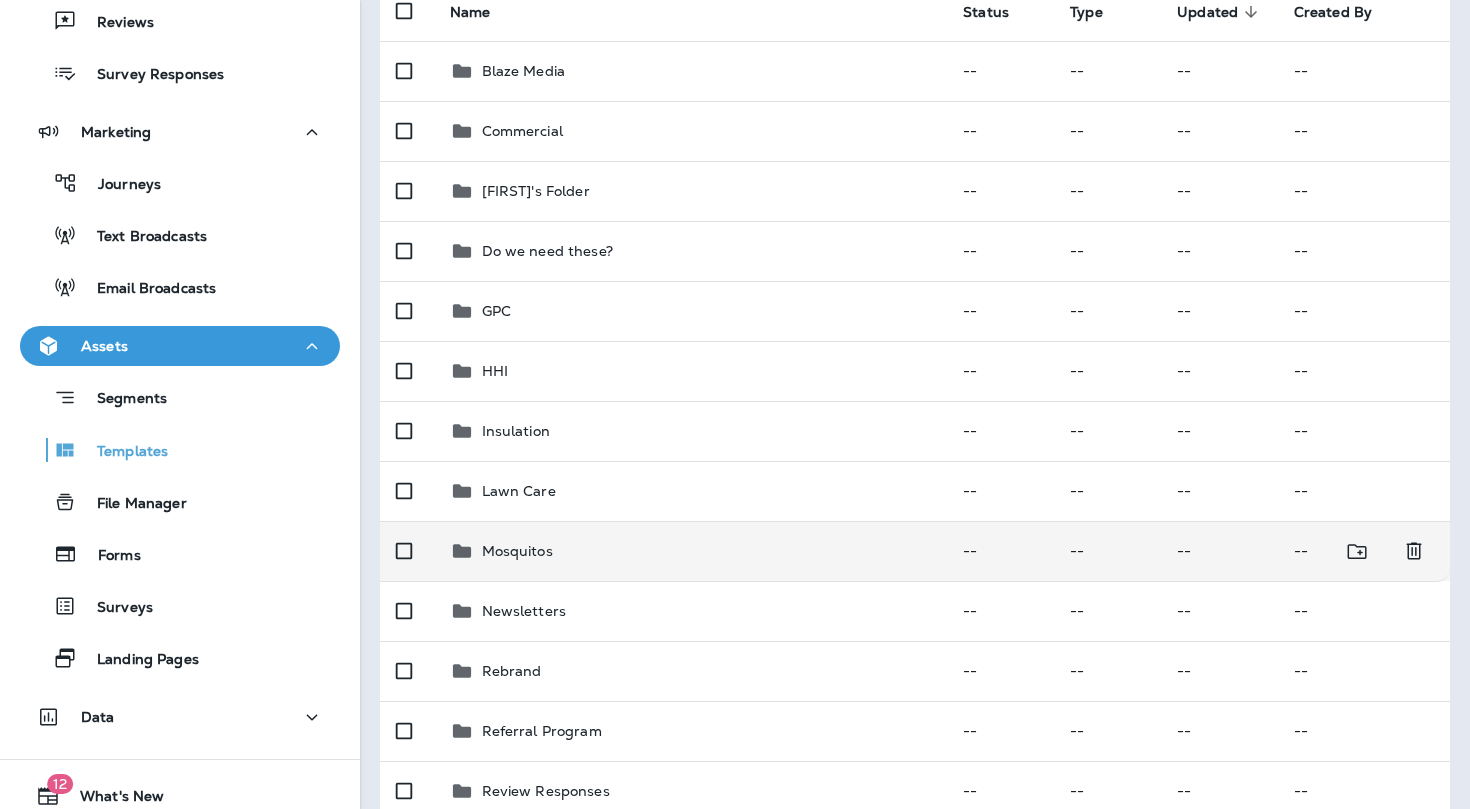 click on "Mosquitos" at bounding box center [691, 551] 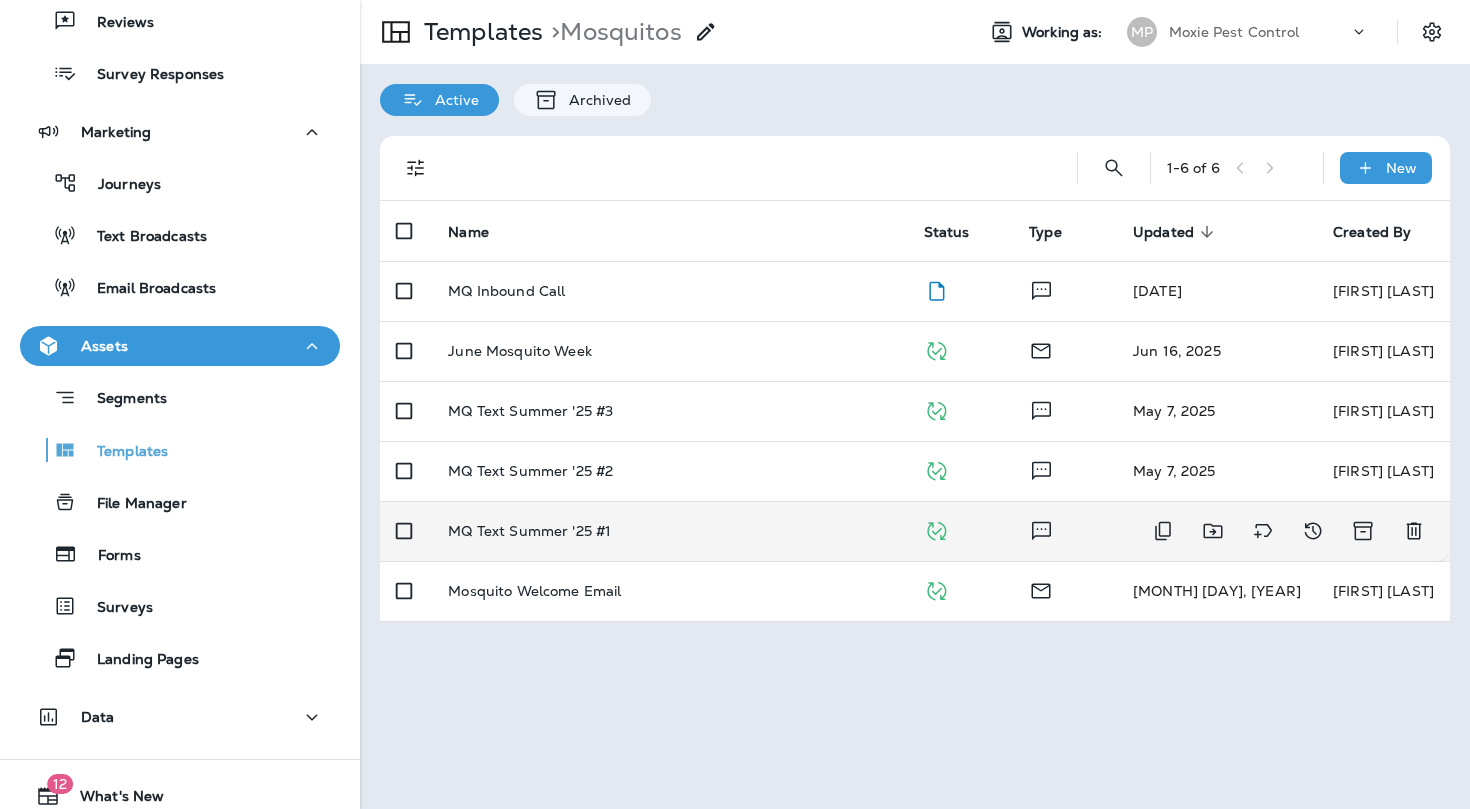 click on "MQ Text Summer '25 #1" at bounding box center [669, 531] 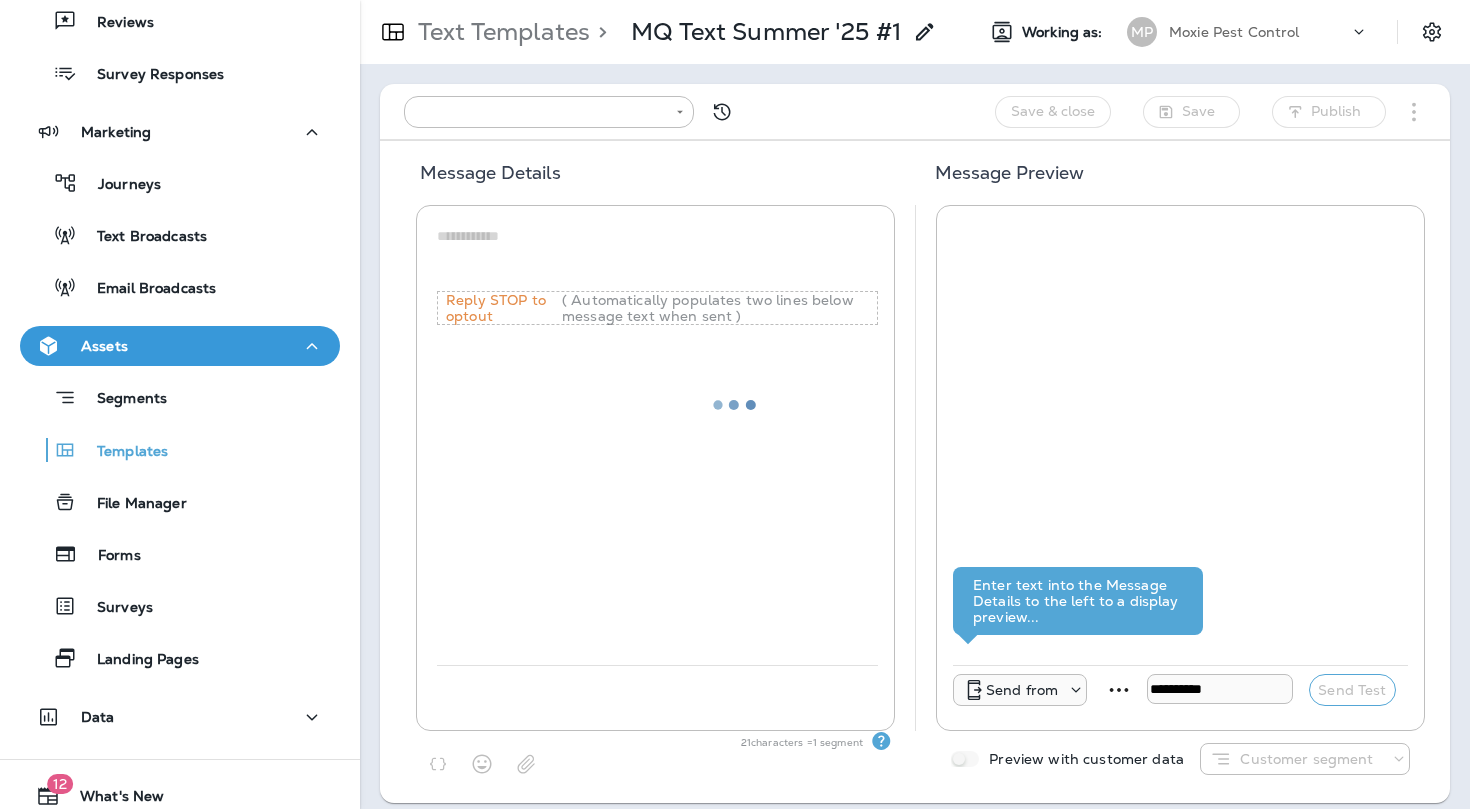 type on "**********" 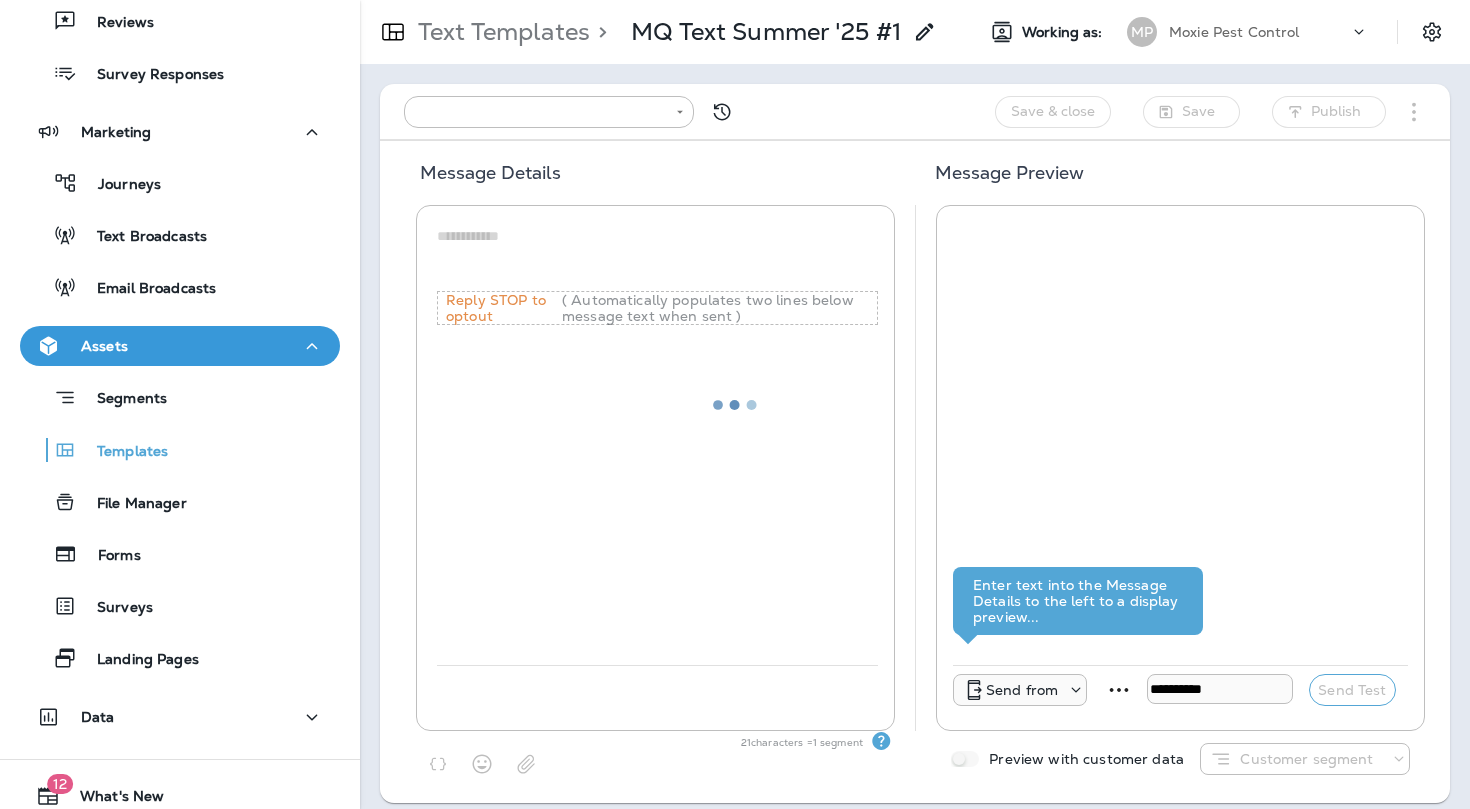 type on "**********" 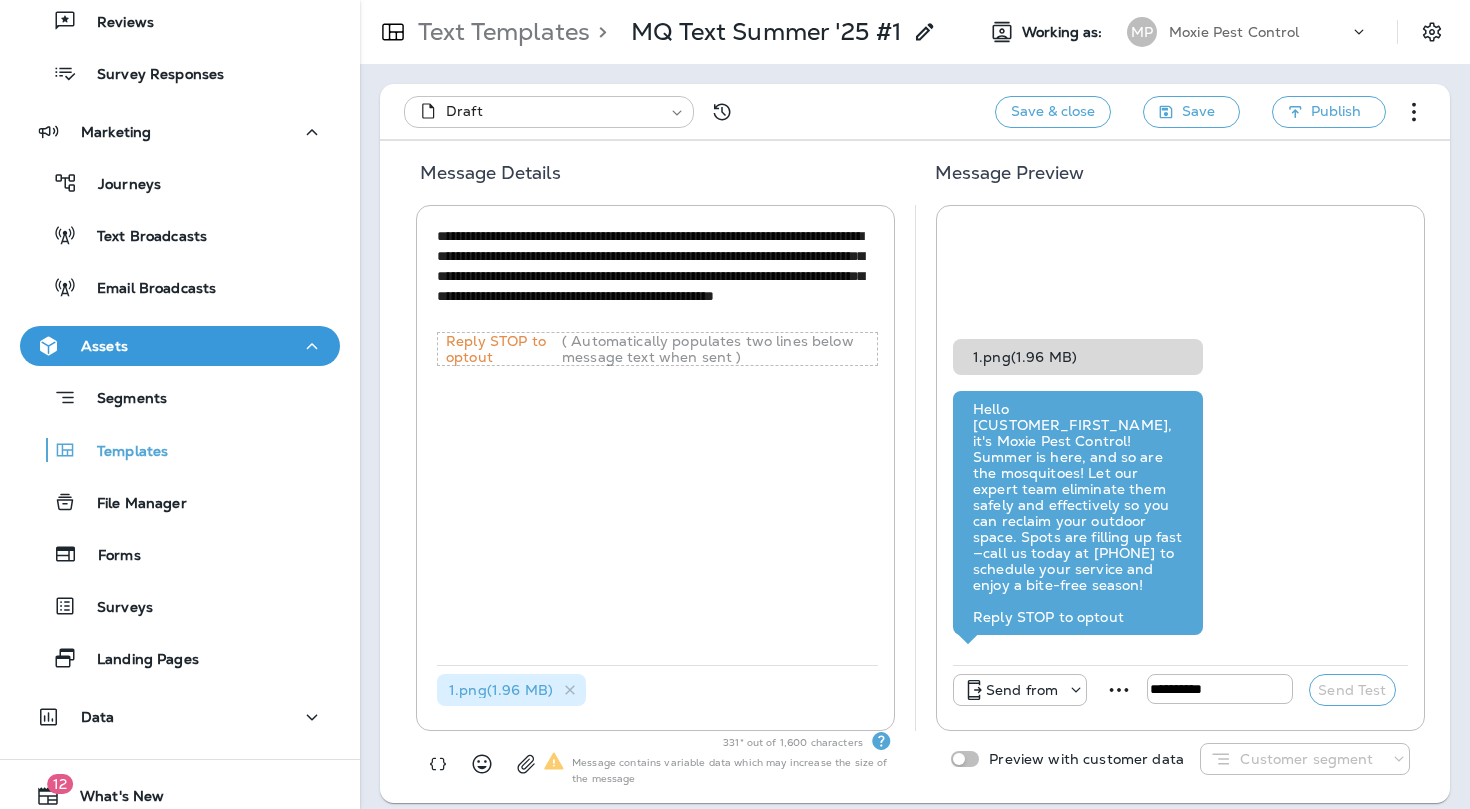 click on "**********" at bounding box center [735, 0] 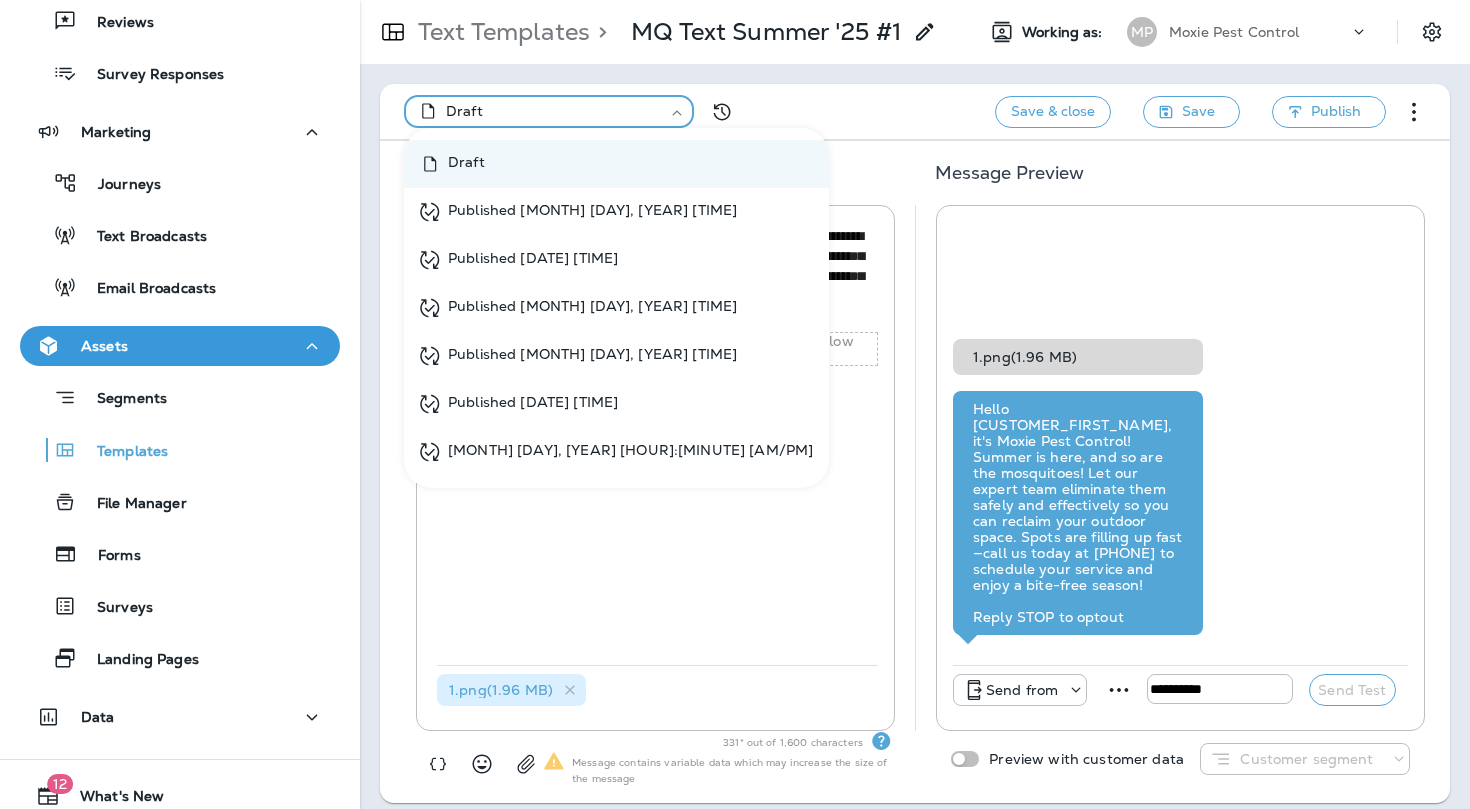 click on "Published [DATE] [TIME]" at bounding box center [533, 260] 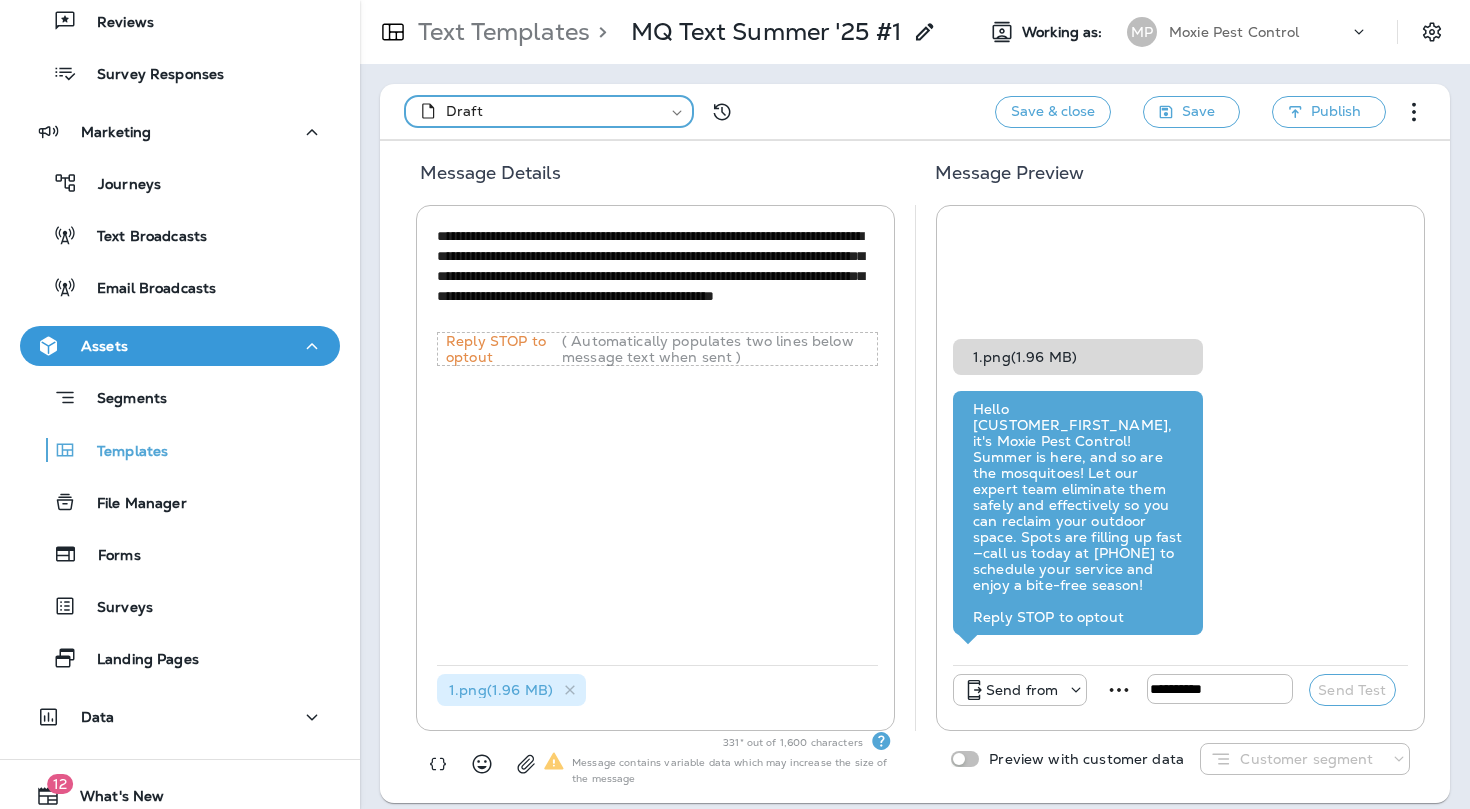 type on "**********" 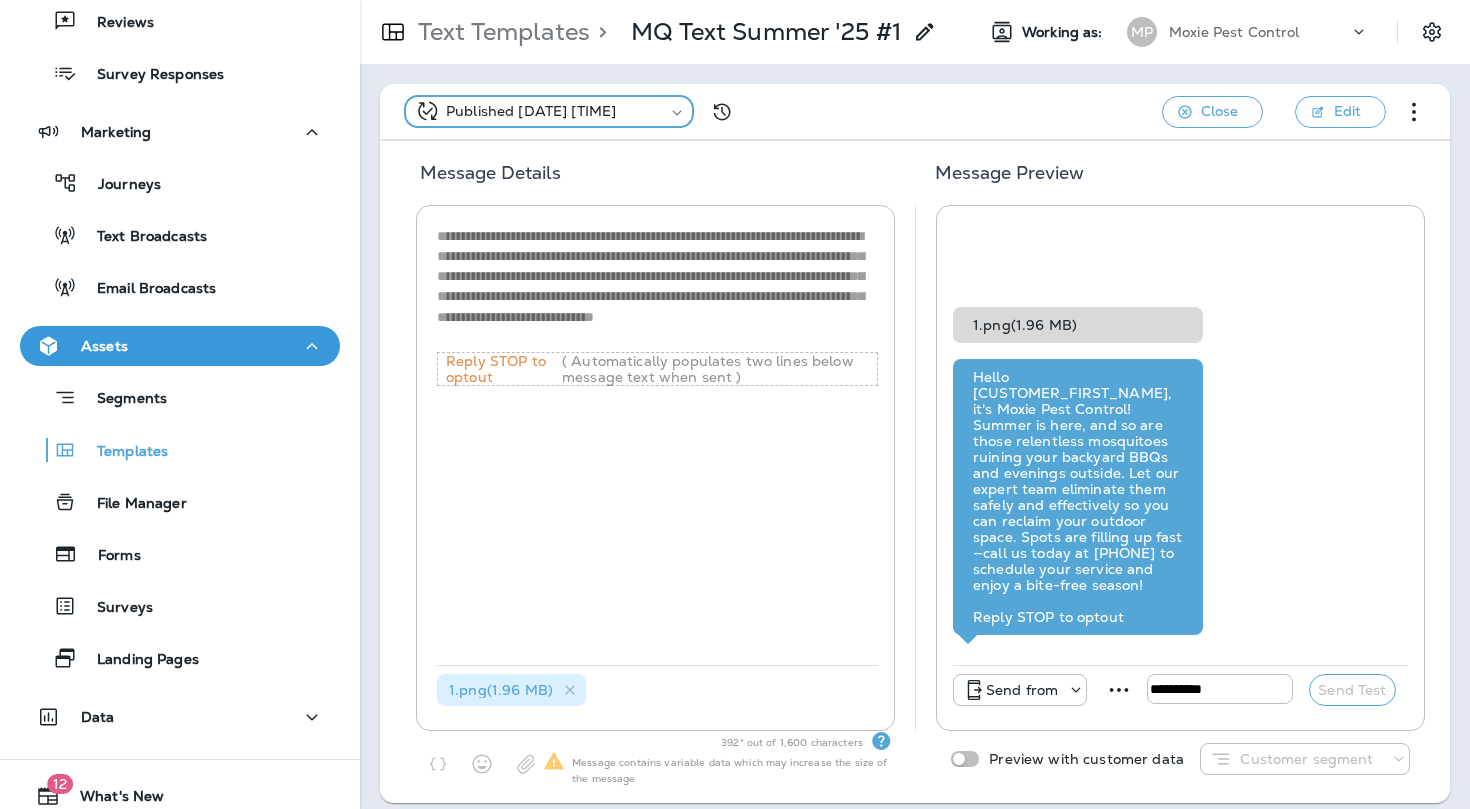 click on "**********" at bounding box center (735, 0) 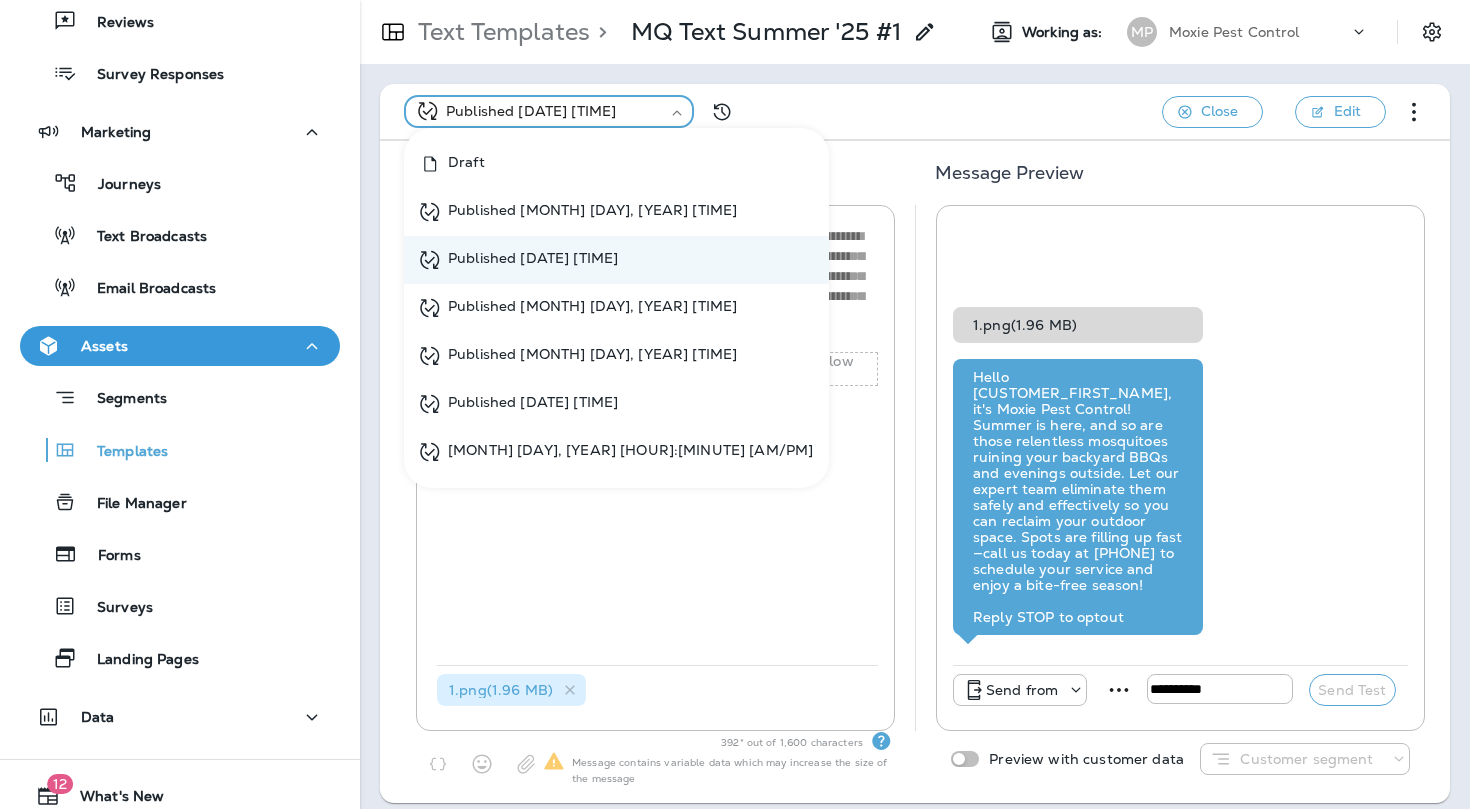 click on "Published [MONTH] [DAY], [YEAR] [TIME]" at bounding box center [616, 308] 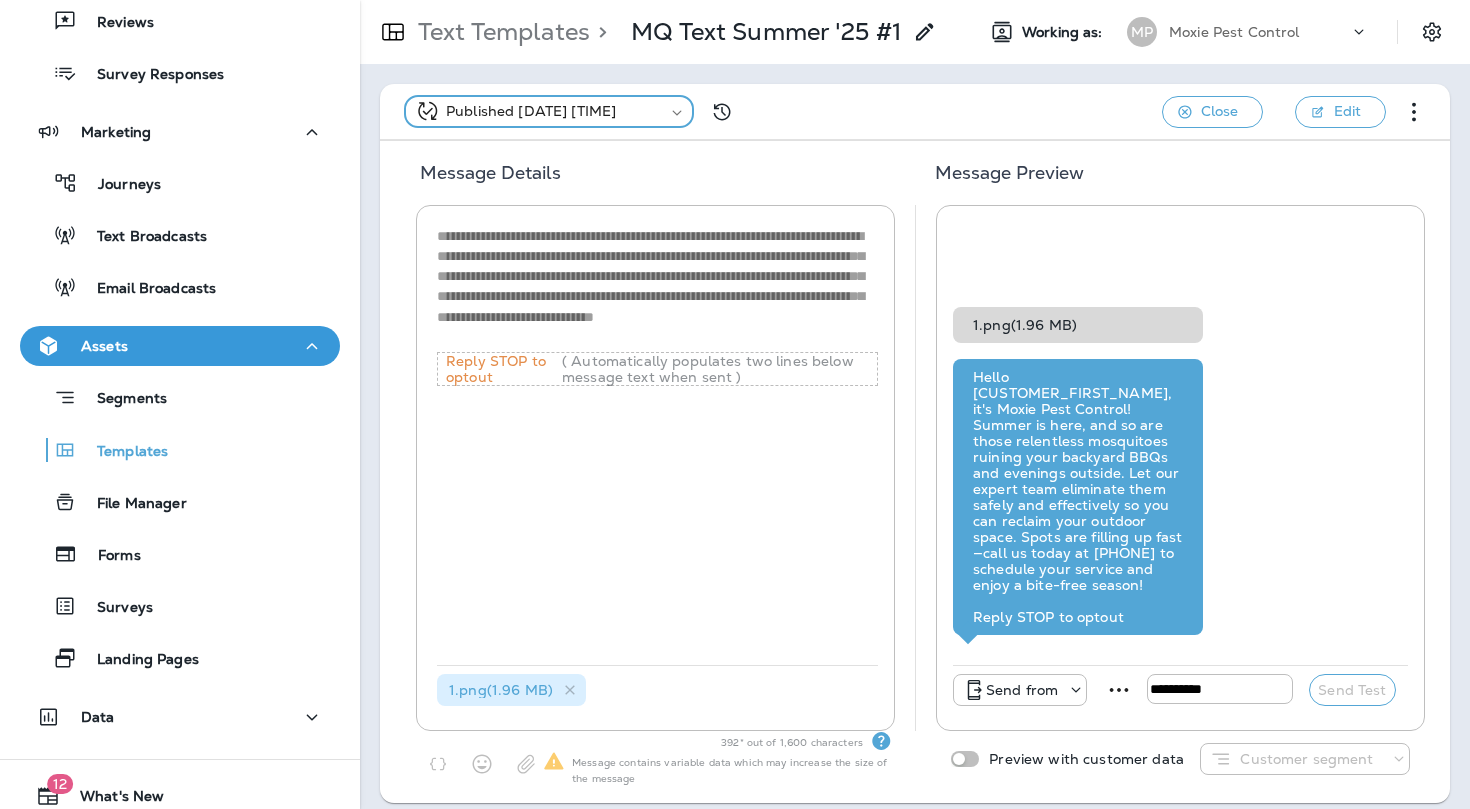 type on "**********" 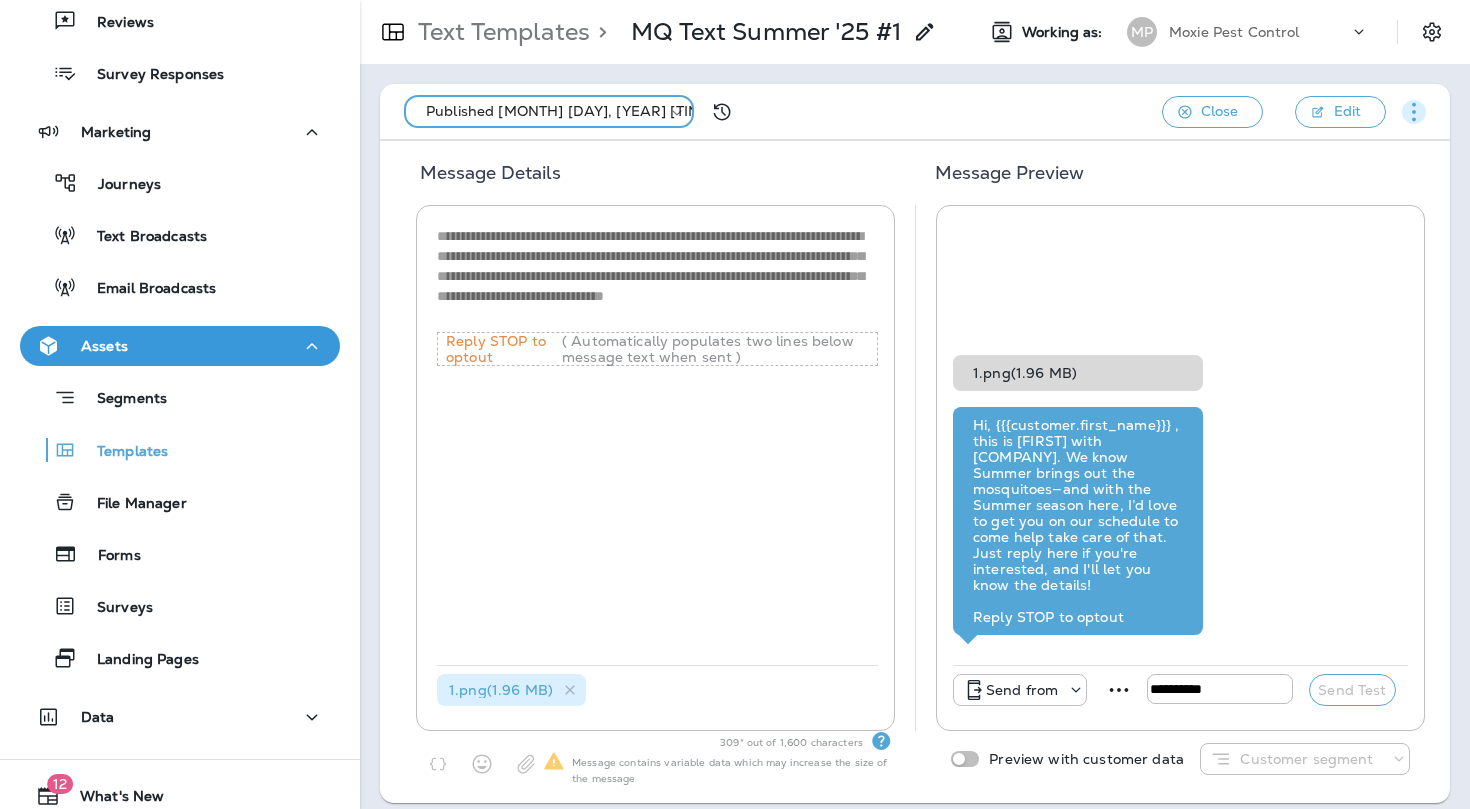 click 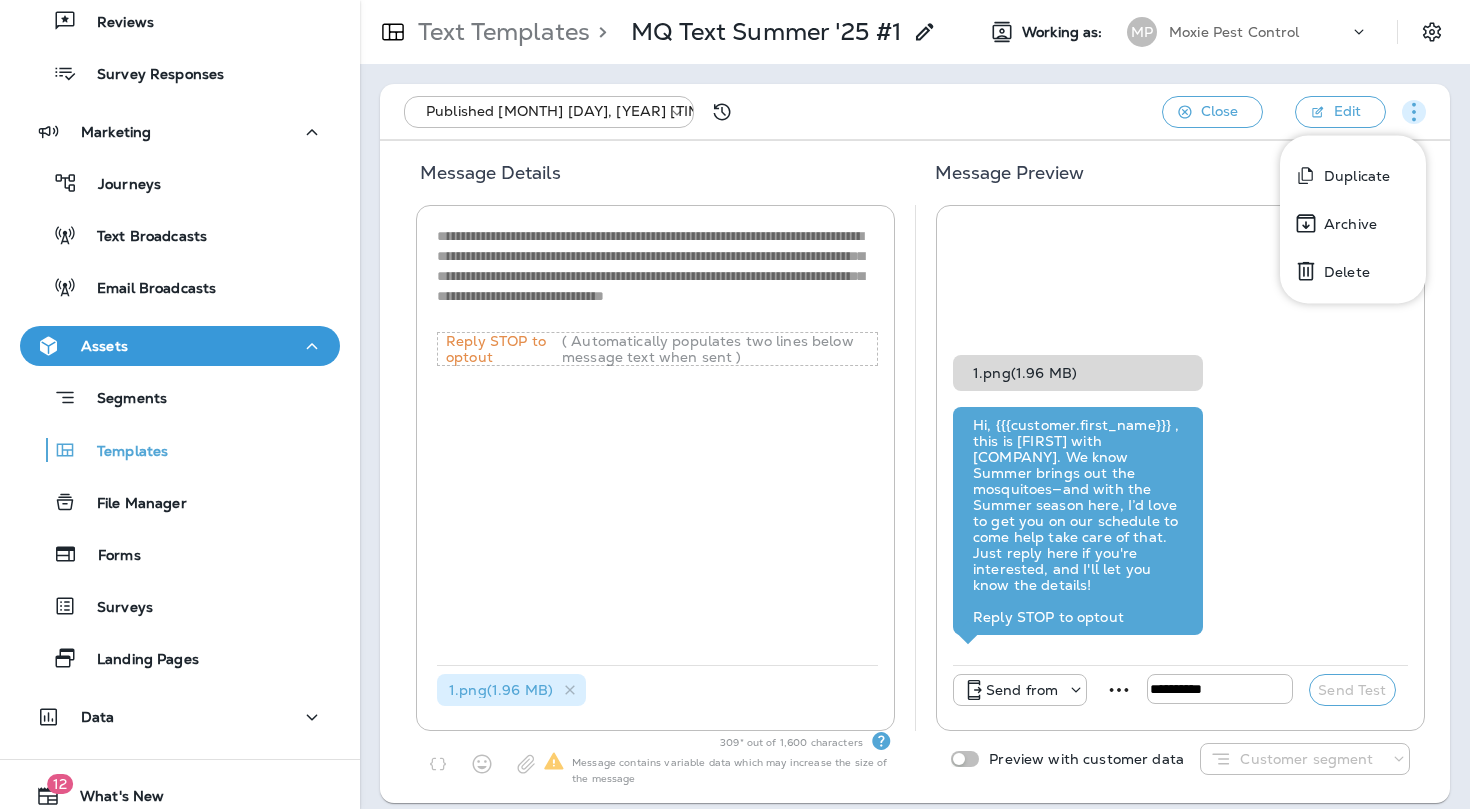 click on "**********" at bounding box center (915, 472) 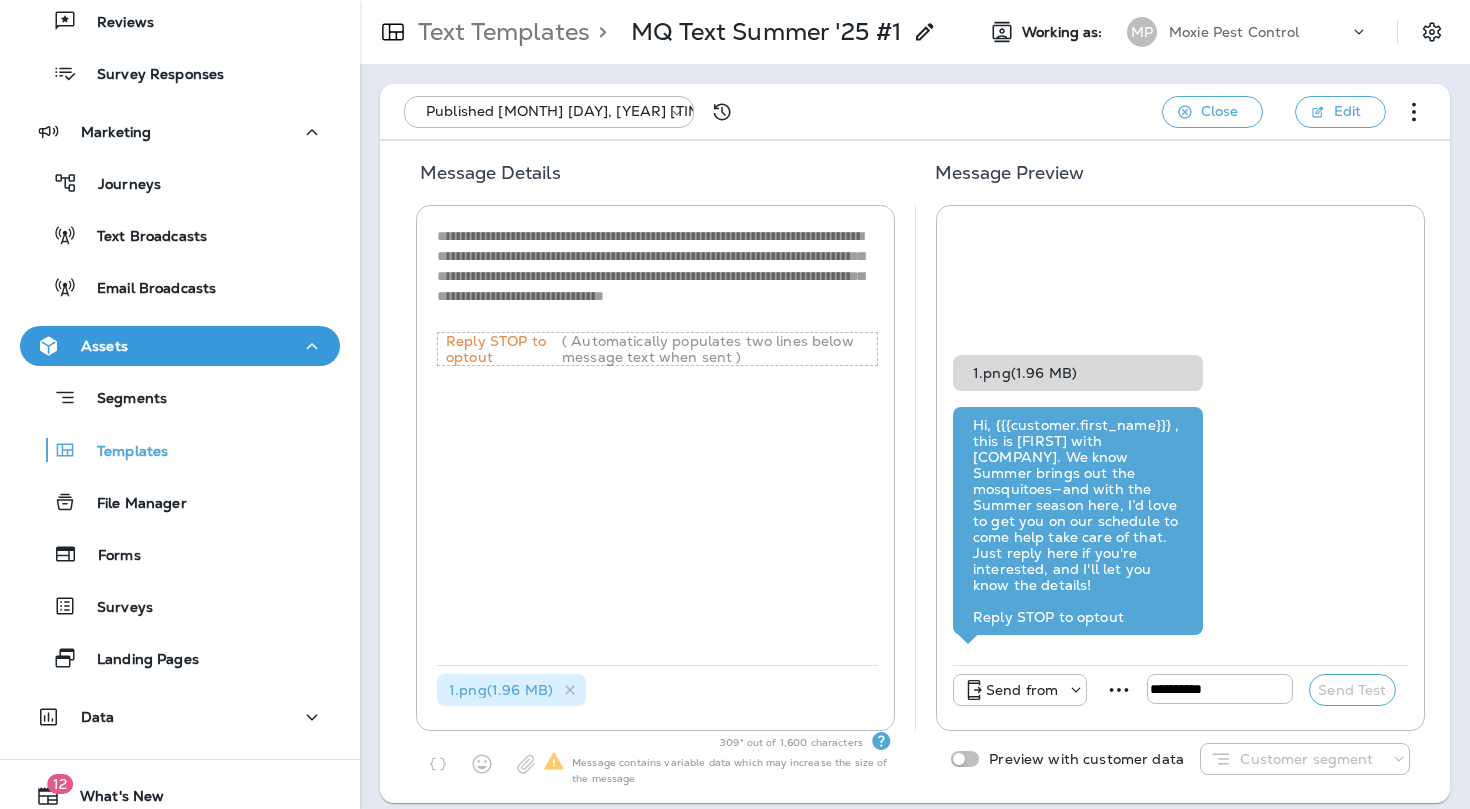 scroll, scrollTop: 14, scrollLeft: 0, axis: vertical 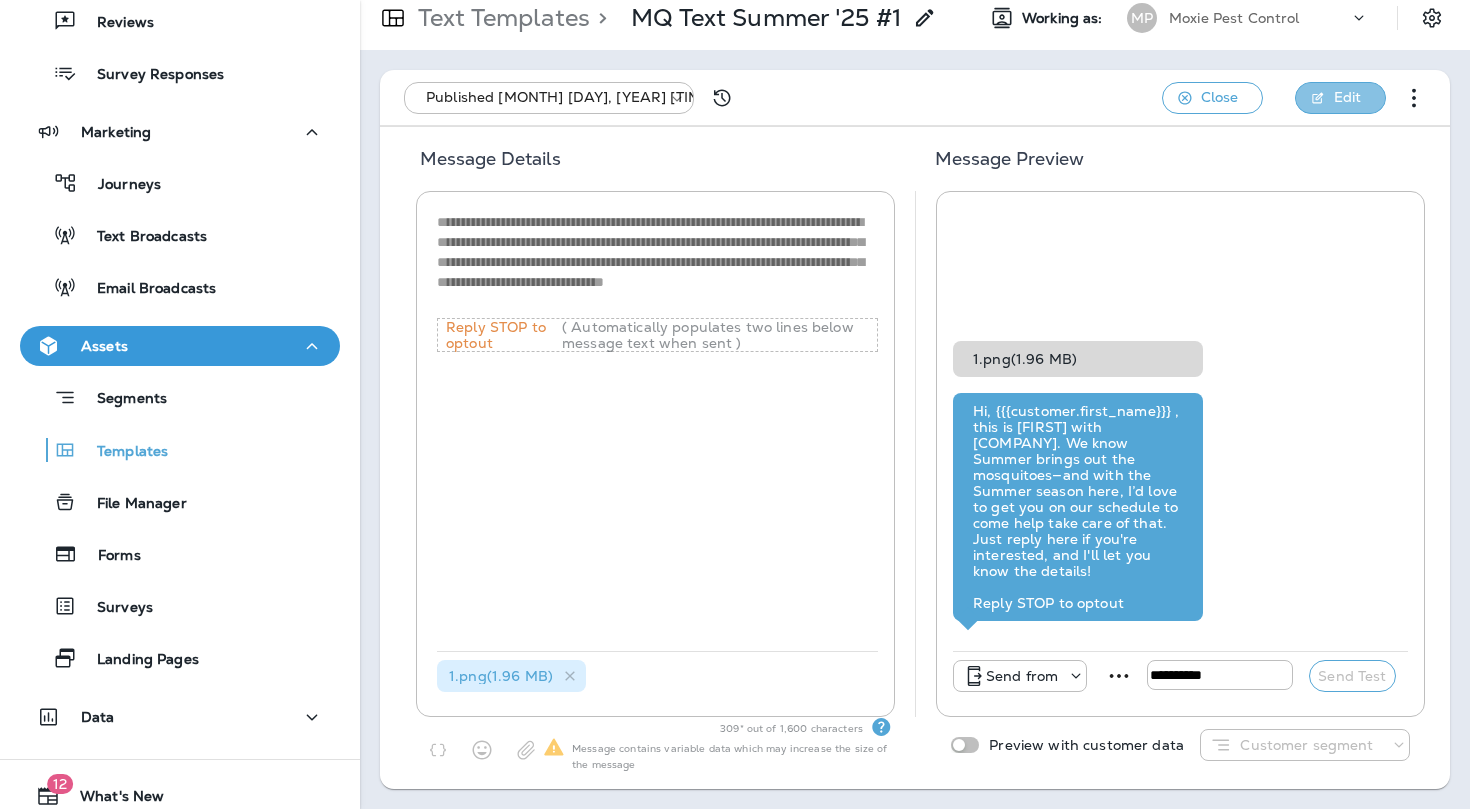 click on "Edit" at bounding box center (1347, 97) 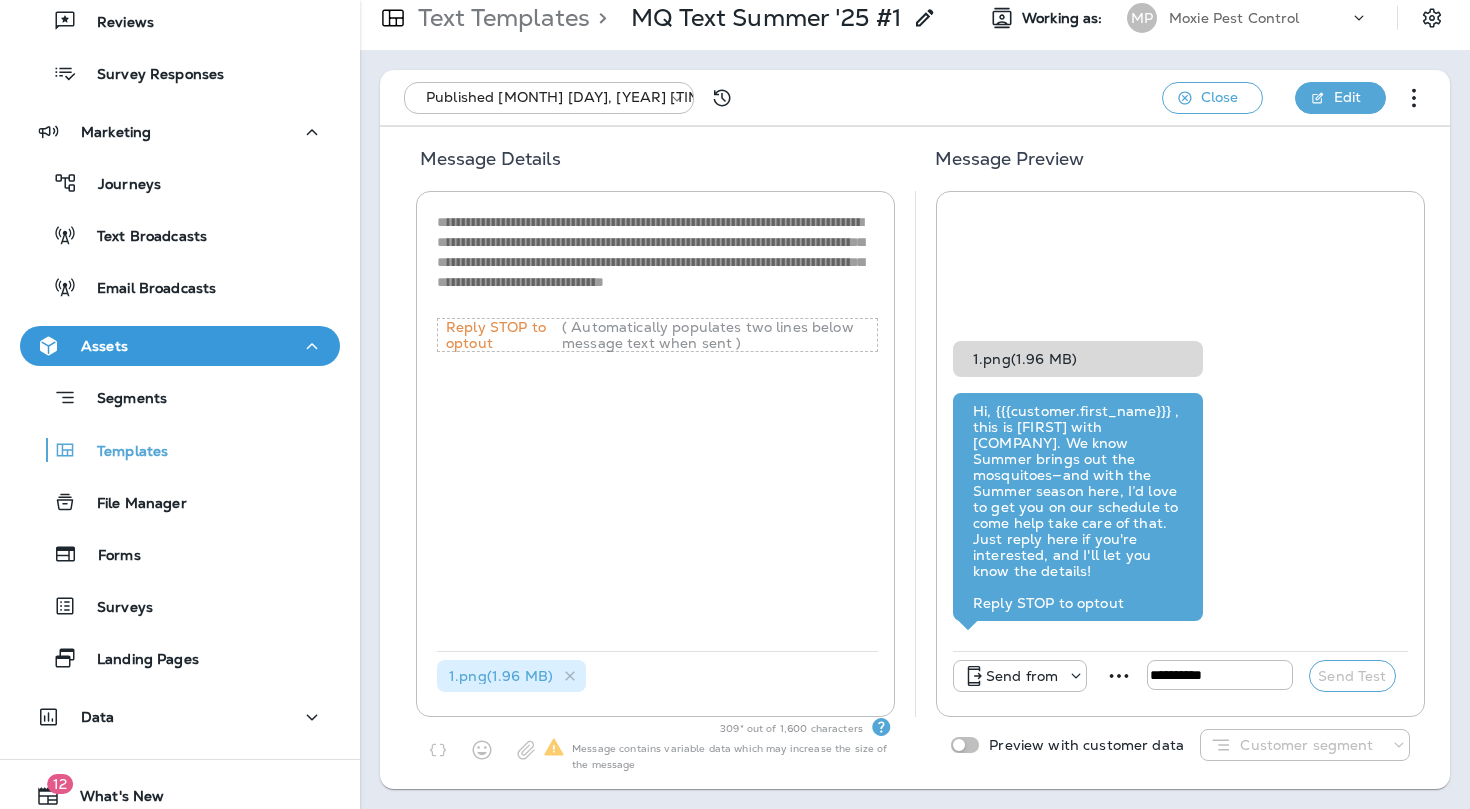 type on "**********" 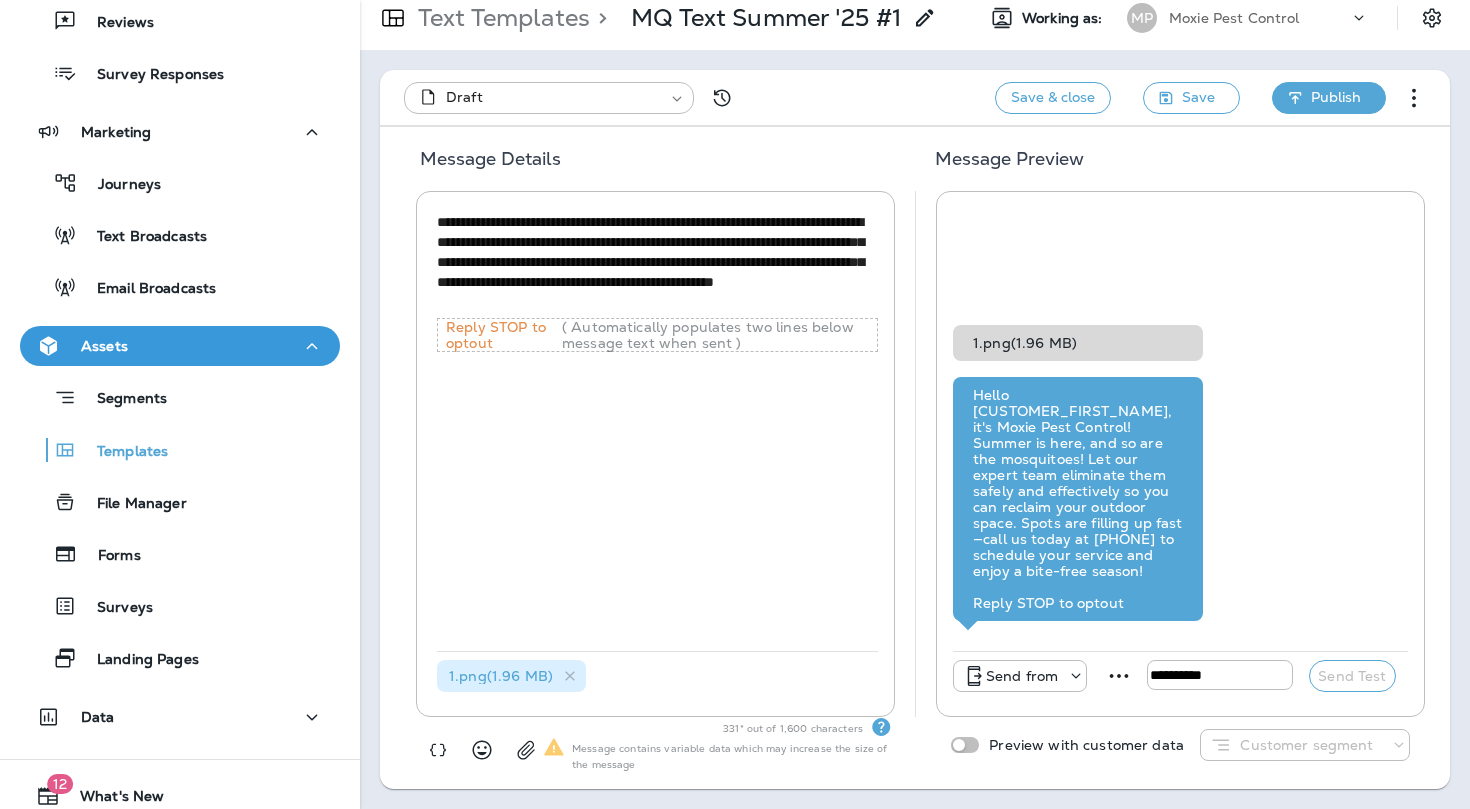 click on "Publish" at bounding box center [1329, 98] 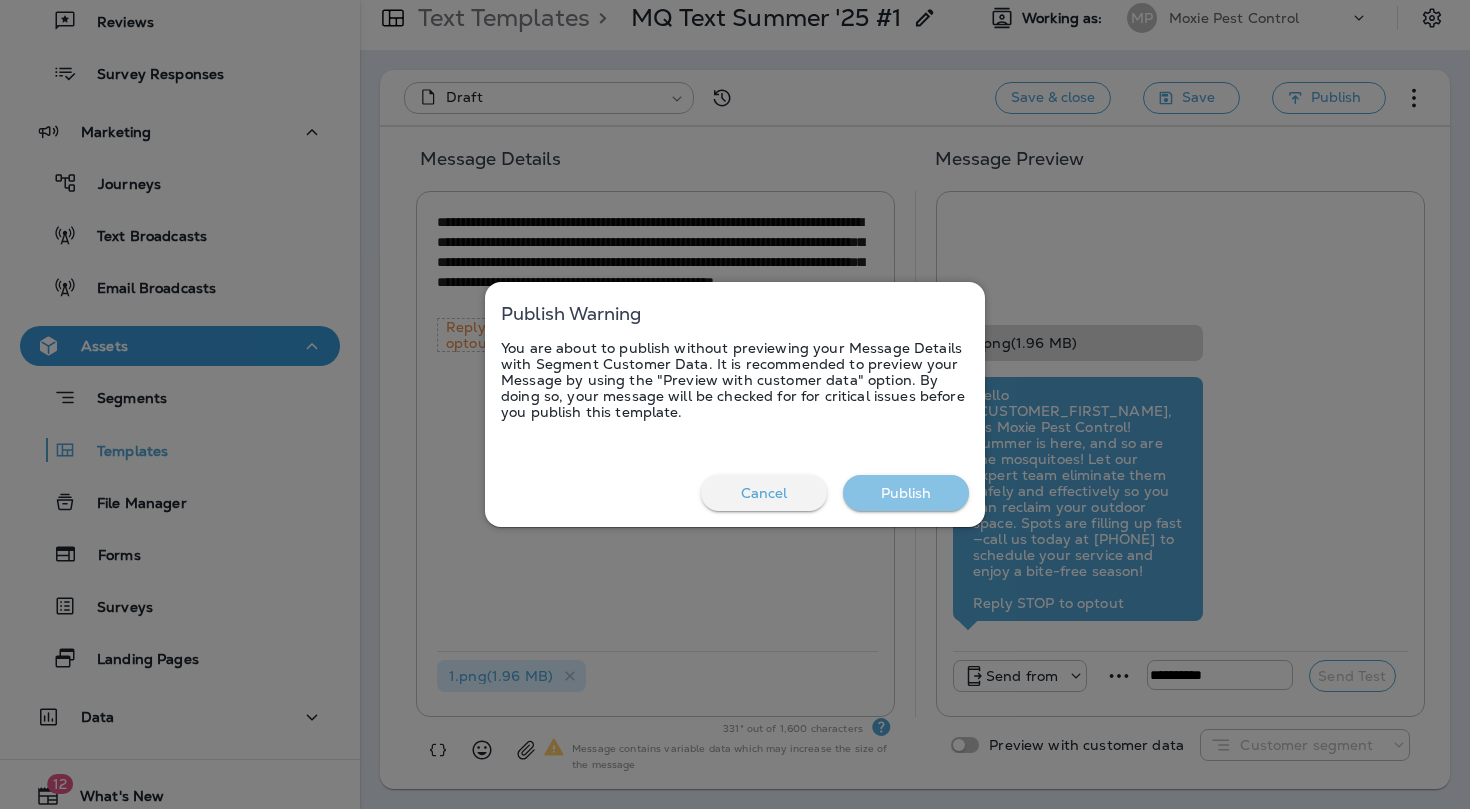 click on "Publish" at bounding box center (906, 493) 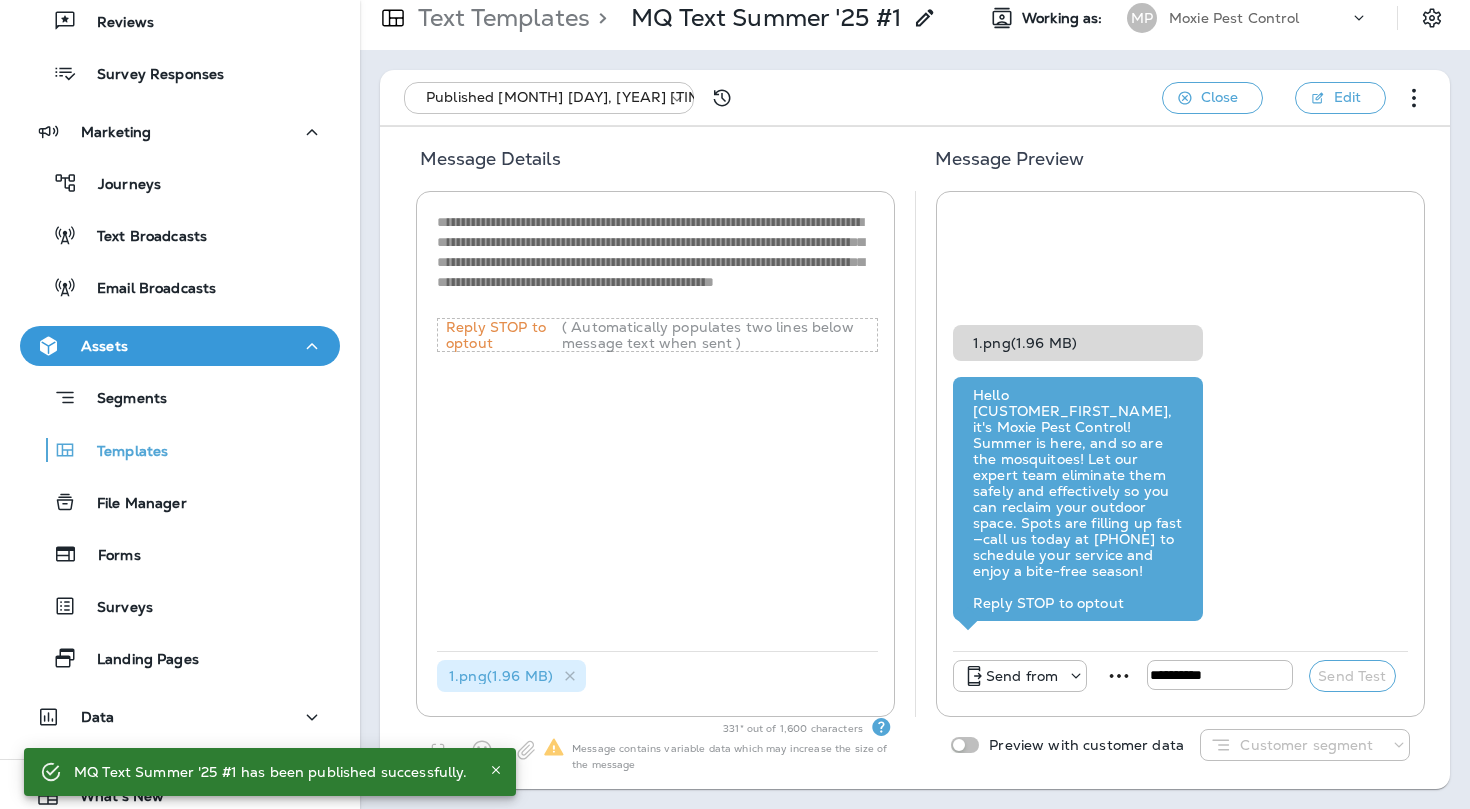 click on "**********" at bounding box center (735, 0) 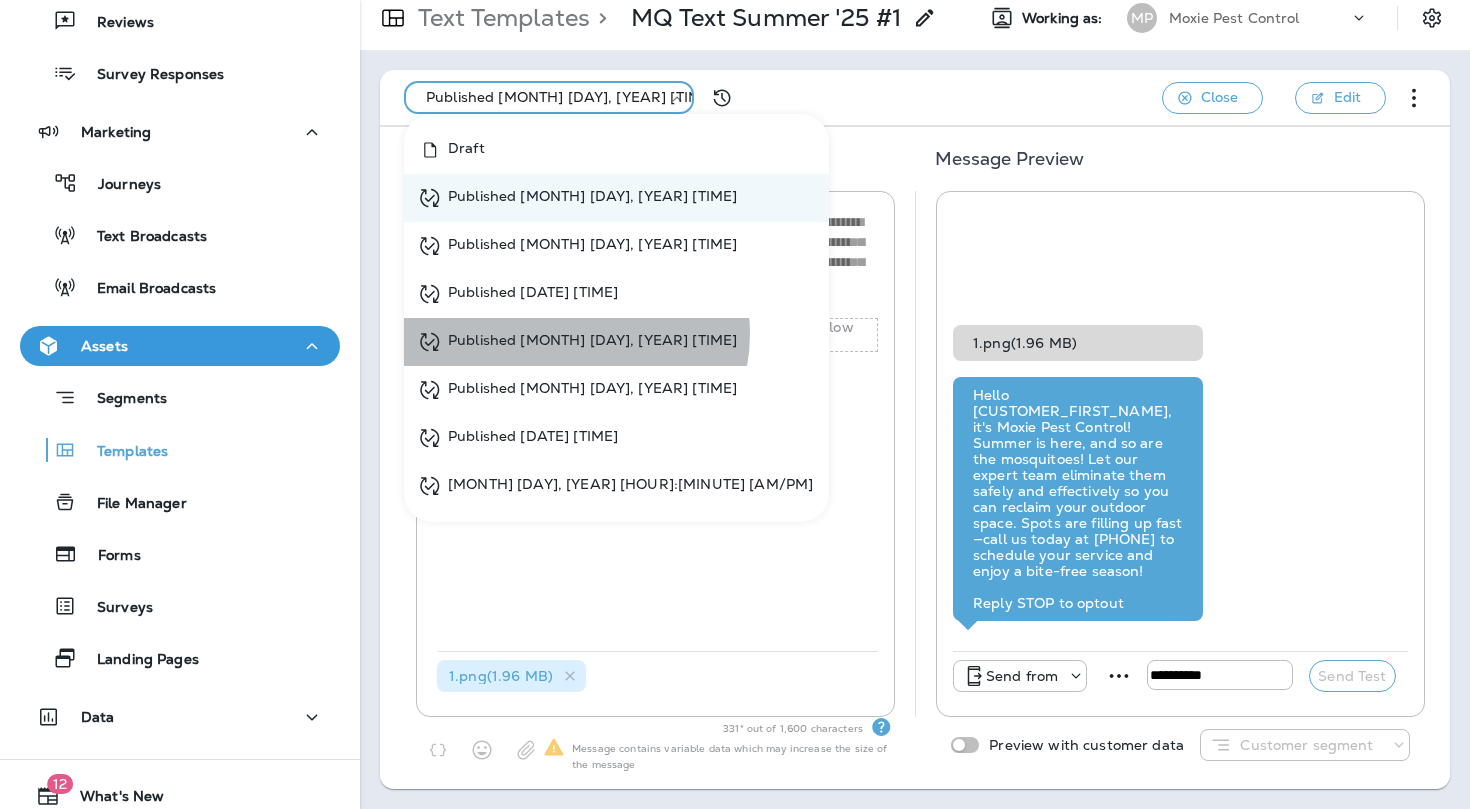 click on "Published [MONTH] [DAY], [YEAR] [TIME]" at bounding box center [592, 342] 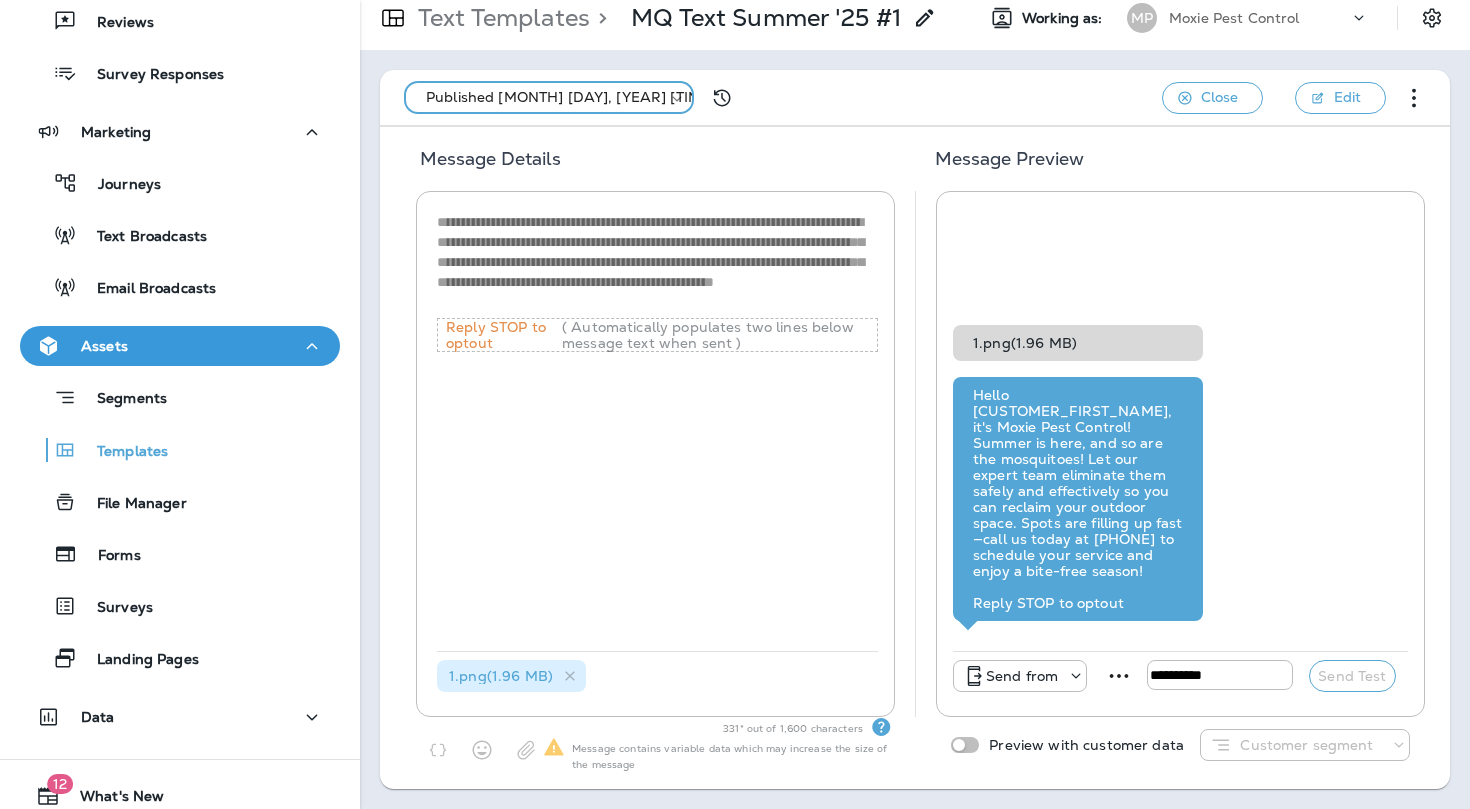 type on "**********" 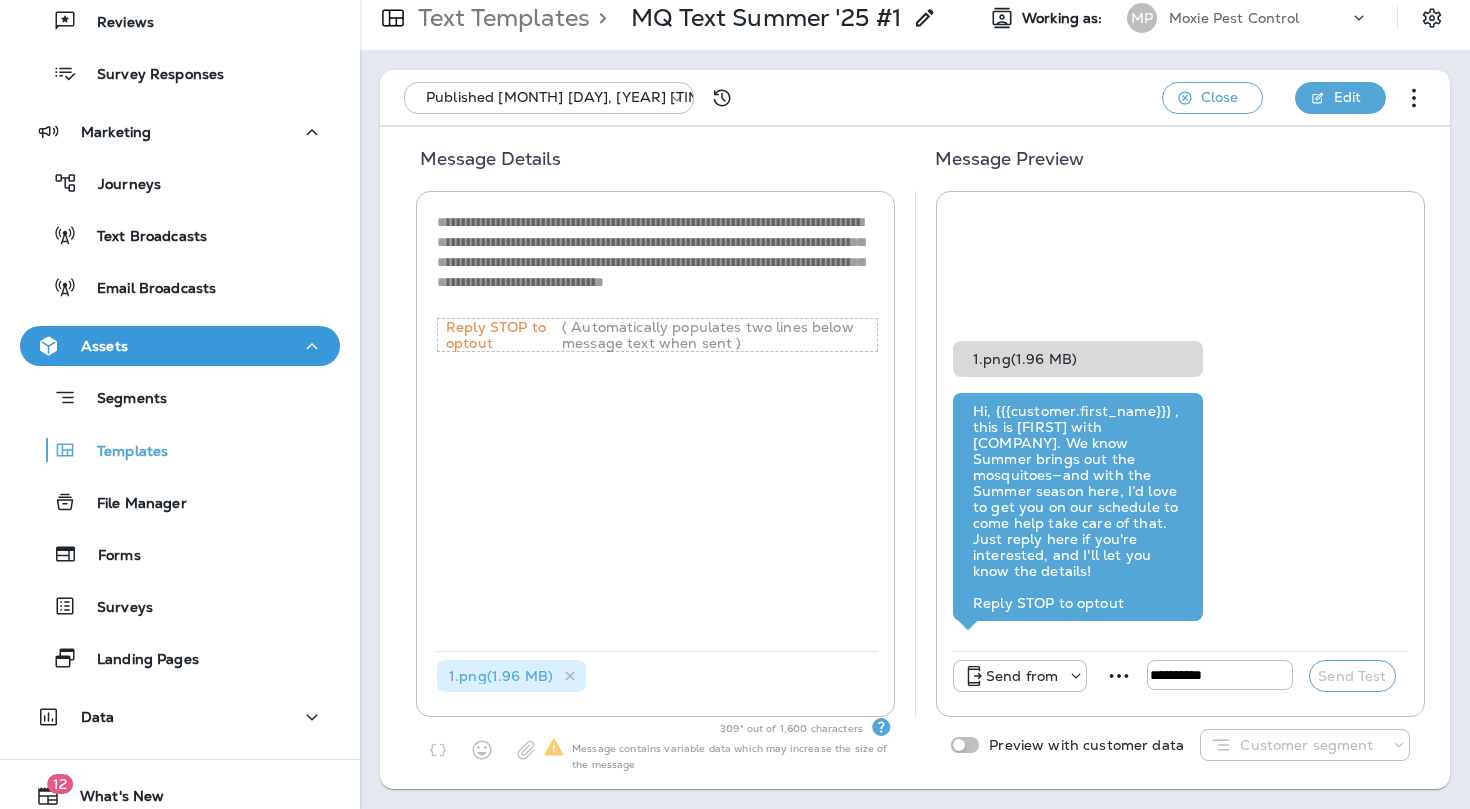 click on "Edit" at bounding box center [1347, 97] 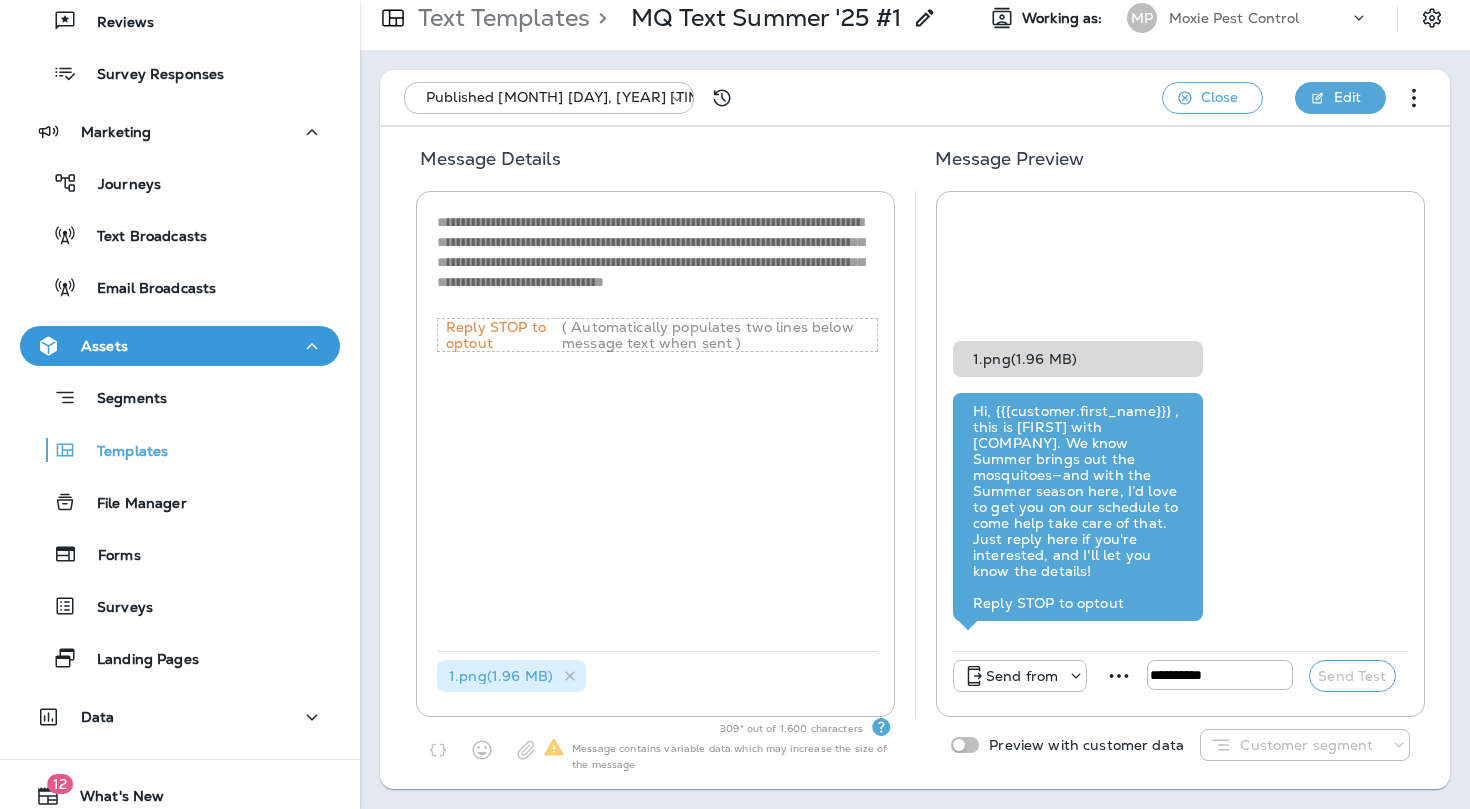type on "**********" 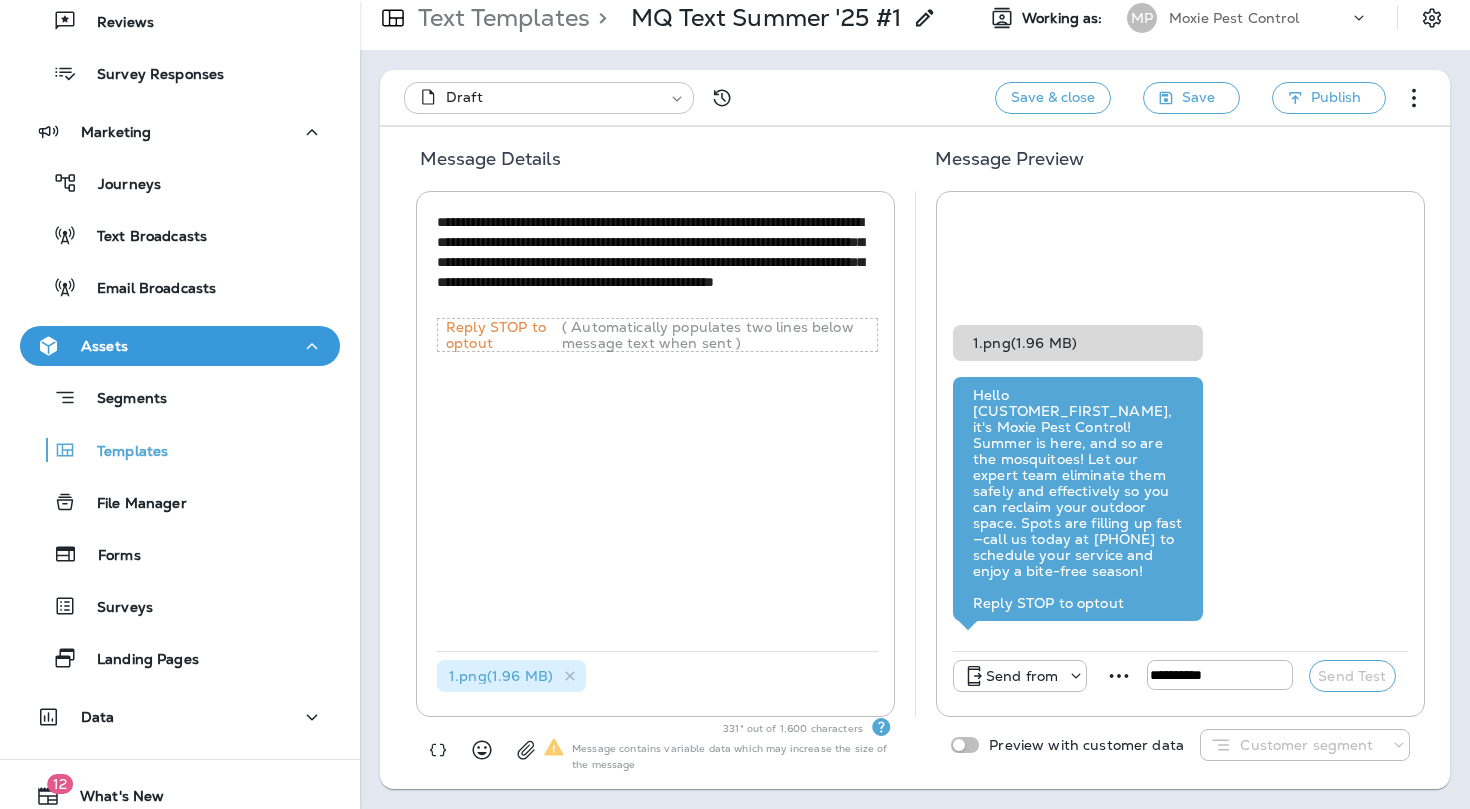 click on "**********" at bounding box center [735, 0] 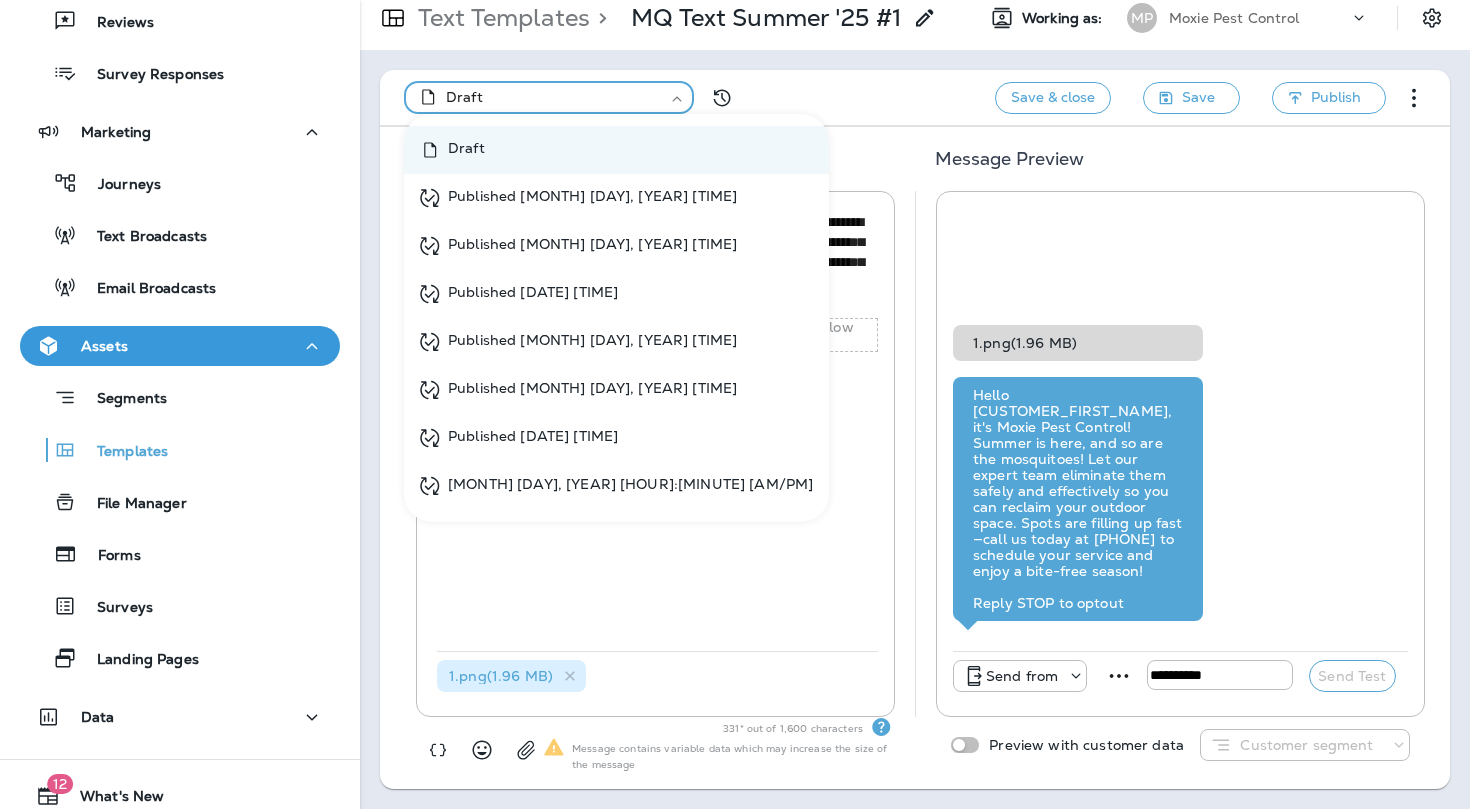 click on "Published [MONTH] [DAY], [YEAR] [TIME]" at bounding box center (592, 342) 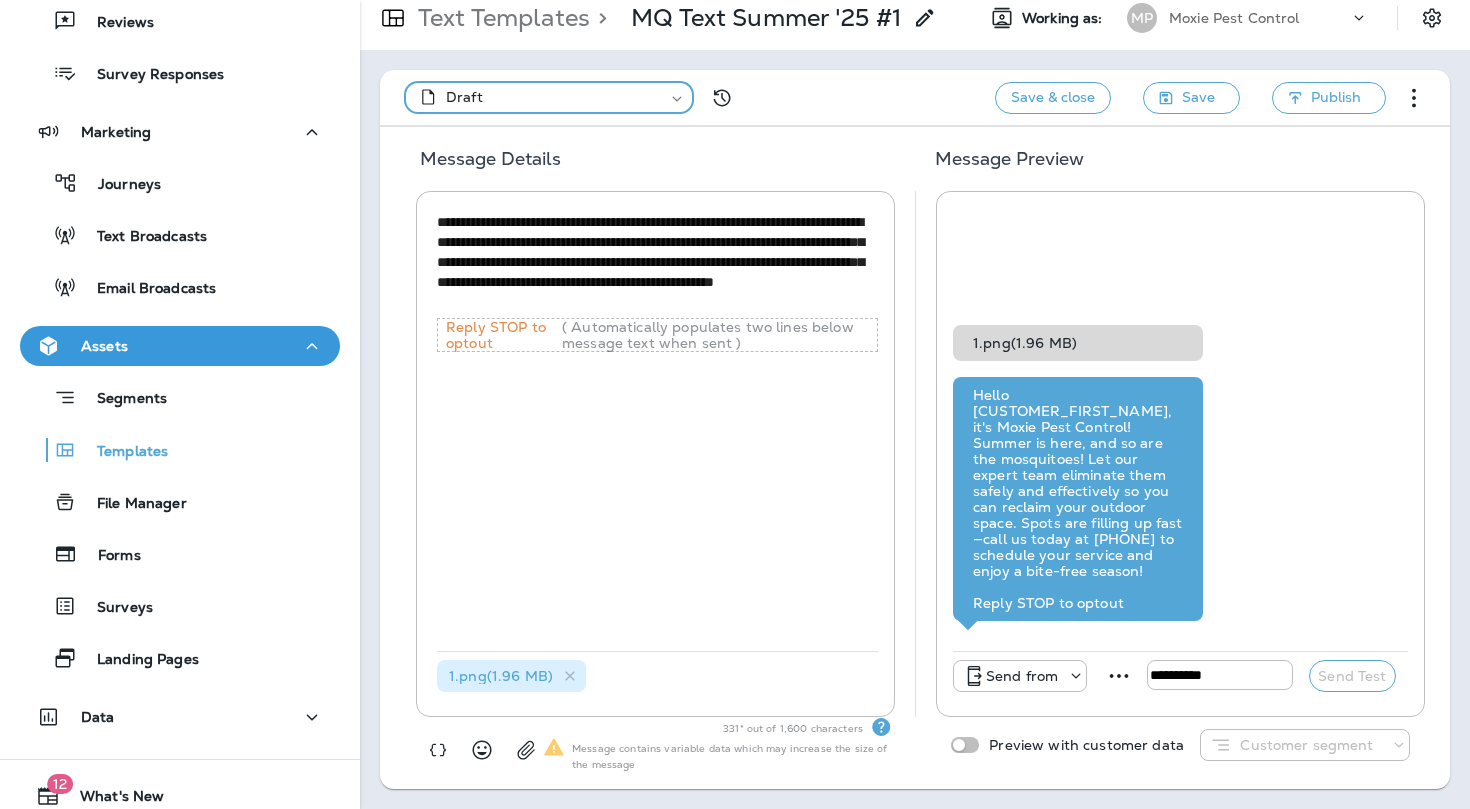type on "**********" 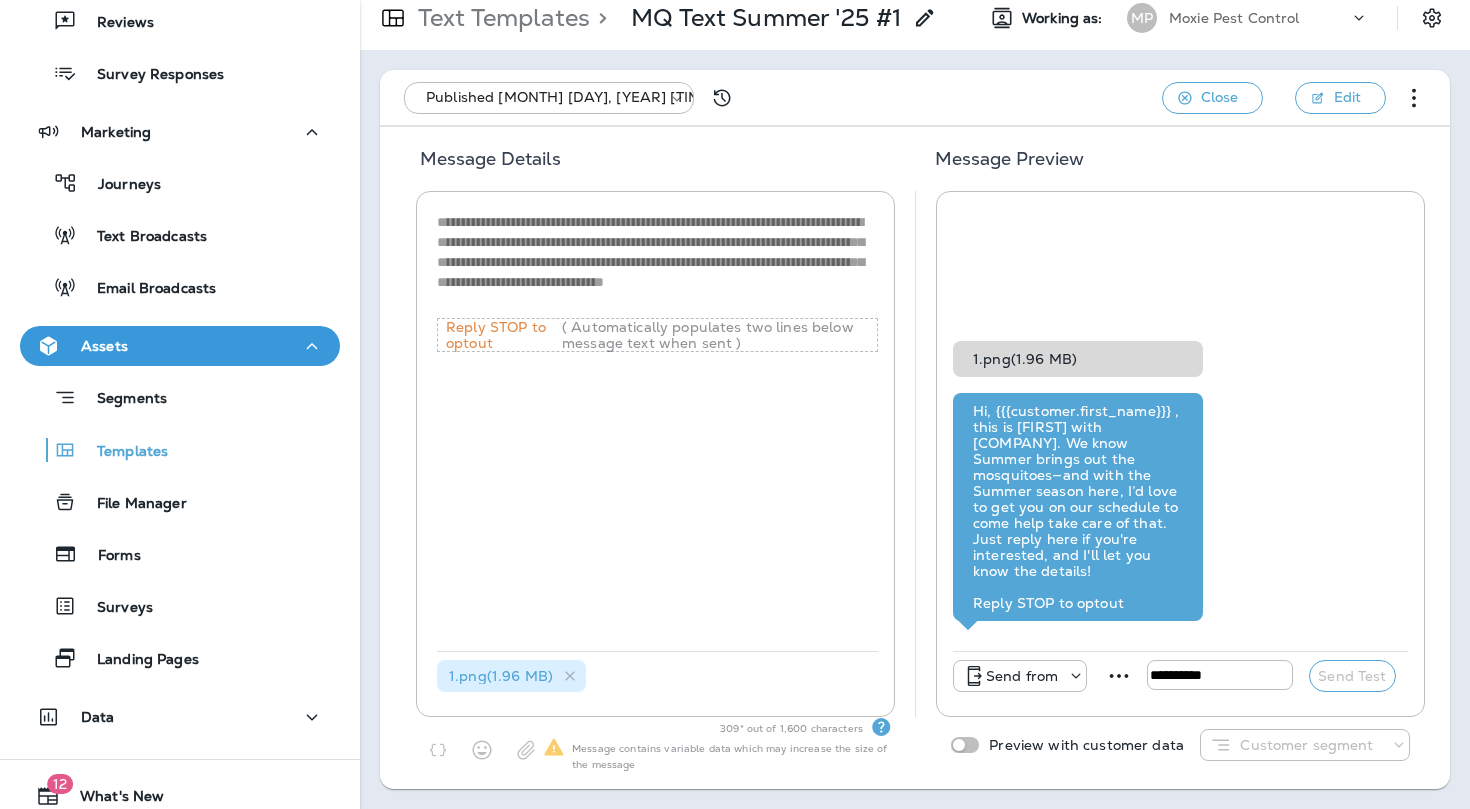 click on "**********" at bounding box center [655, 454] 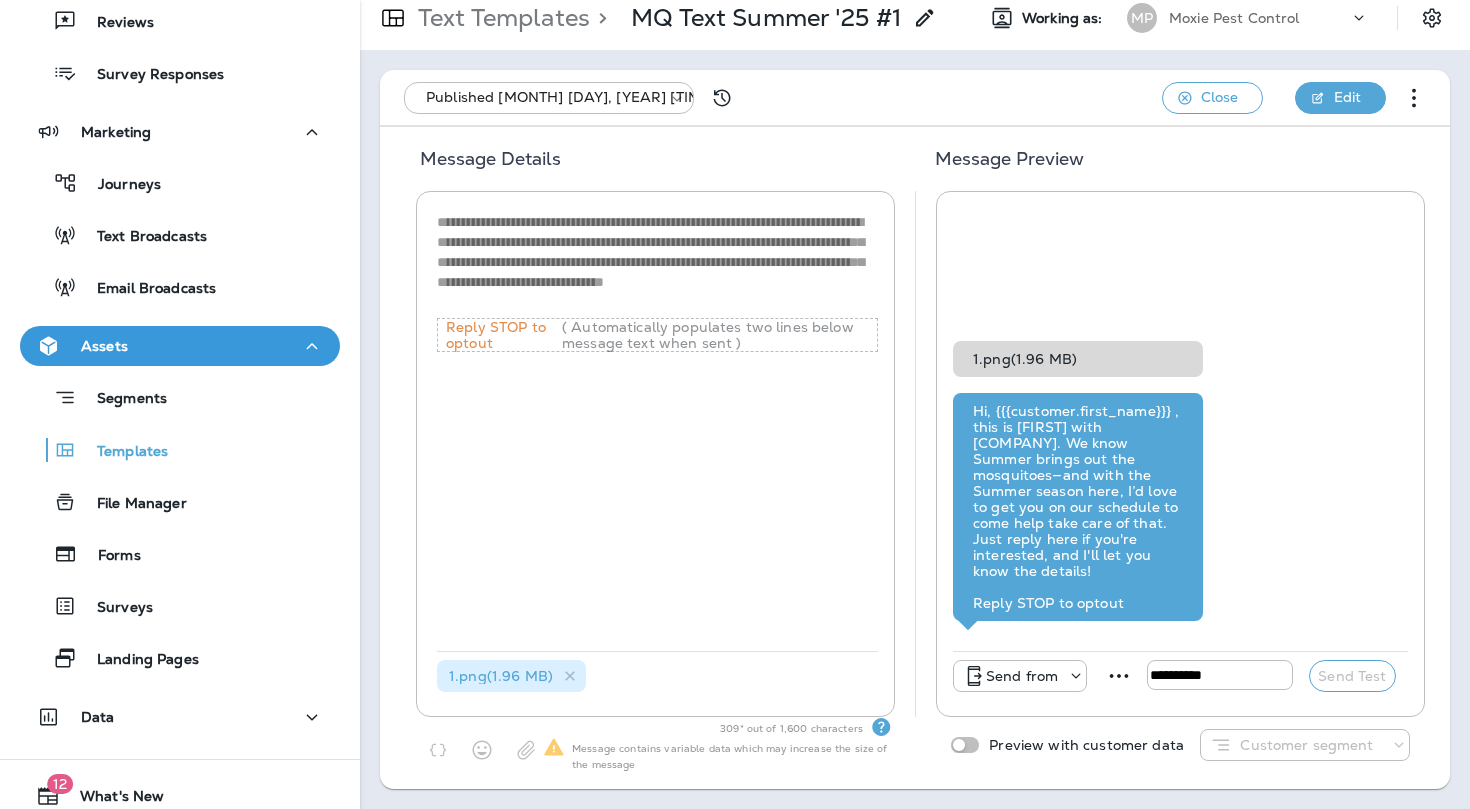 click on "Edit" at bounding box center [1340, 98] 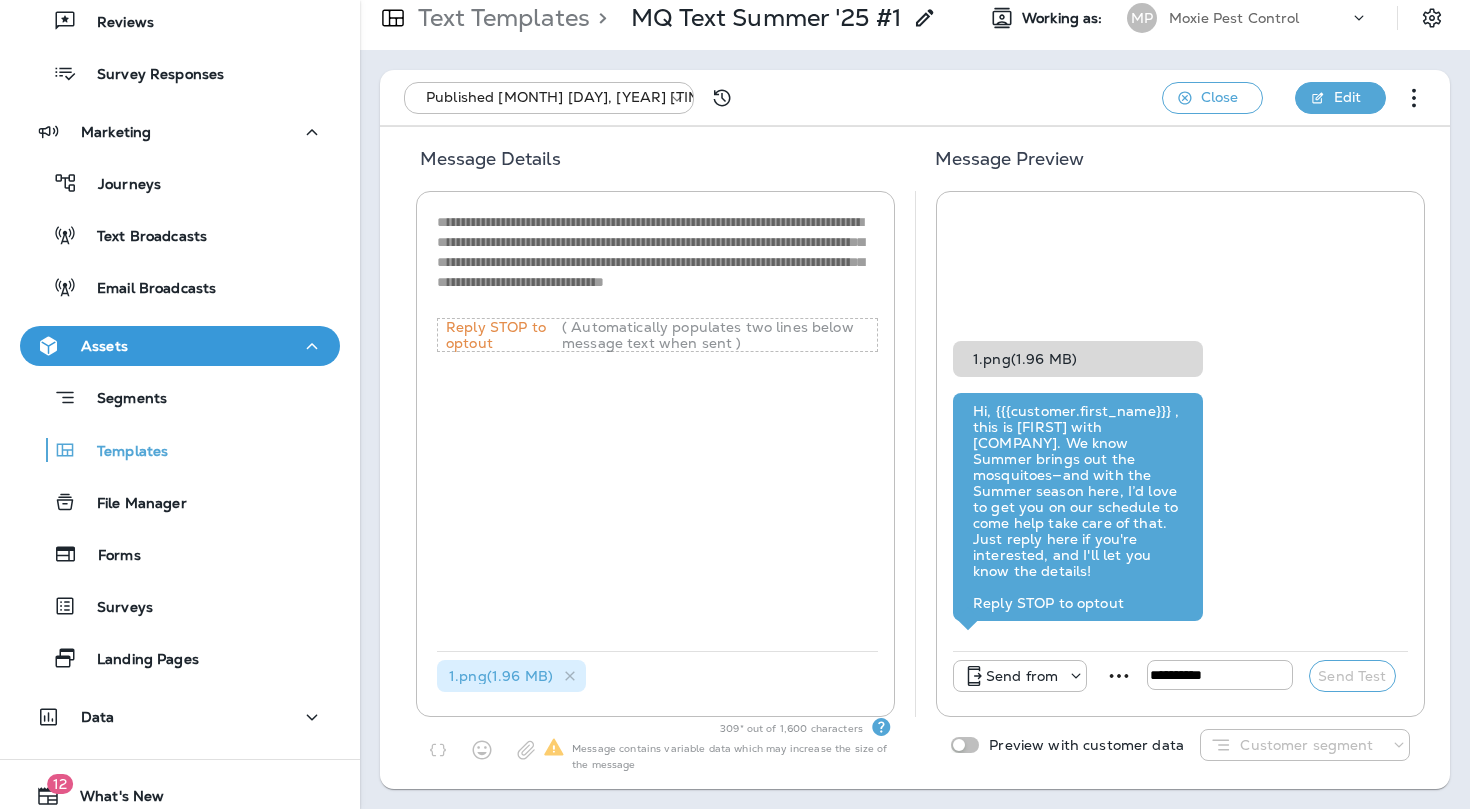 click on "Edit" at bounding box center [1340, 98] 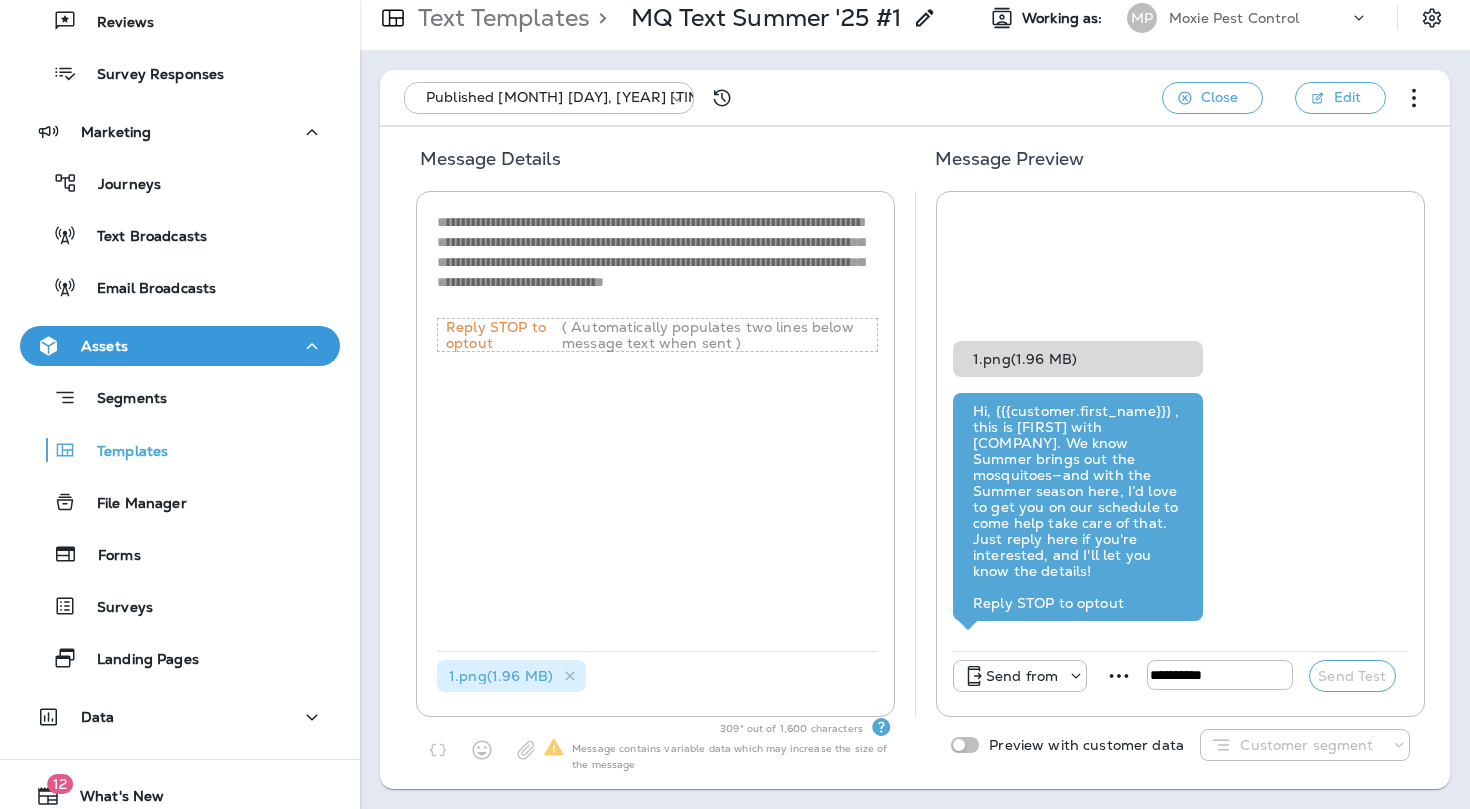 type on "**********" 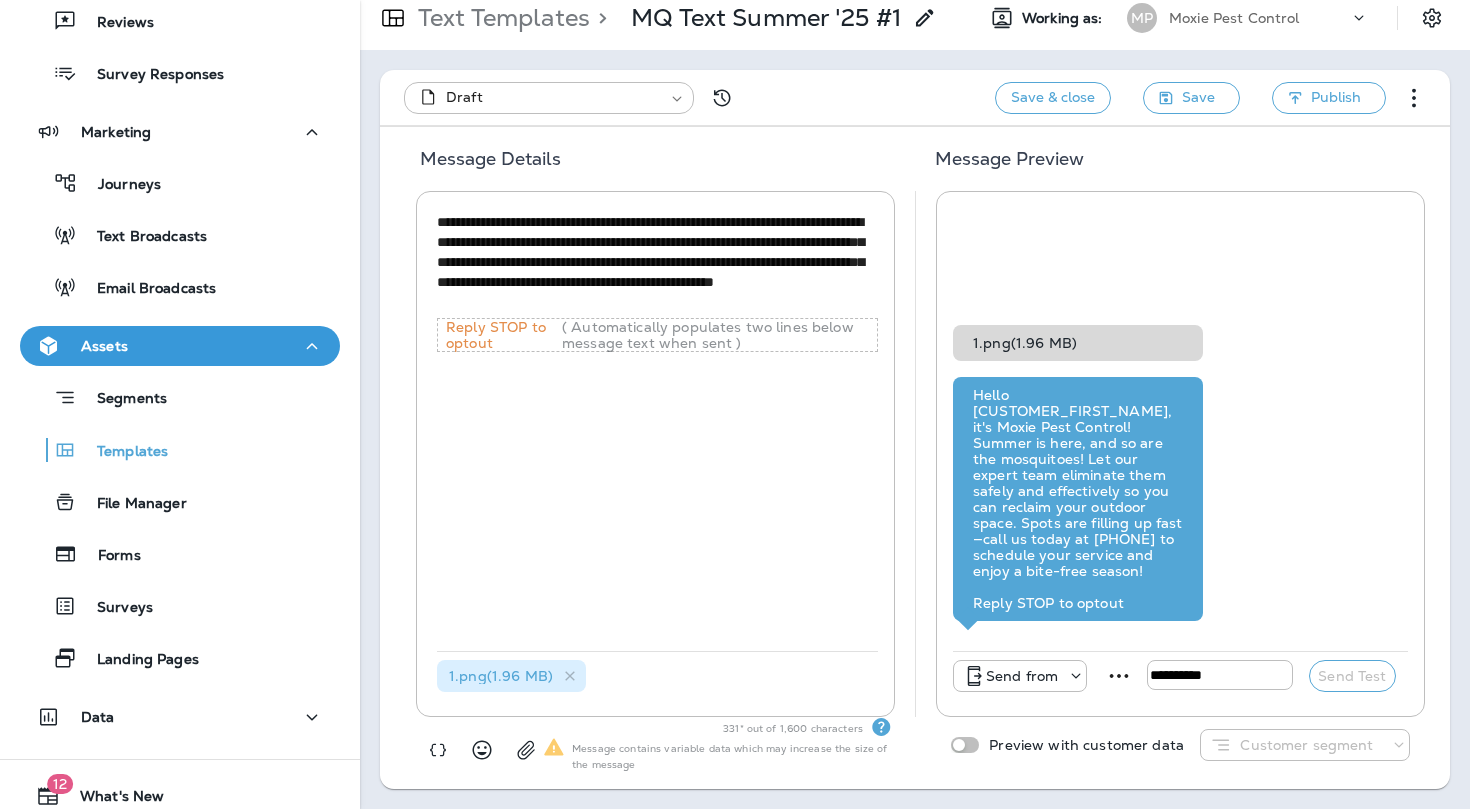 drag, startPoint x: 822, startPoint y: 304, endPoint x: 428, endPoint y: 228, distance: 401.263 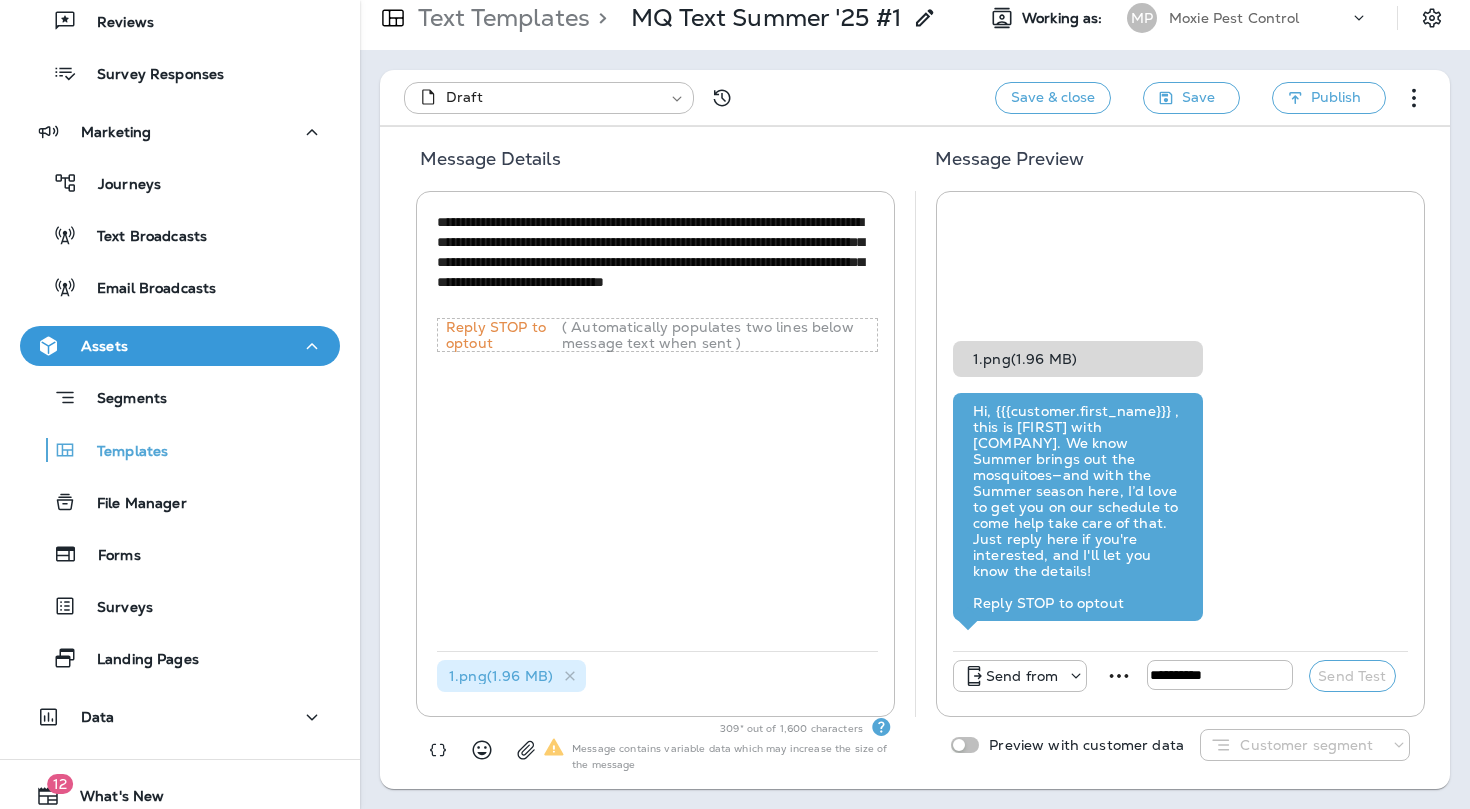 click on "**********" at bounding box center (657, 262) 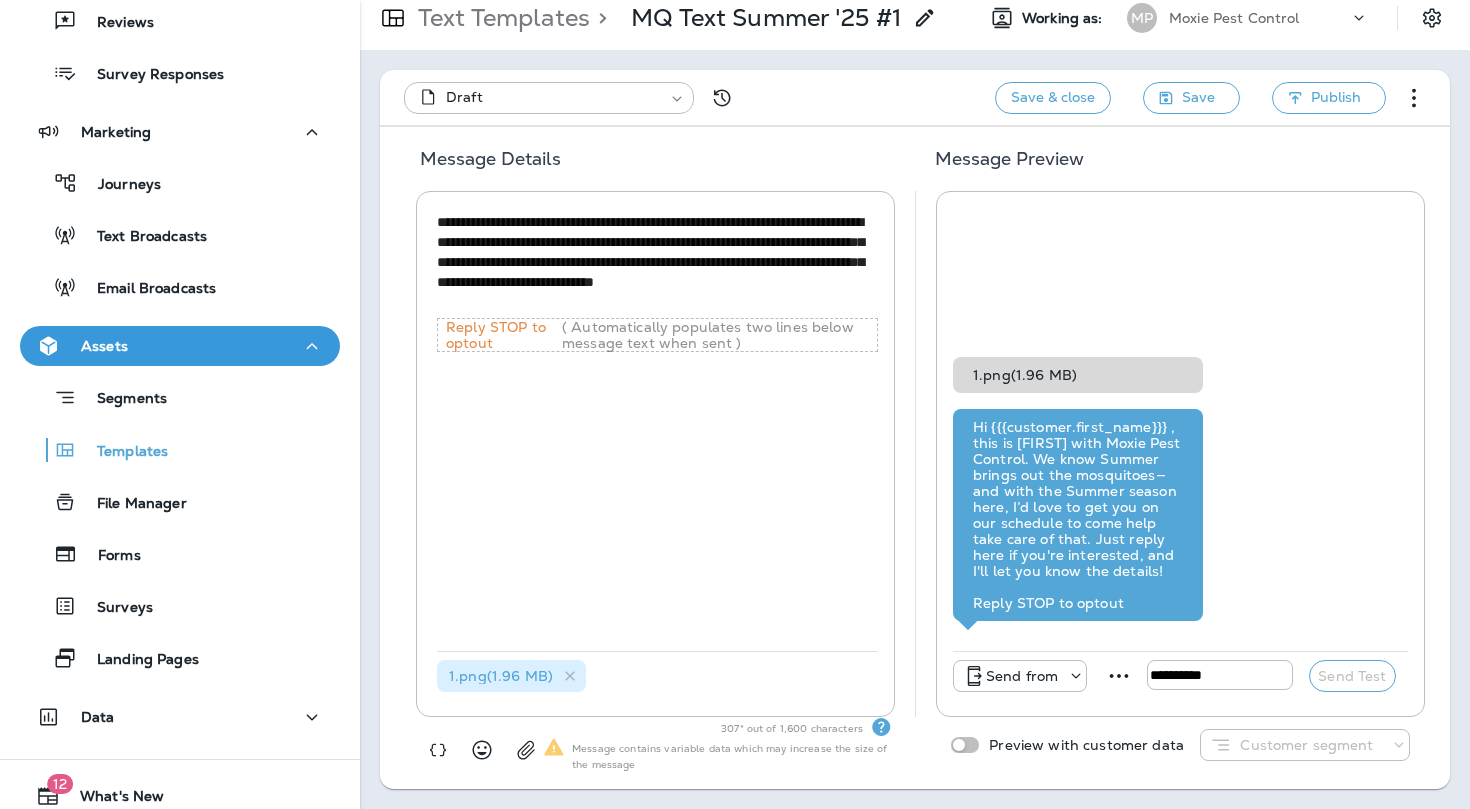 drag, startPoint x: 746, startPoint y: 221, endPoint x: 686, endPoint y: 221, distance: 60 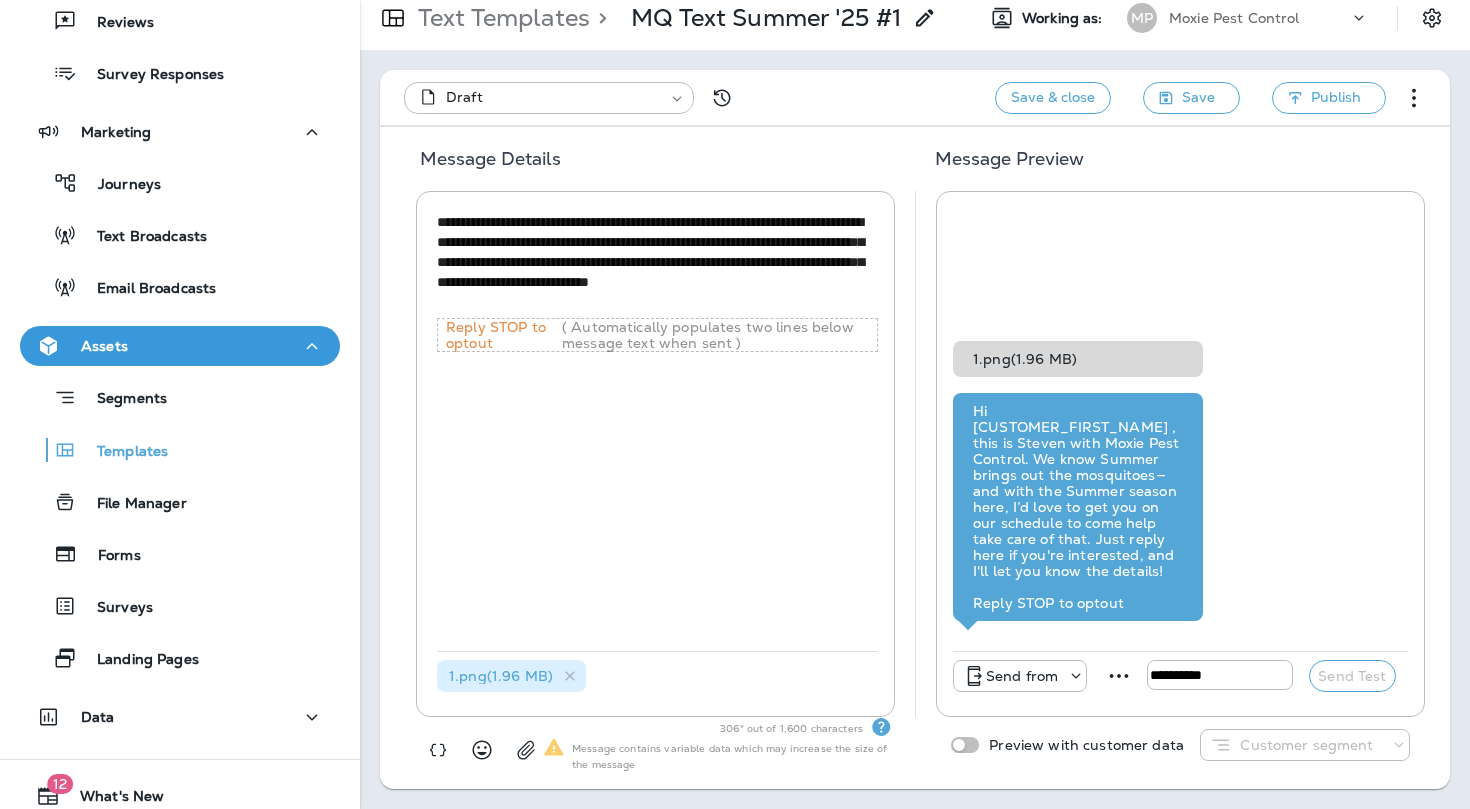 click on "**********" at bounding box center (657, 429) 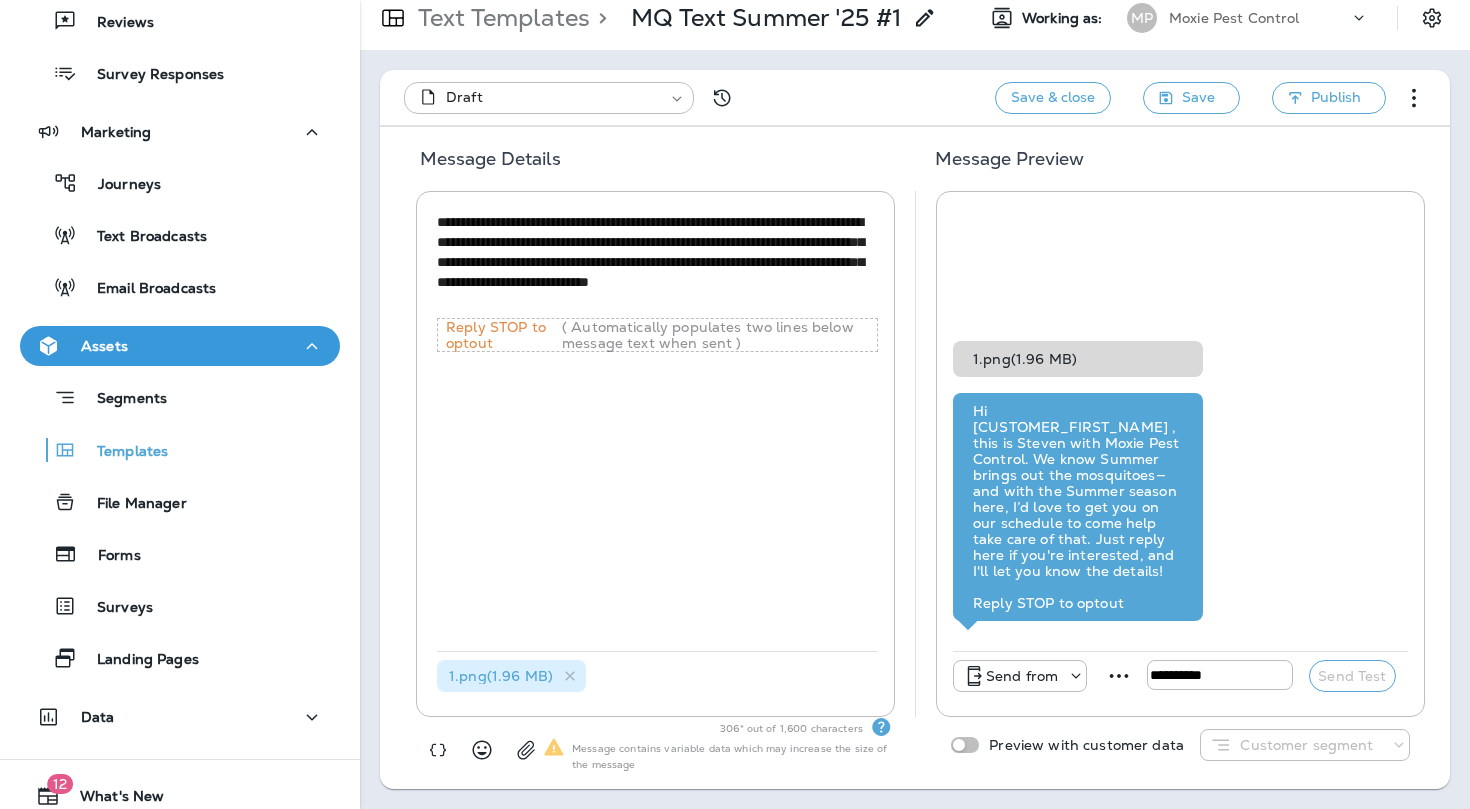 click on "**********" at bounding box center (657, 262) 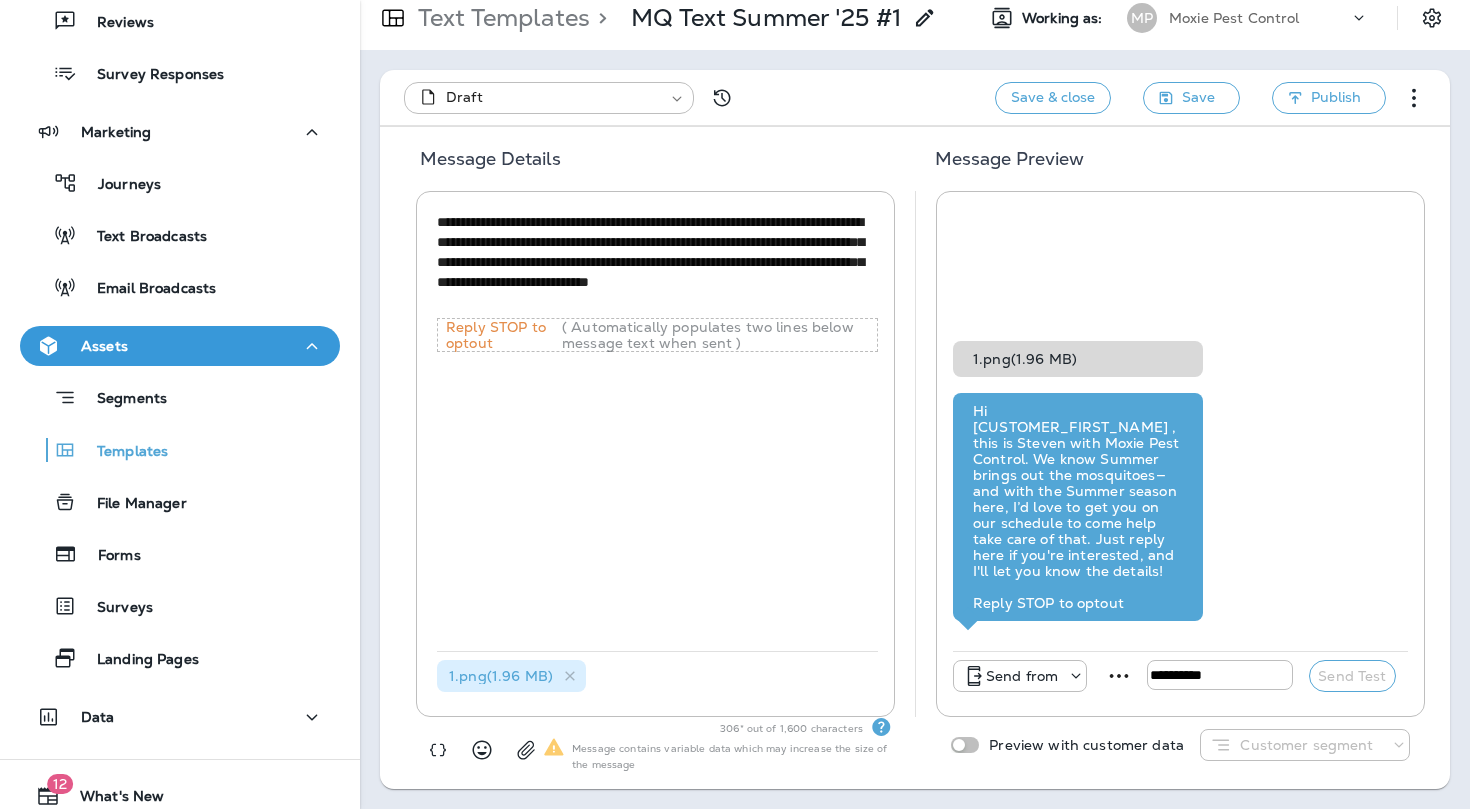 drag, startPoint x: 730, startPoint y: 220, endPoint x: 683, endPoint y: 220, distance: 47 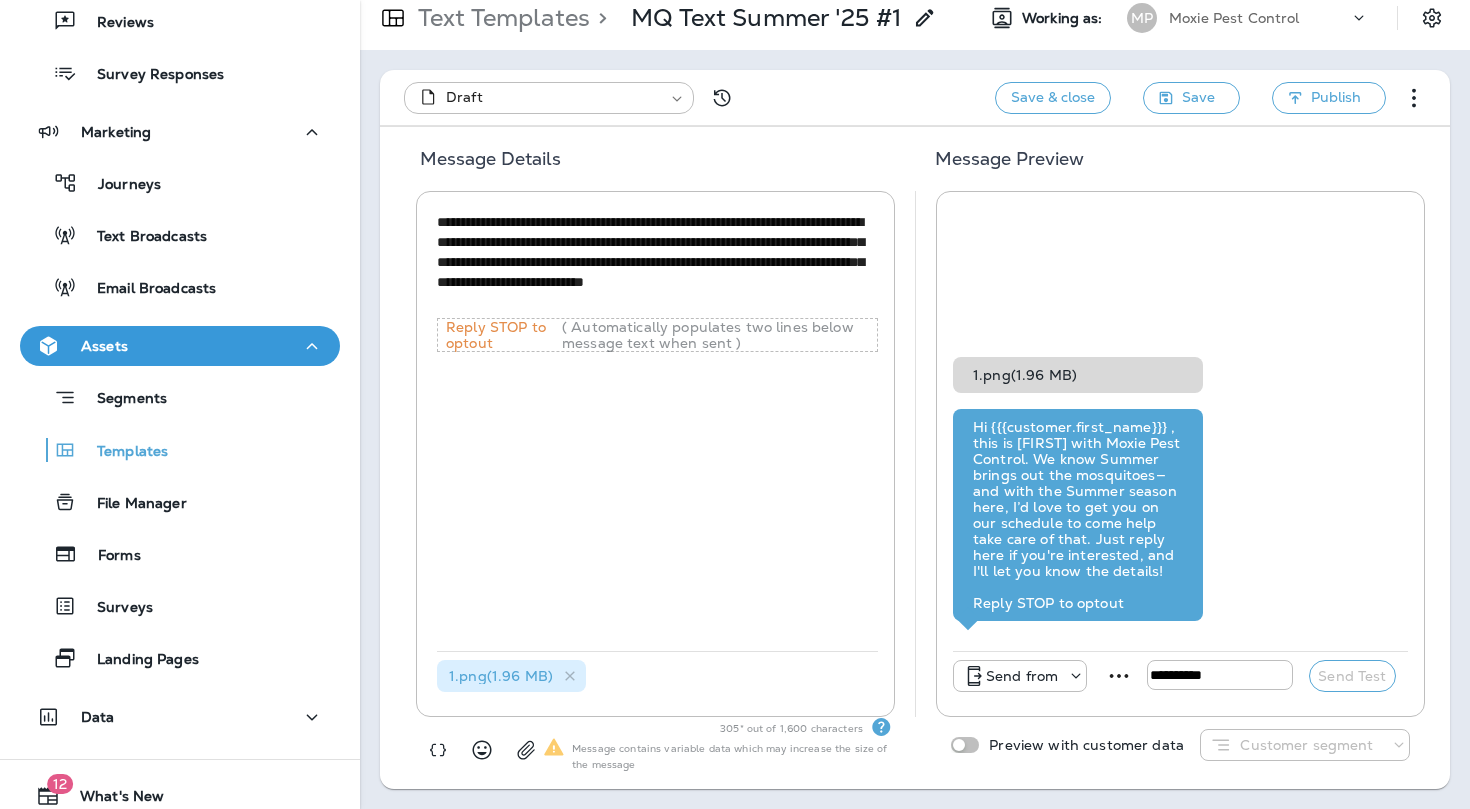 click on "**********" at bounding box center [657, 262] 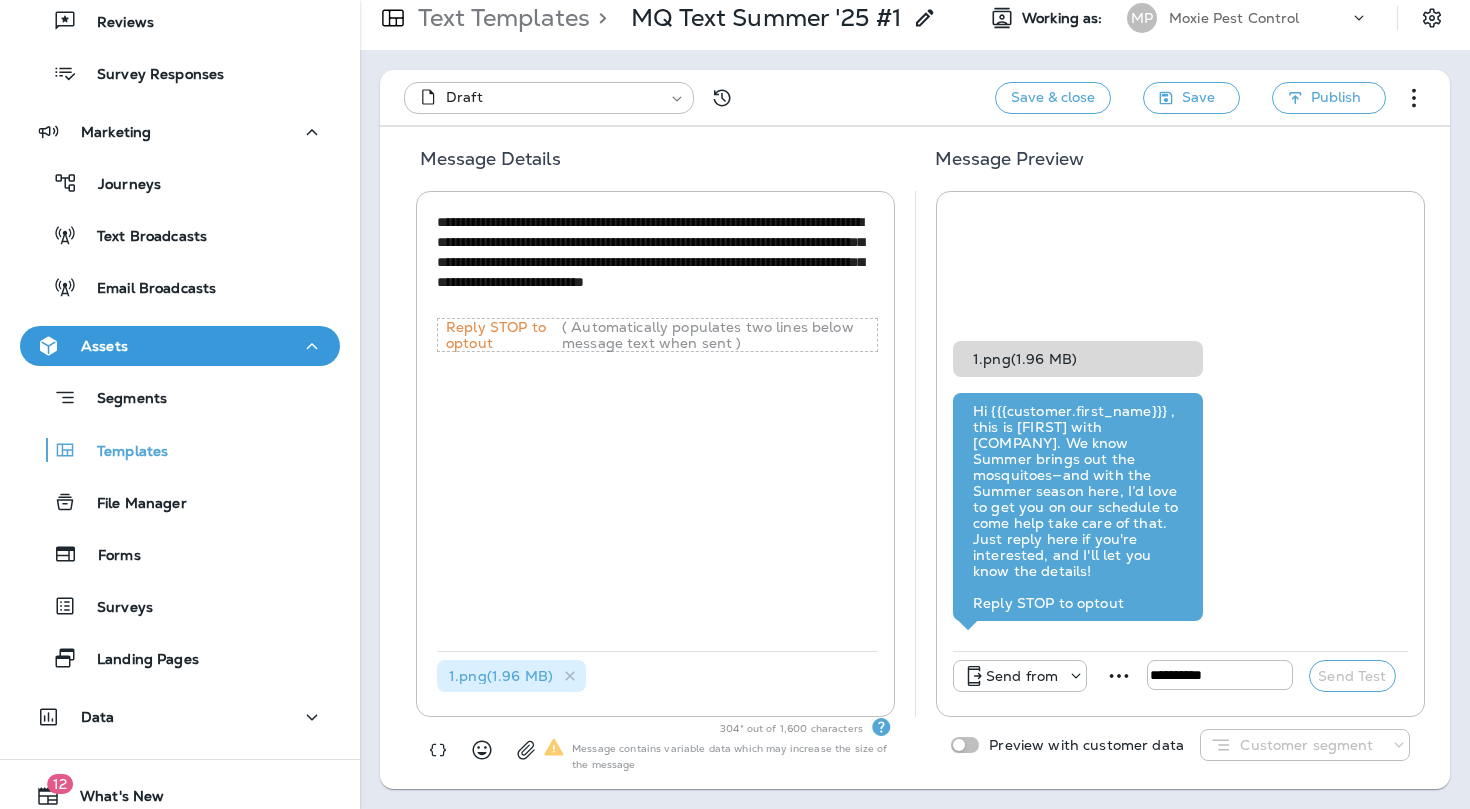 type on "**********" 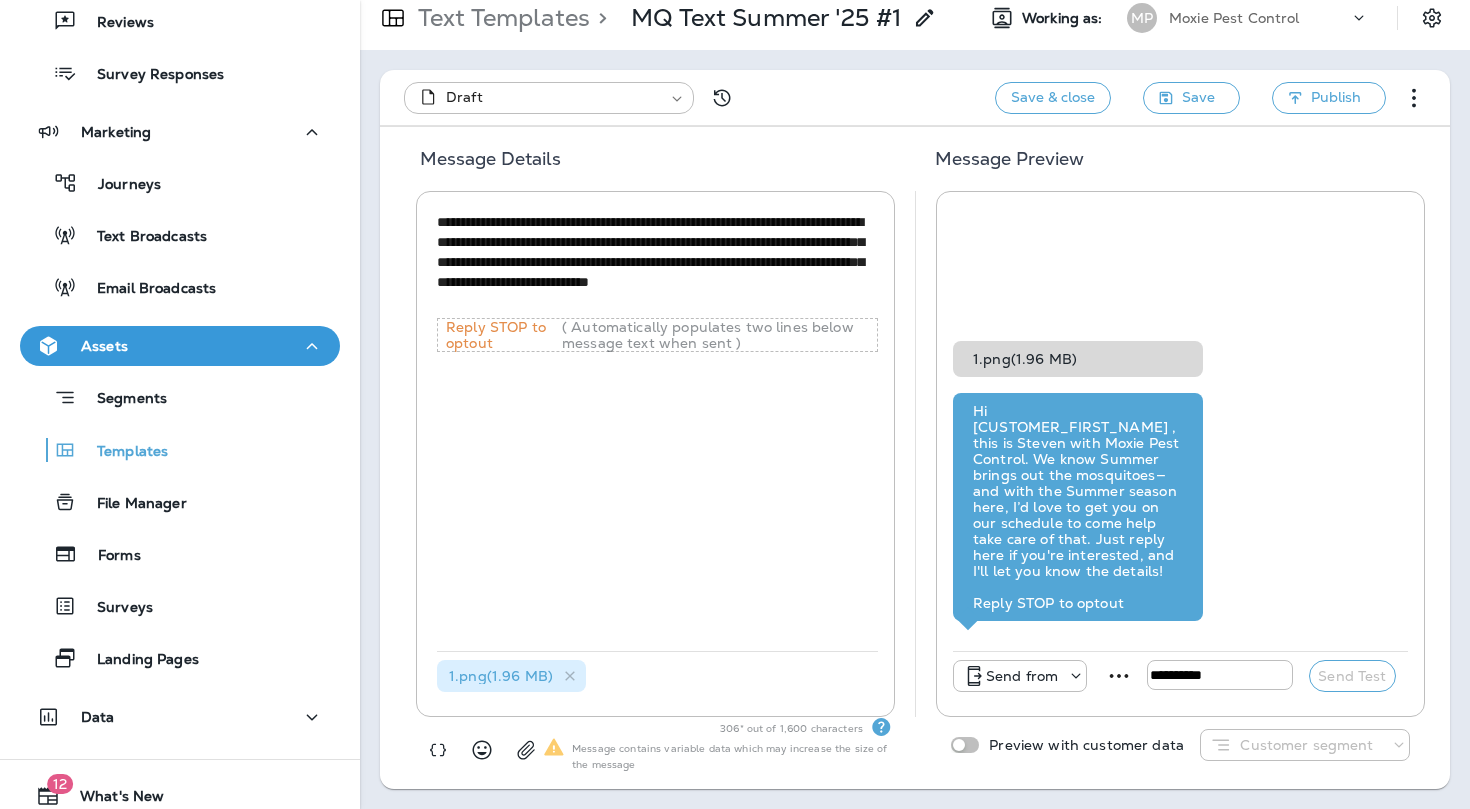 click on "**********" at bounding box center (657, 262) 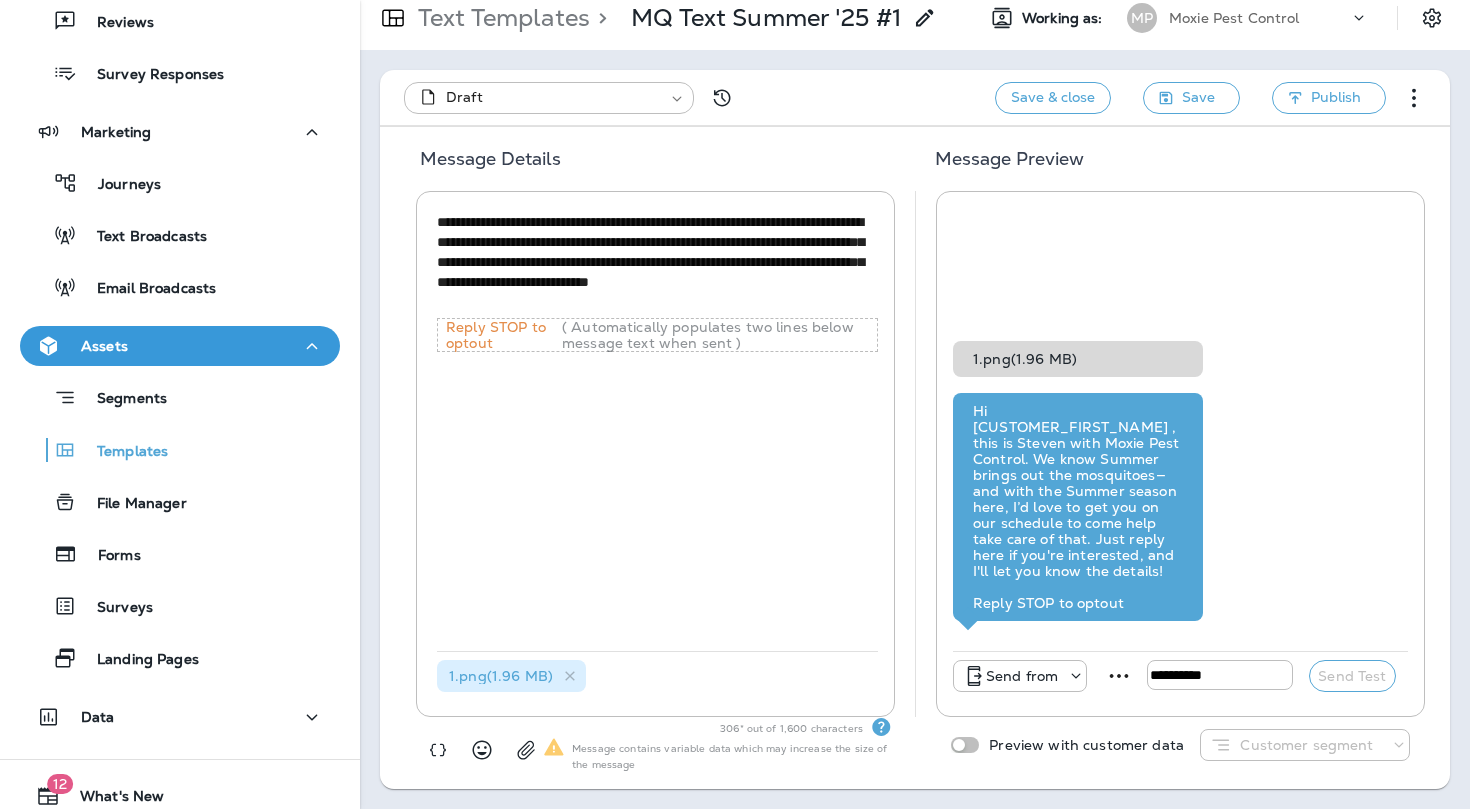 click on "**********" at bounding box center [657, 262] 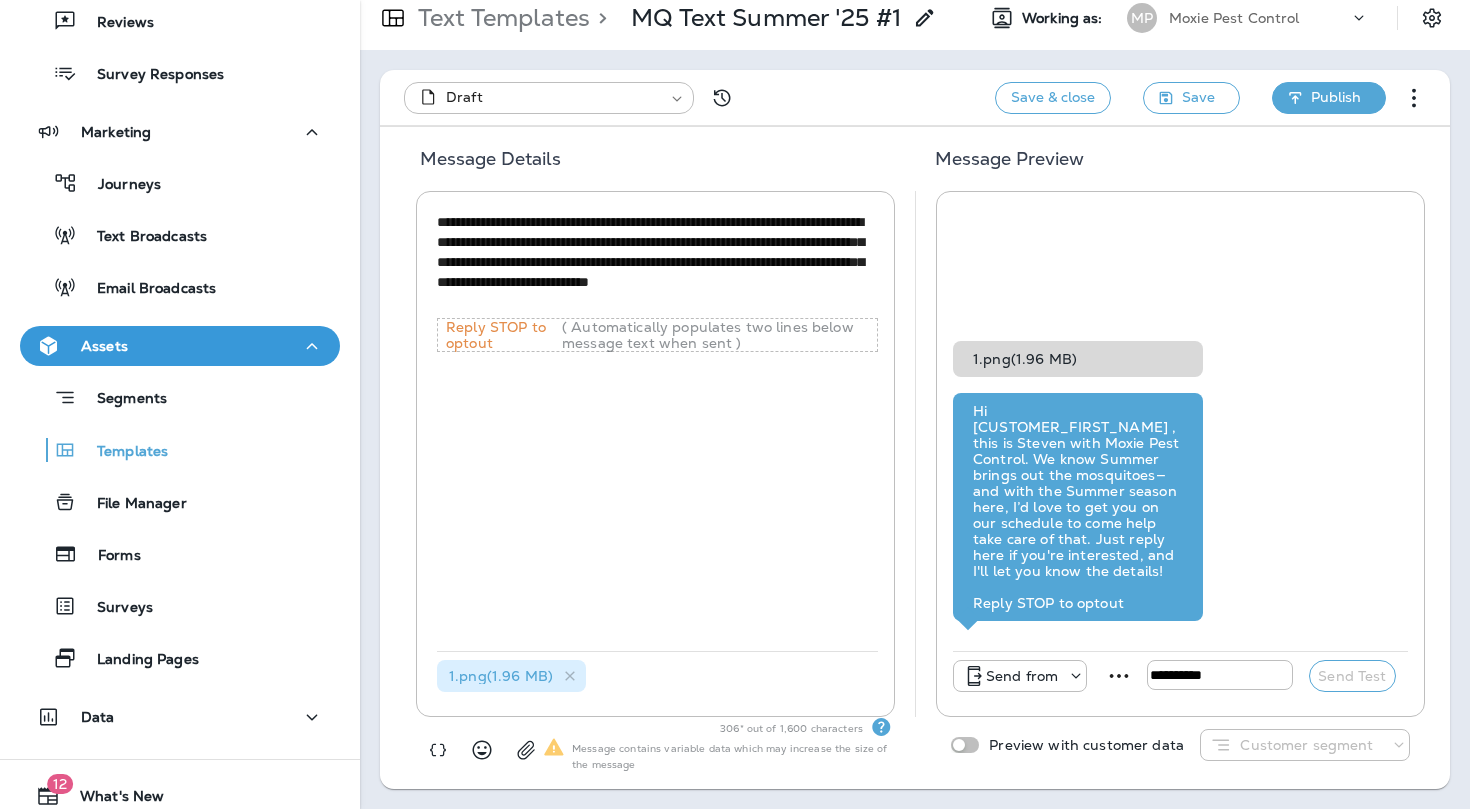 click on "Publish" at bounding box center (1336, 97) 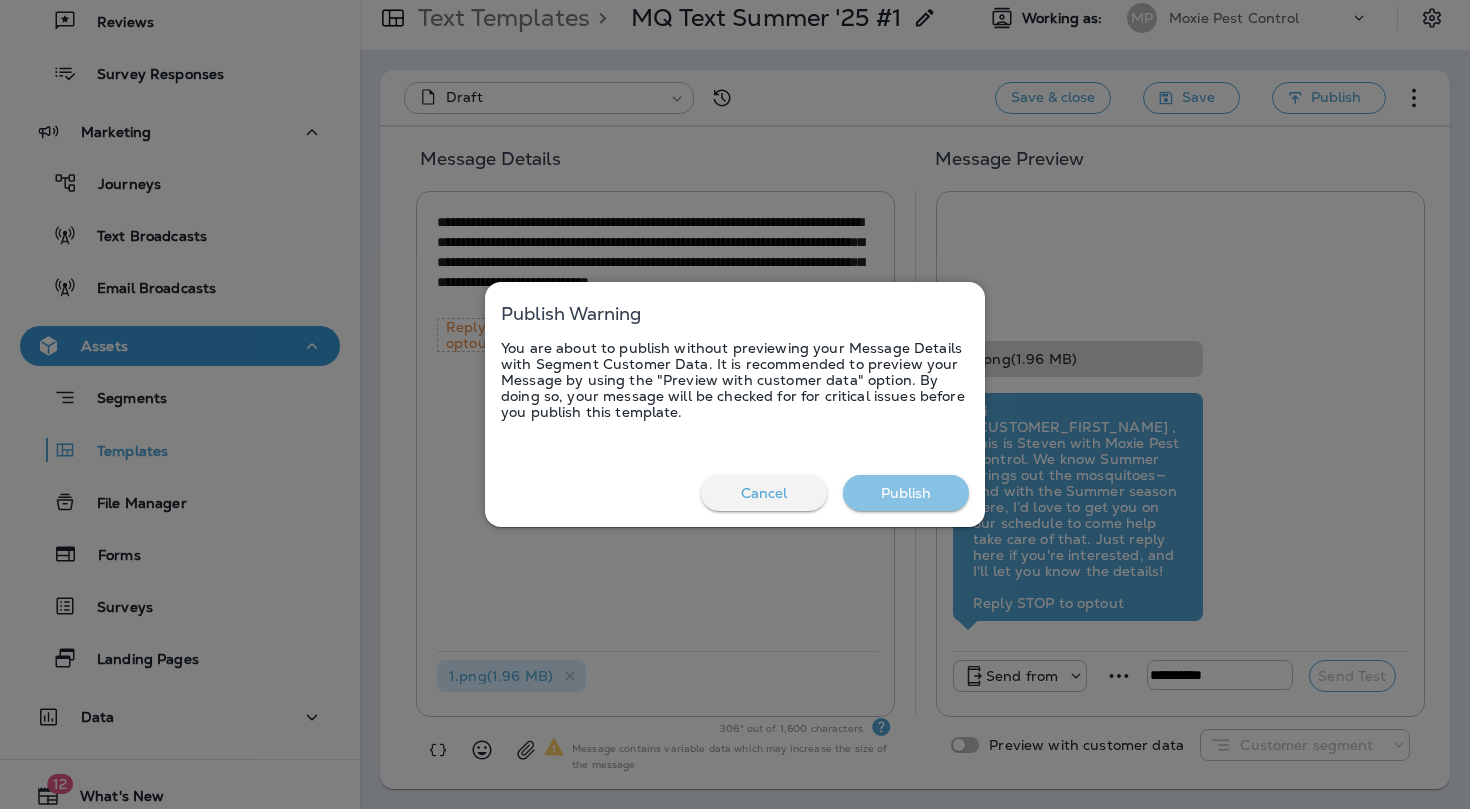 click on "Publish" at bounding box center [906, 493] 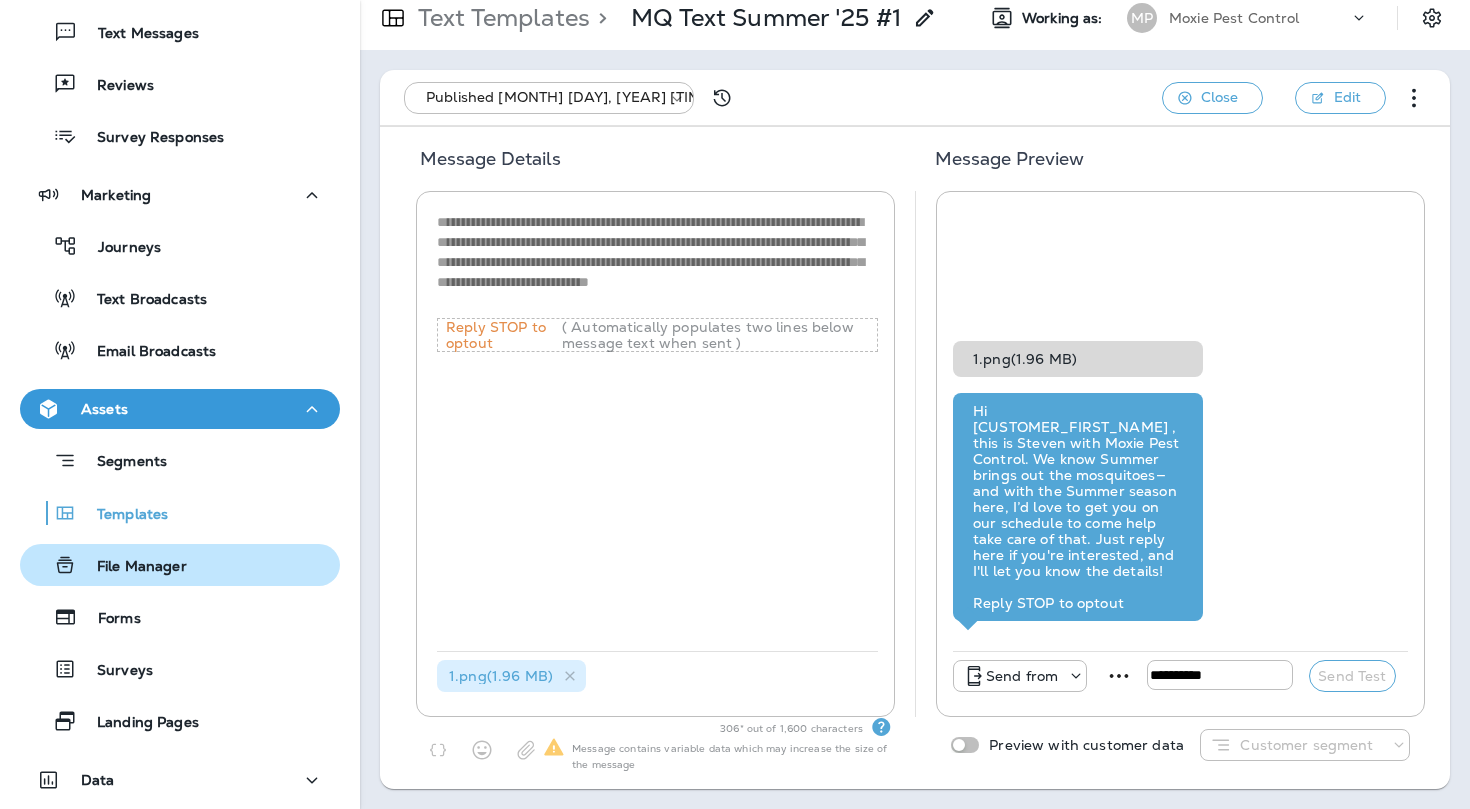 scroll, scrollTop: 306, scrollLeft: 0, axis: vertical 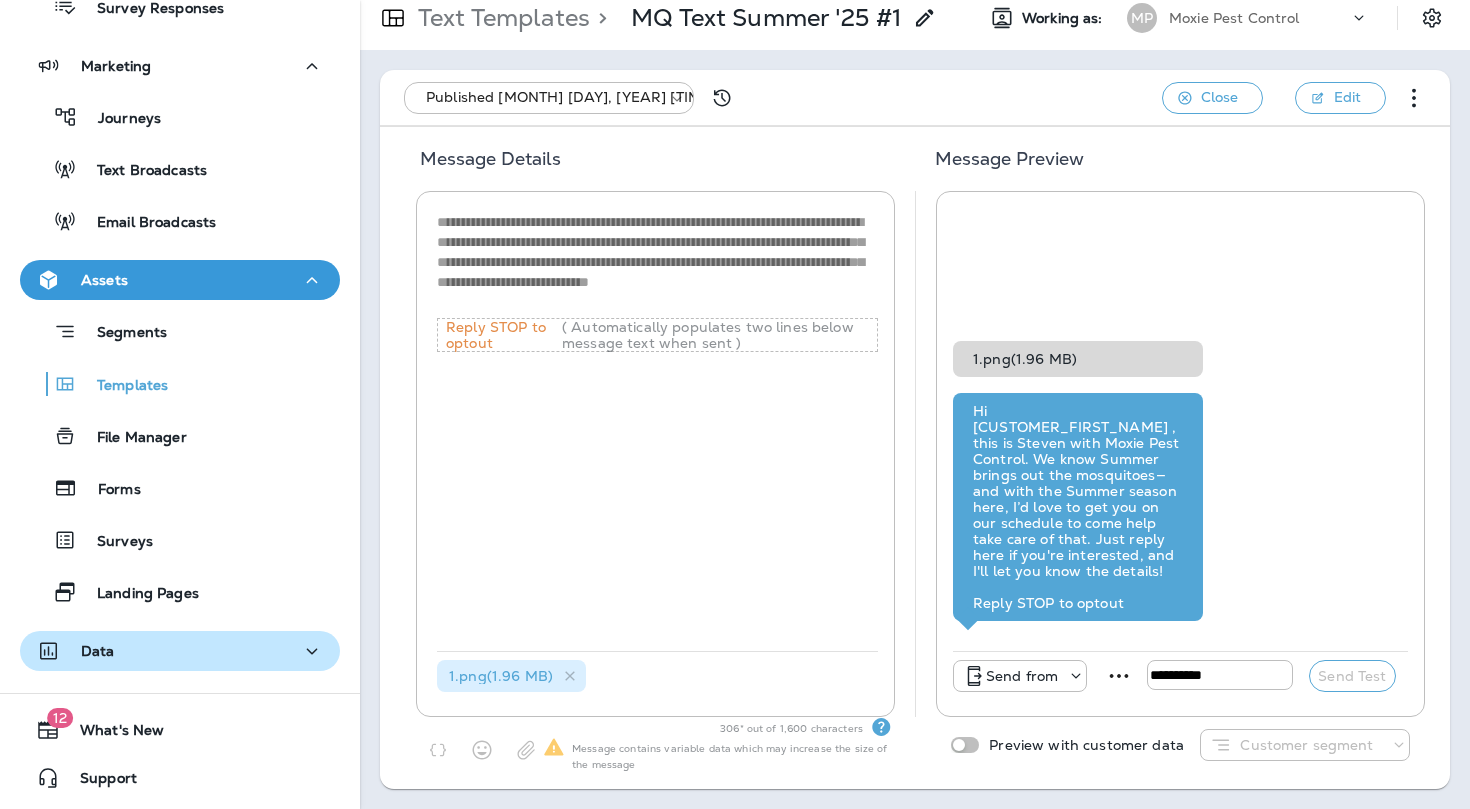 click on "Data" at bounding box center [75, 651] 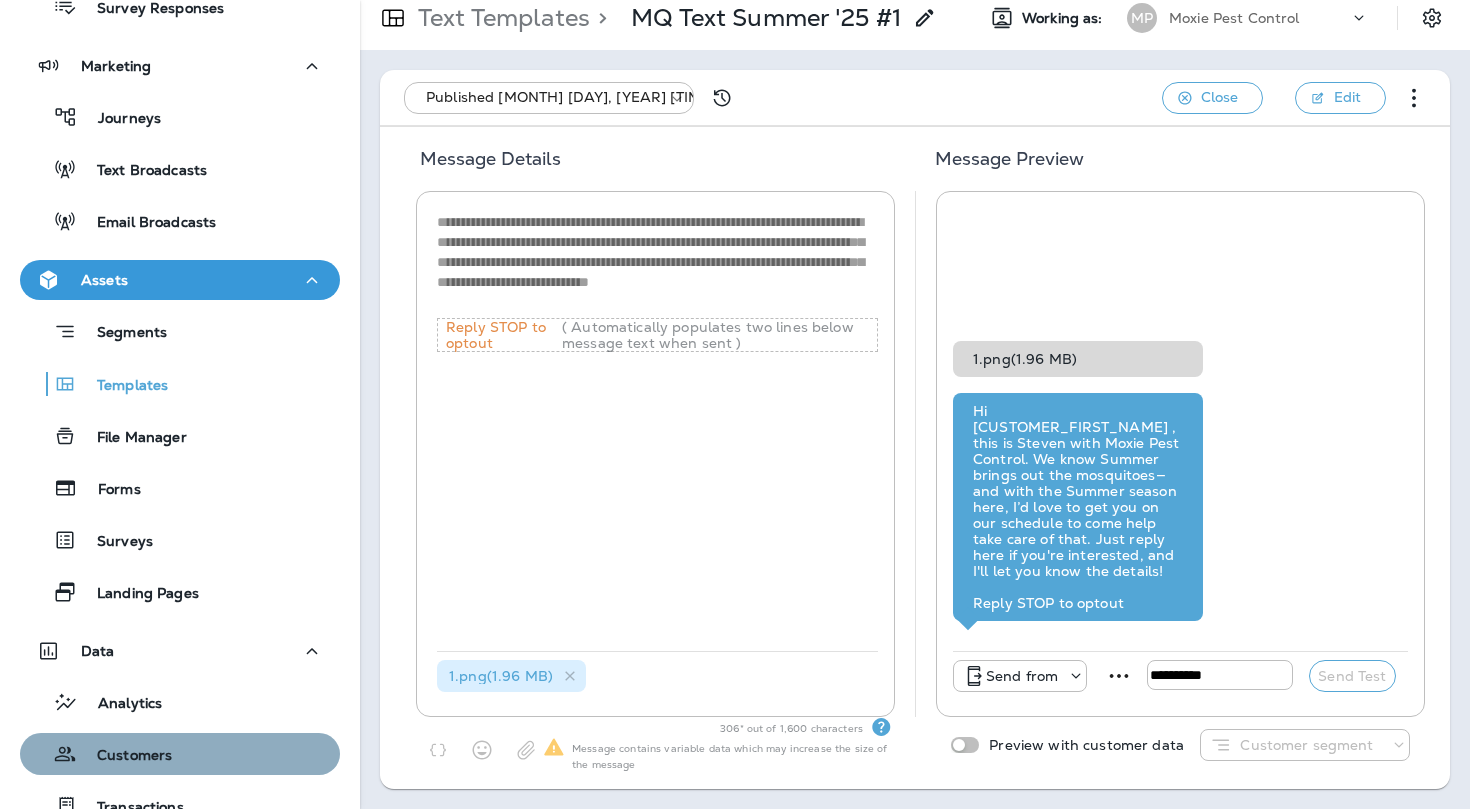 click on "Customers" at bounding box center [100, 754] 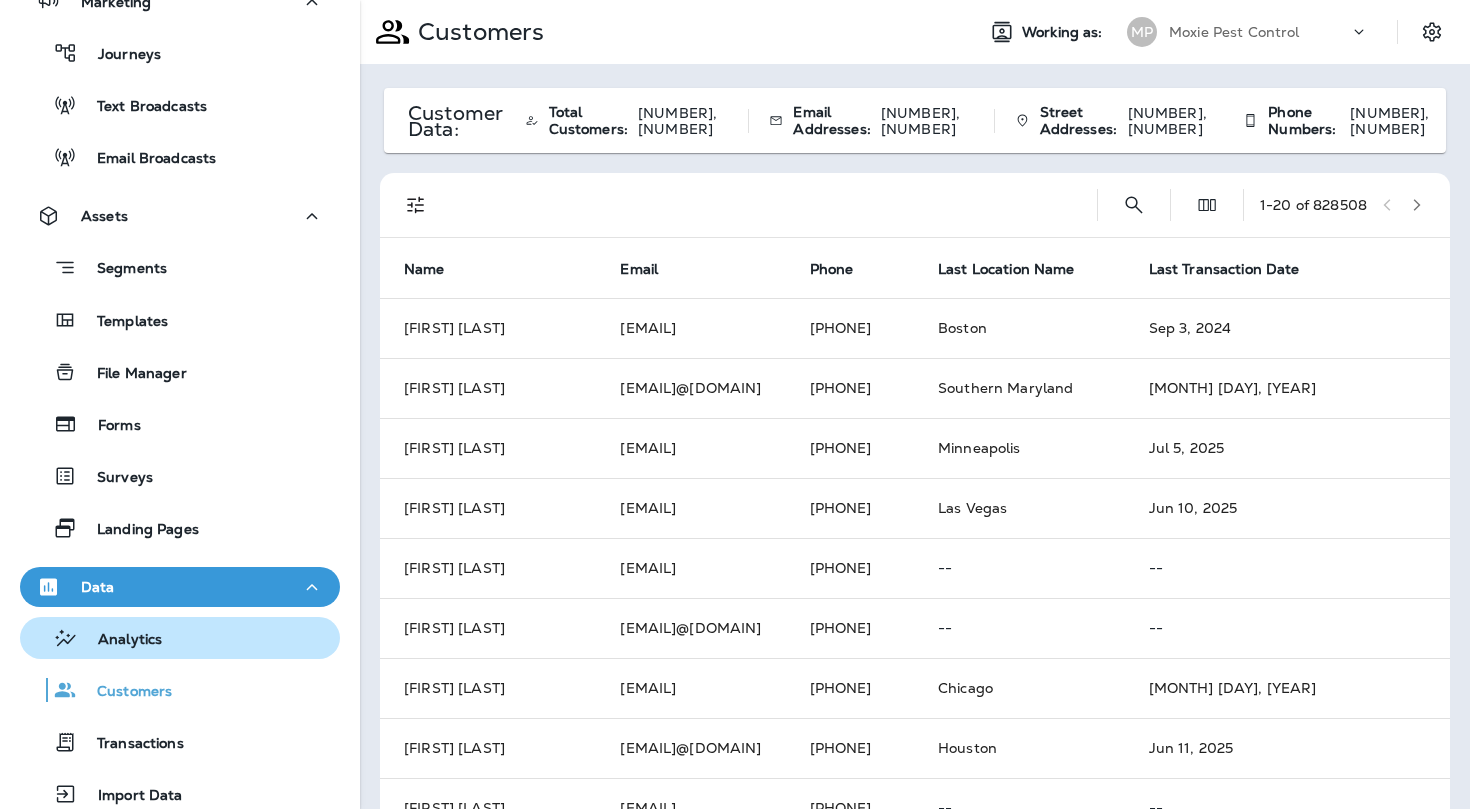 scroll, scrollTop: 514, scrollLeft: 0, axis: vertical 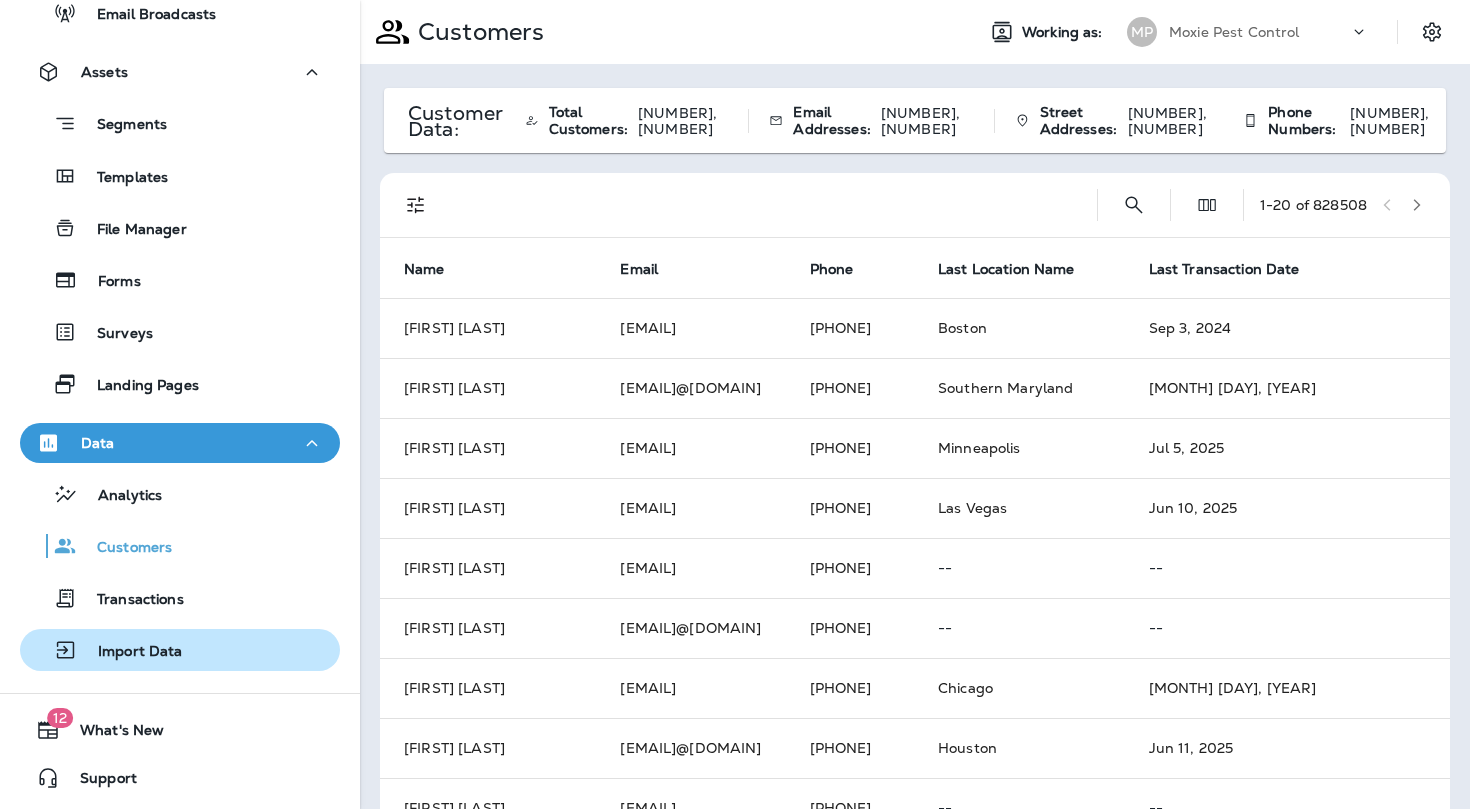 click on "Import Data" at bounding box center (180, 650) 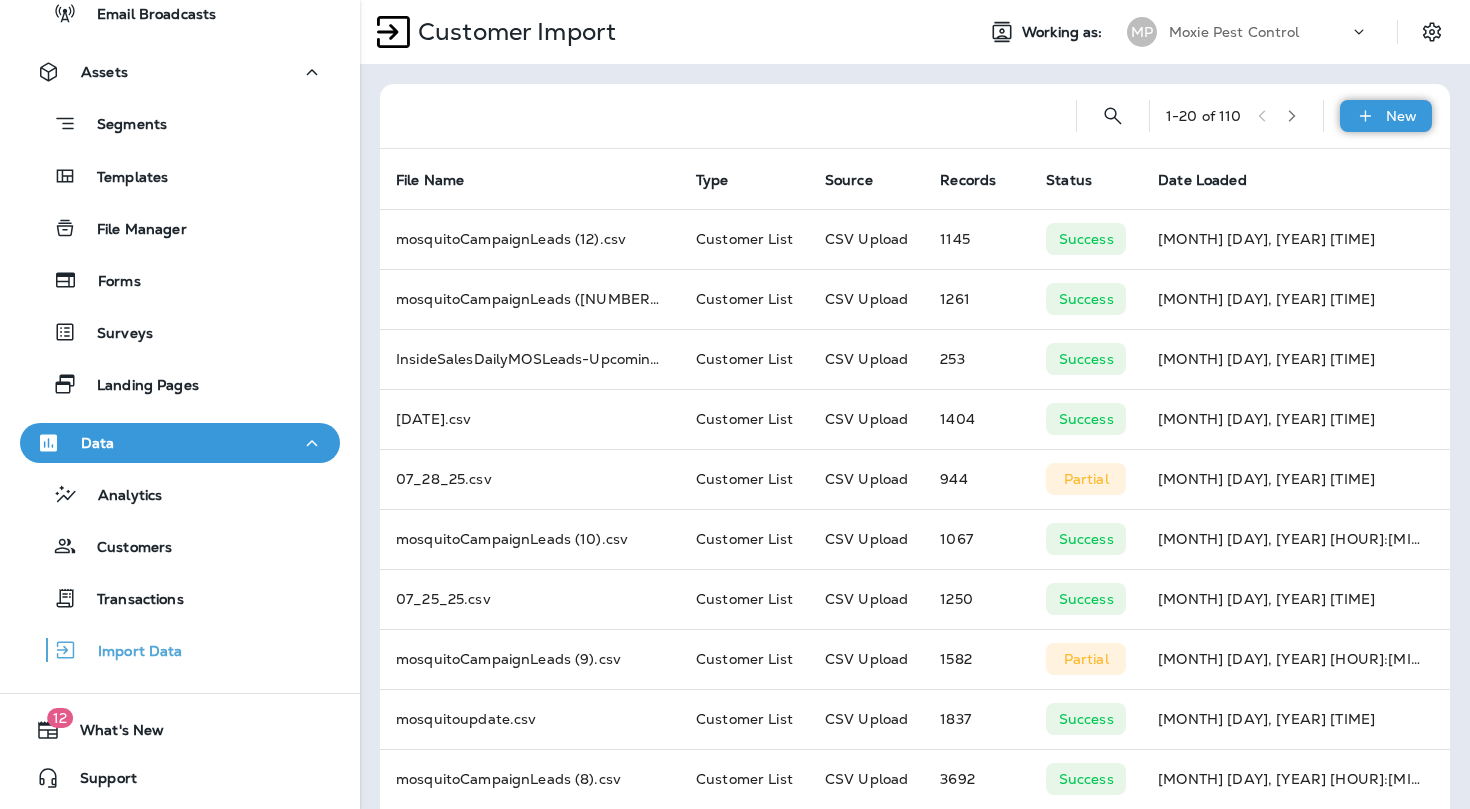 click on "New" at bounding box center (1401, 116) 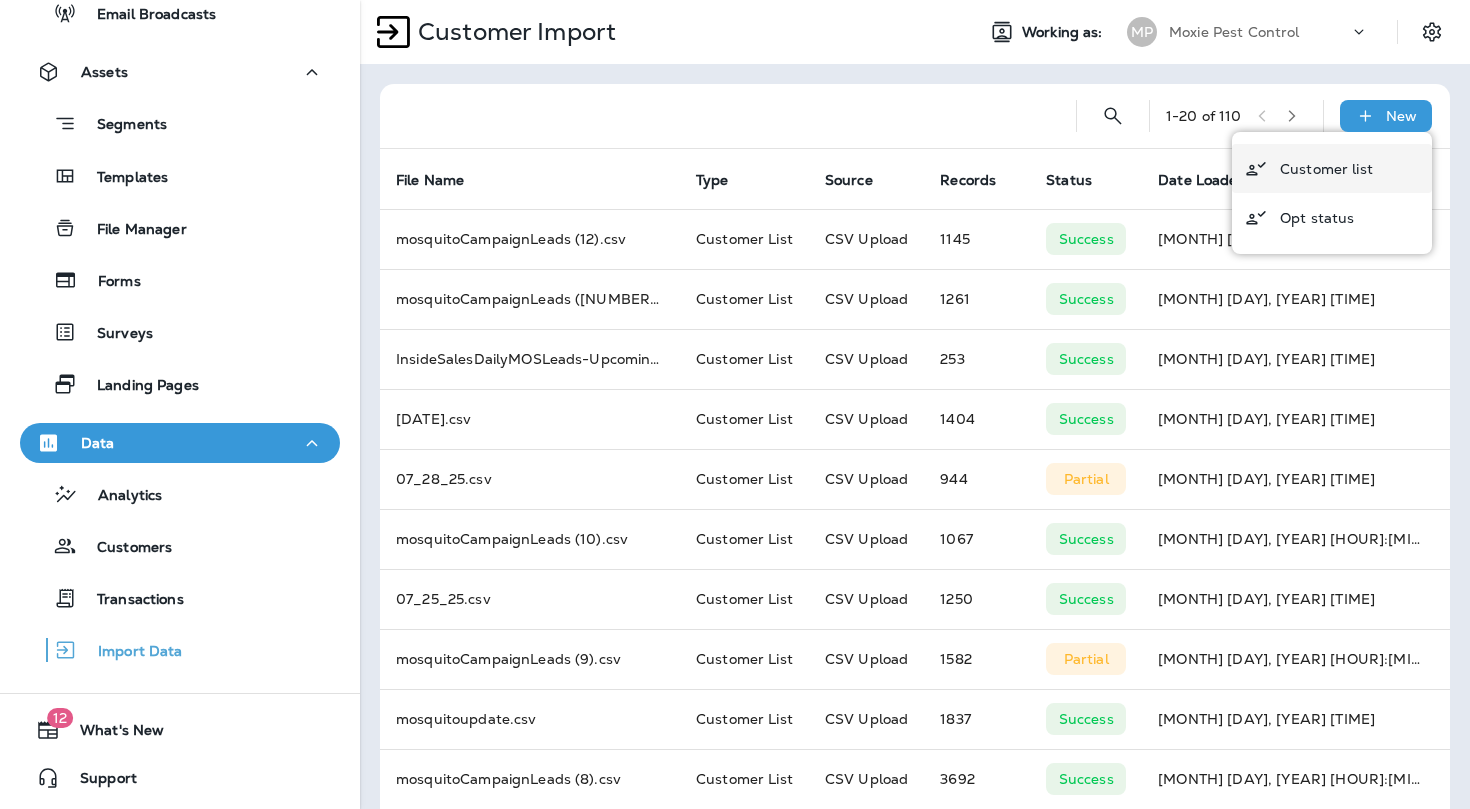 click on "Customer list" at bounding box center [1326, 169] 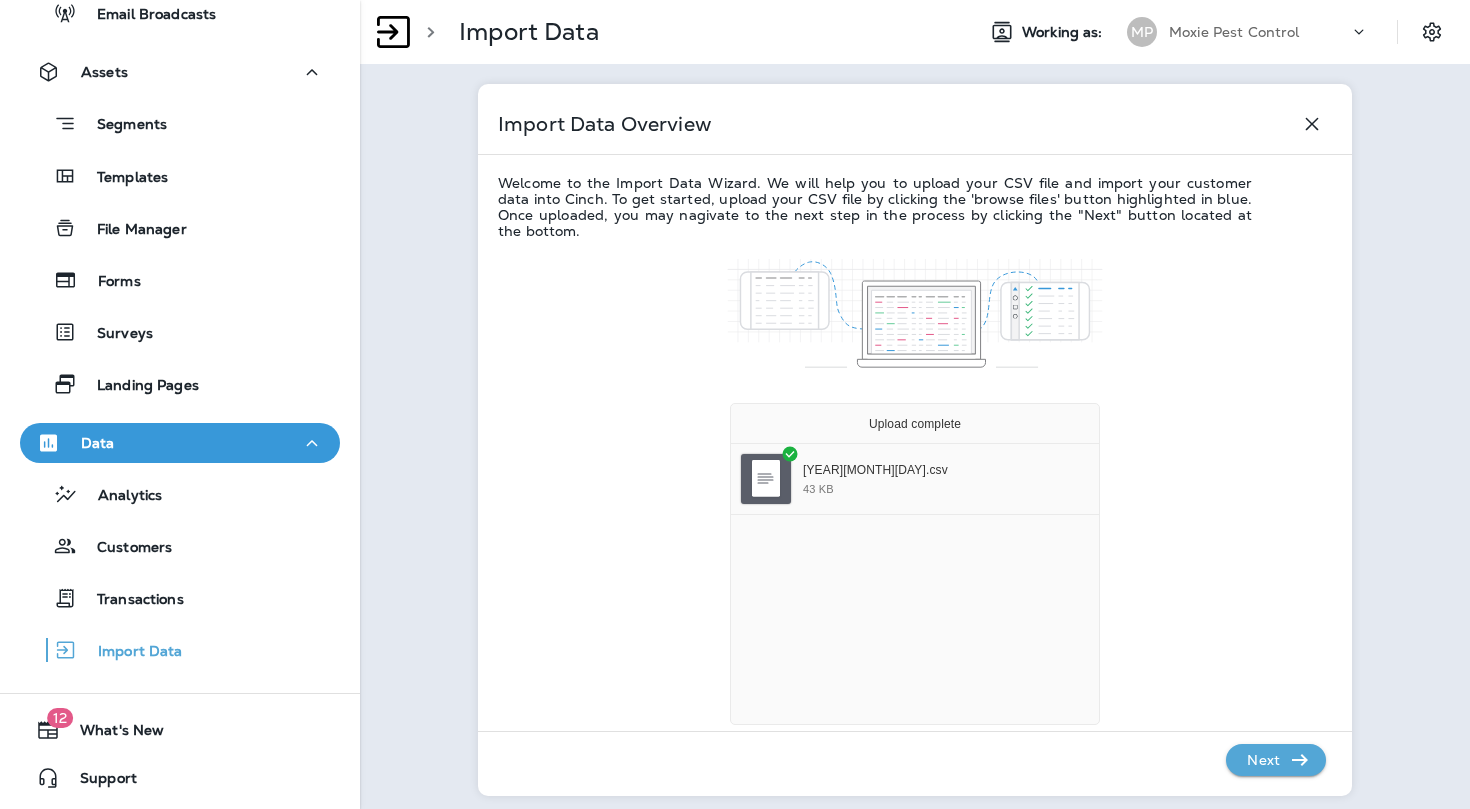click 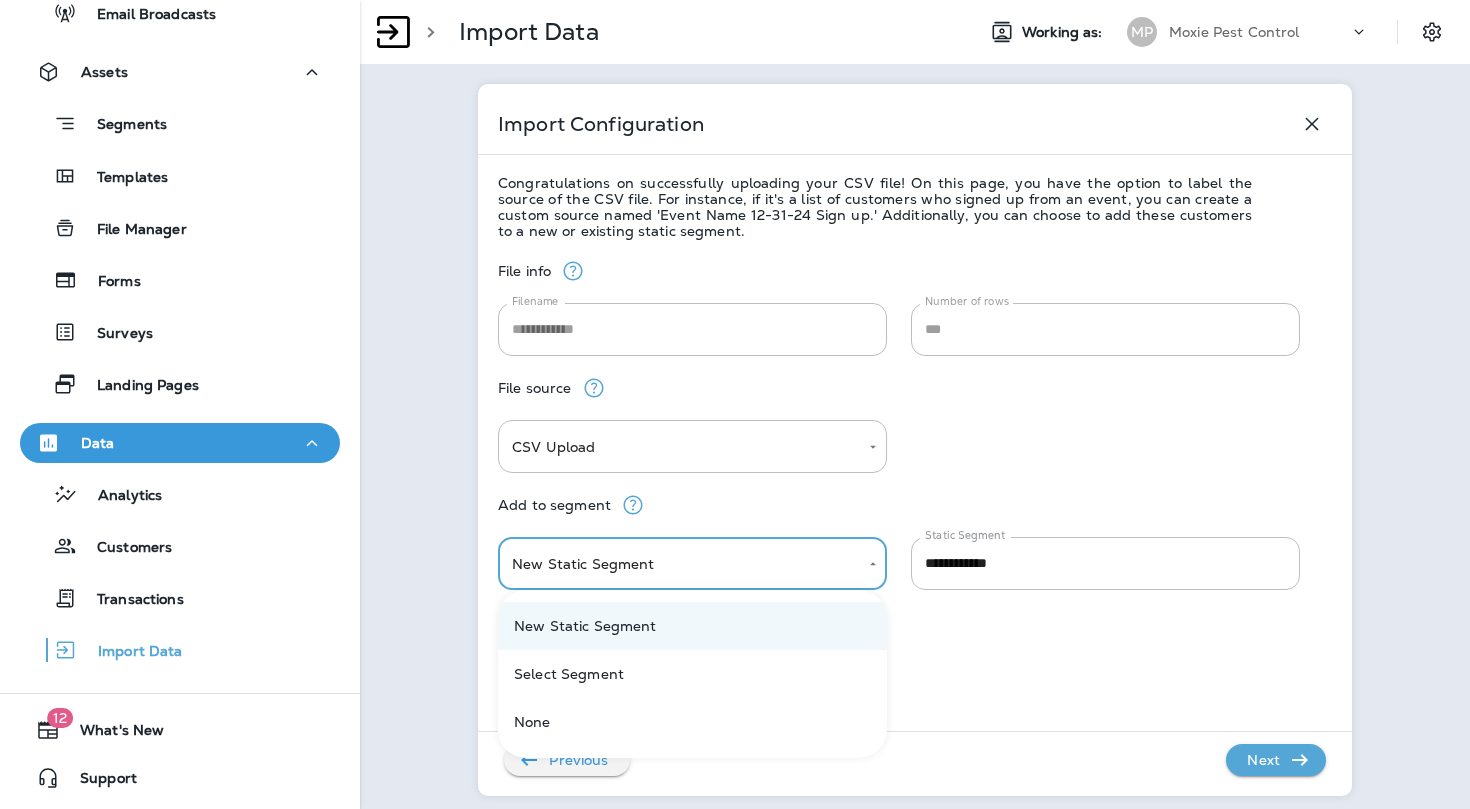 click on "**********" at bounding box center [735, 0] 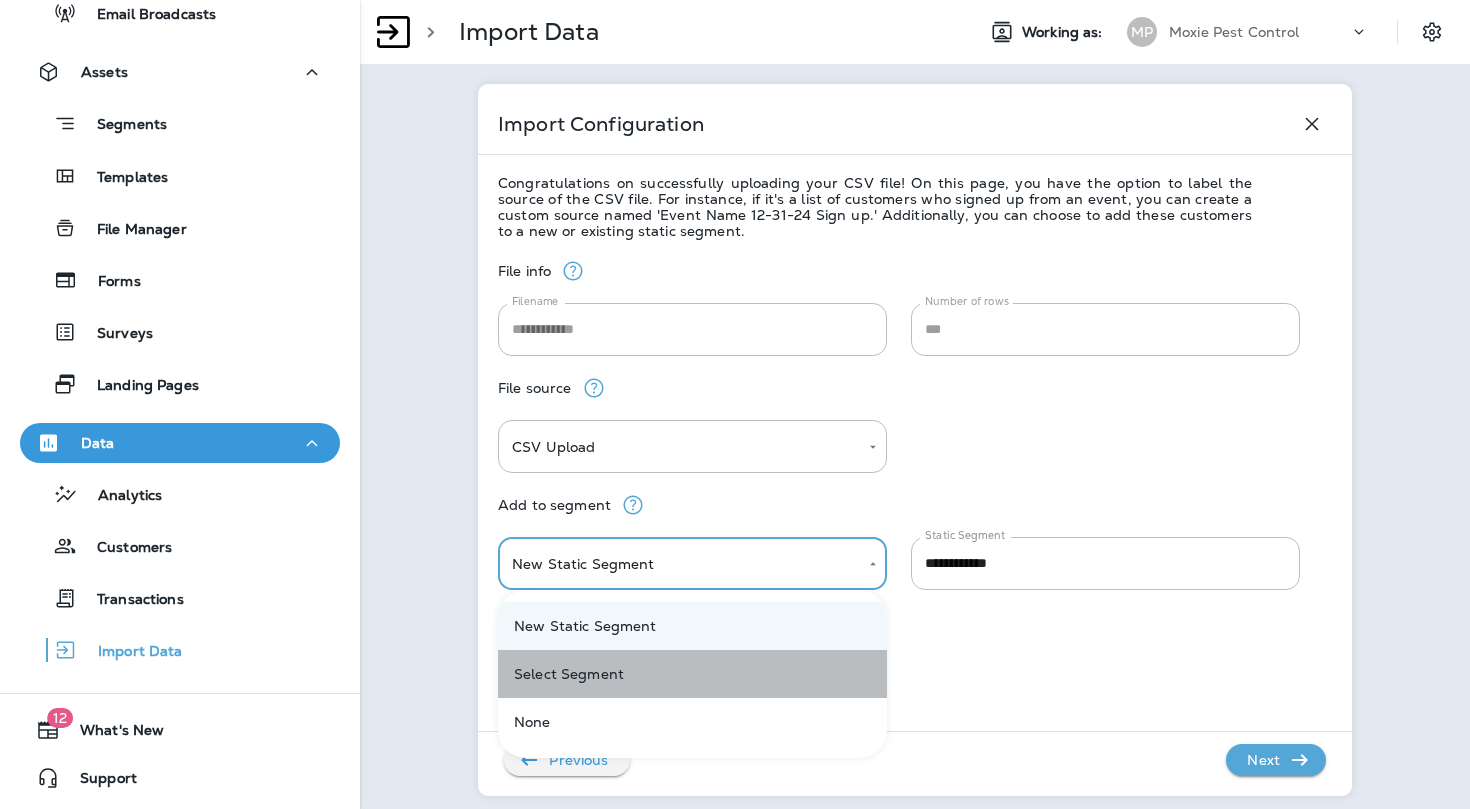 click on "Select Segment" at bounding box center [692, 674] 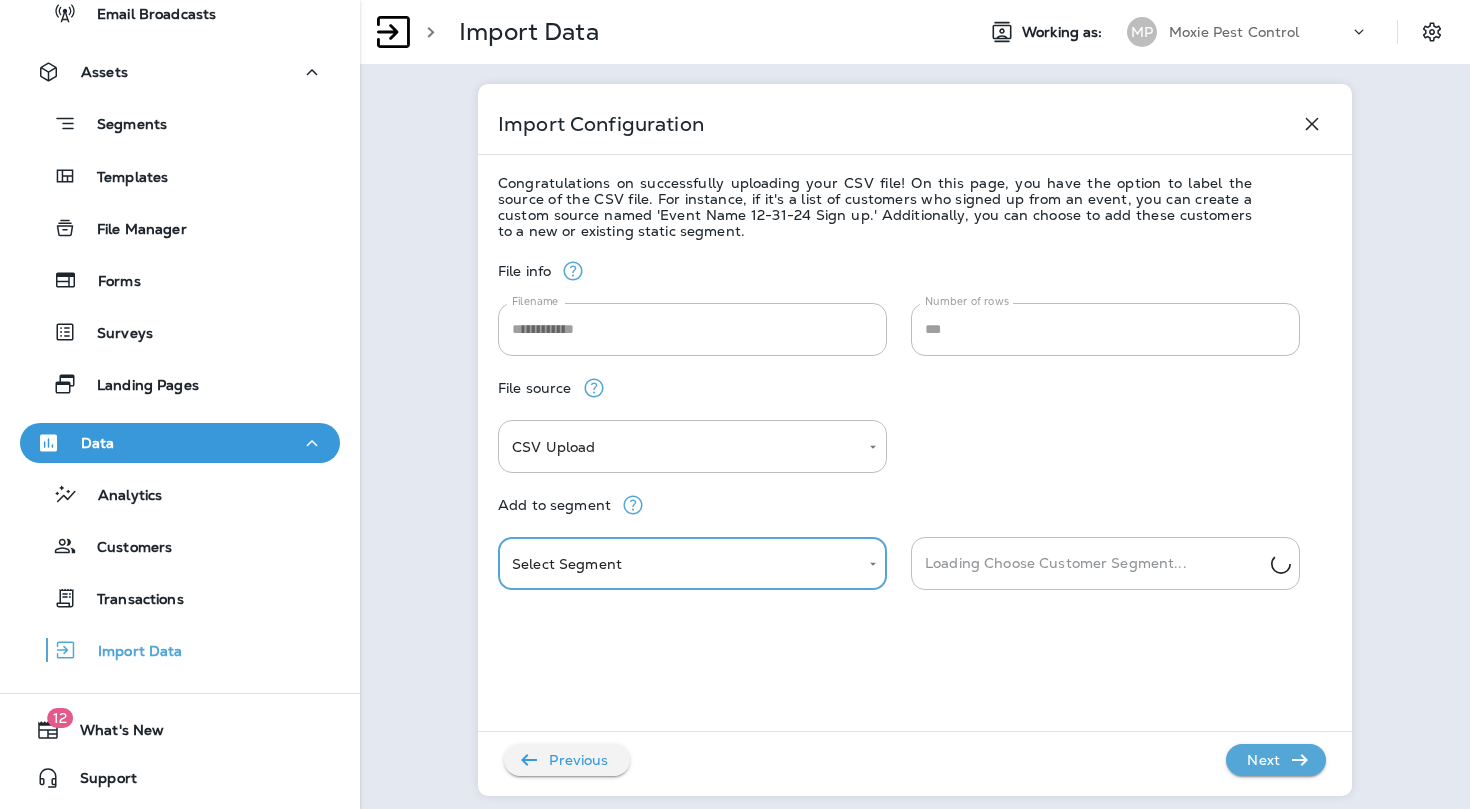 click on "Loading Choose Customer Segment..." at bounding box center [1095, 563] 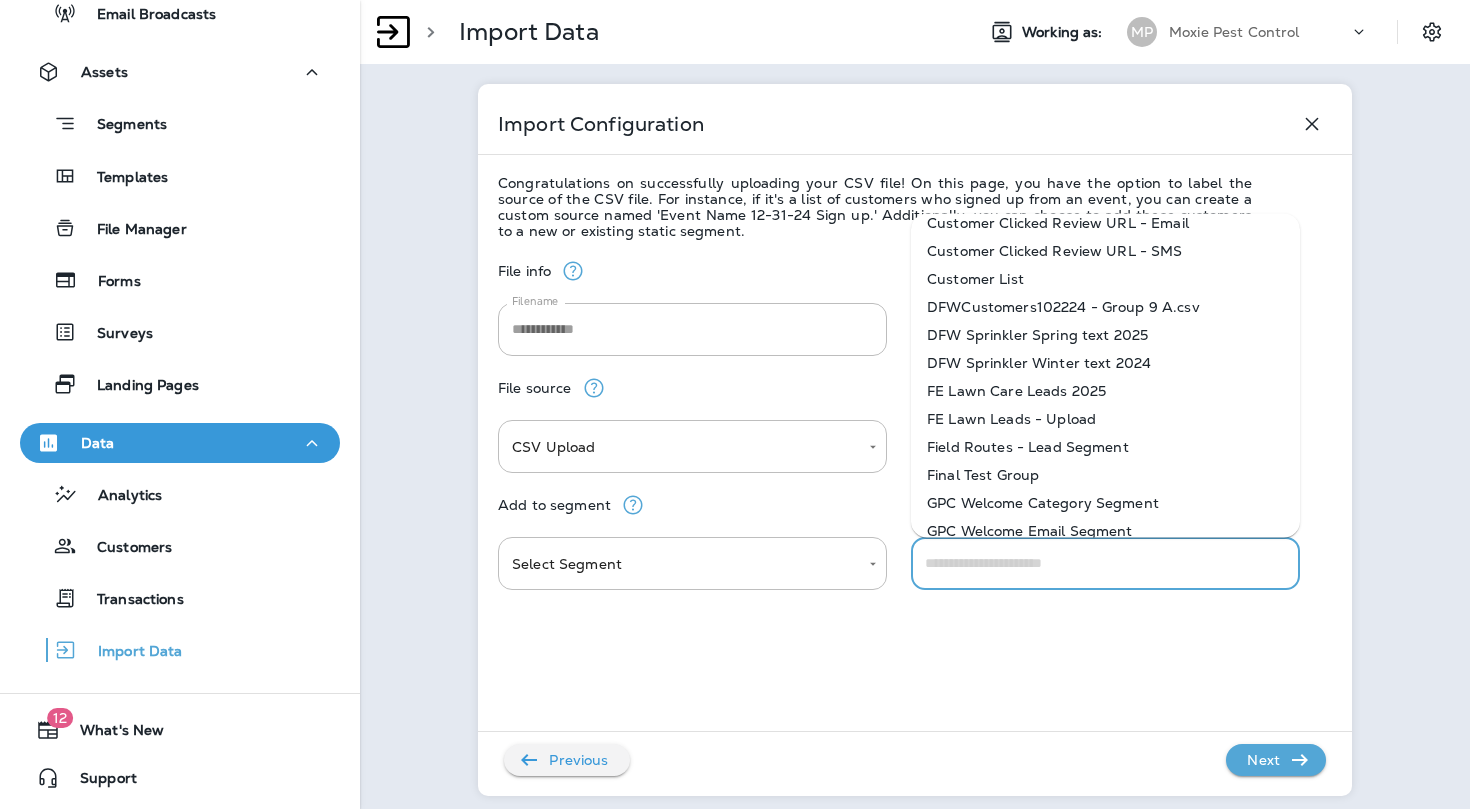 scroll, scrollTop: 436, scrollLeft: 0, axis: vertical 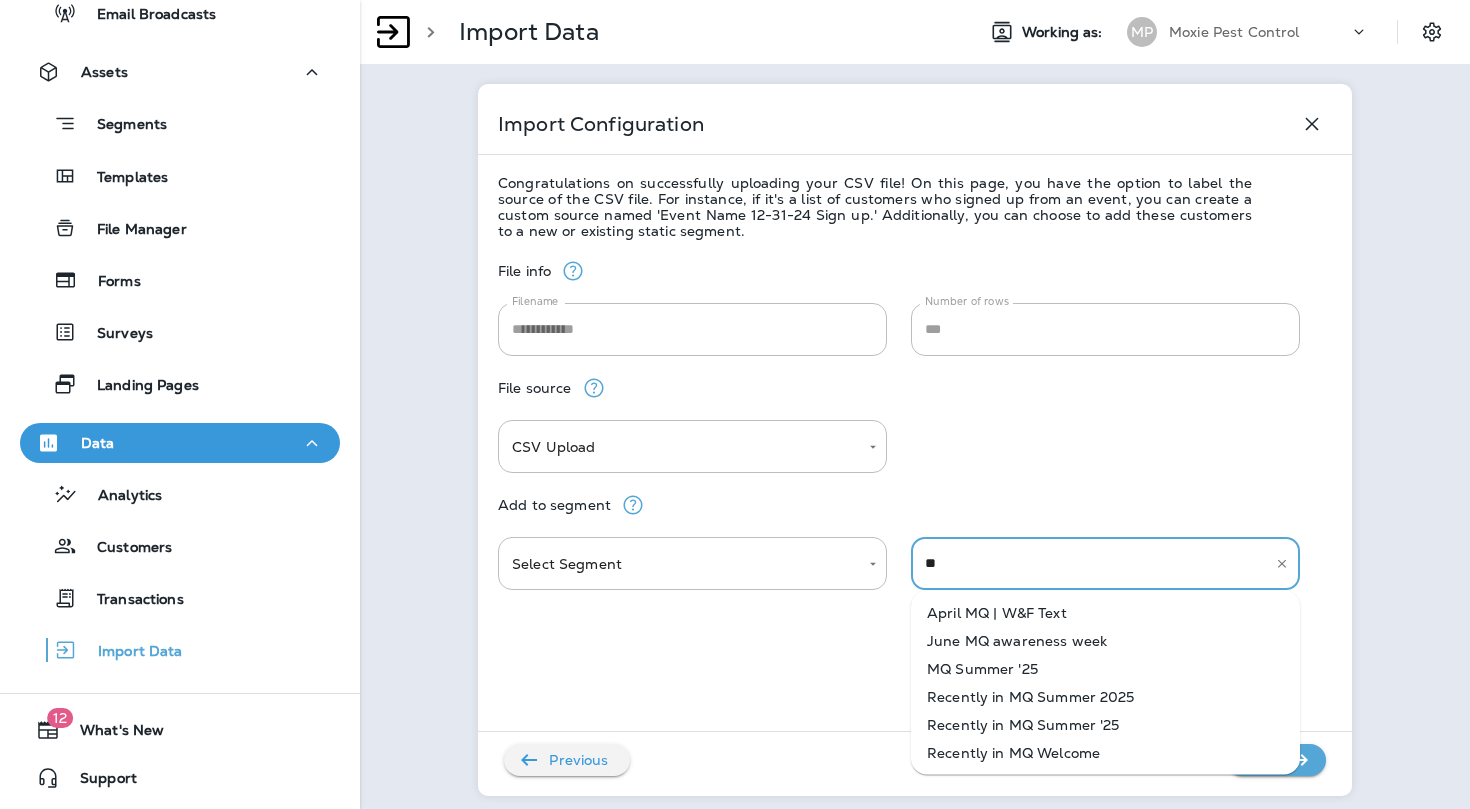 click on "MQ Summer '25" at bounding box center [1105, 669] 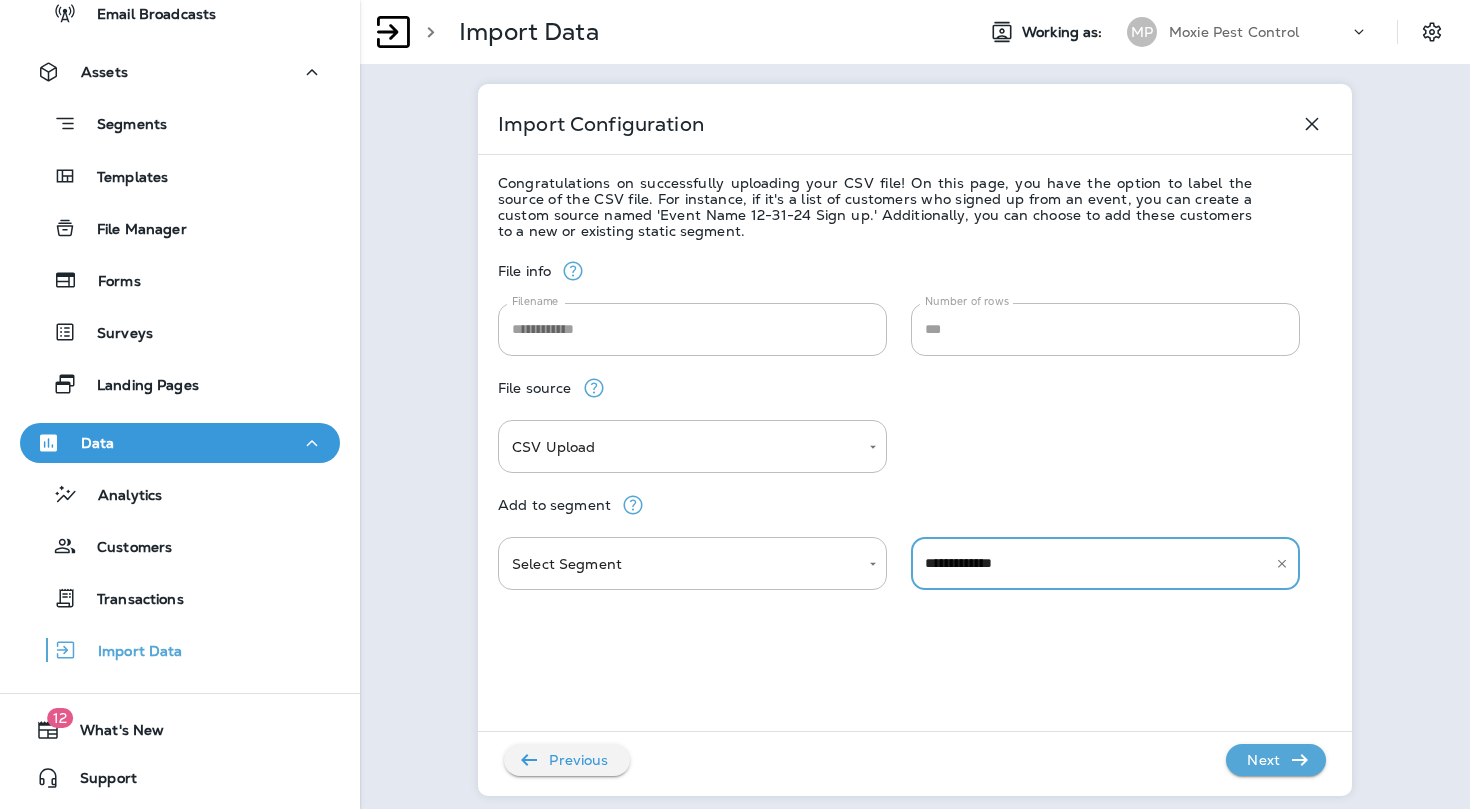 type on "**********" 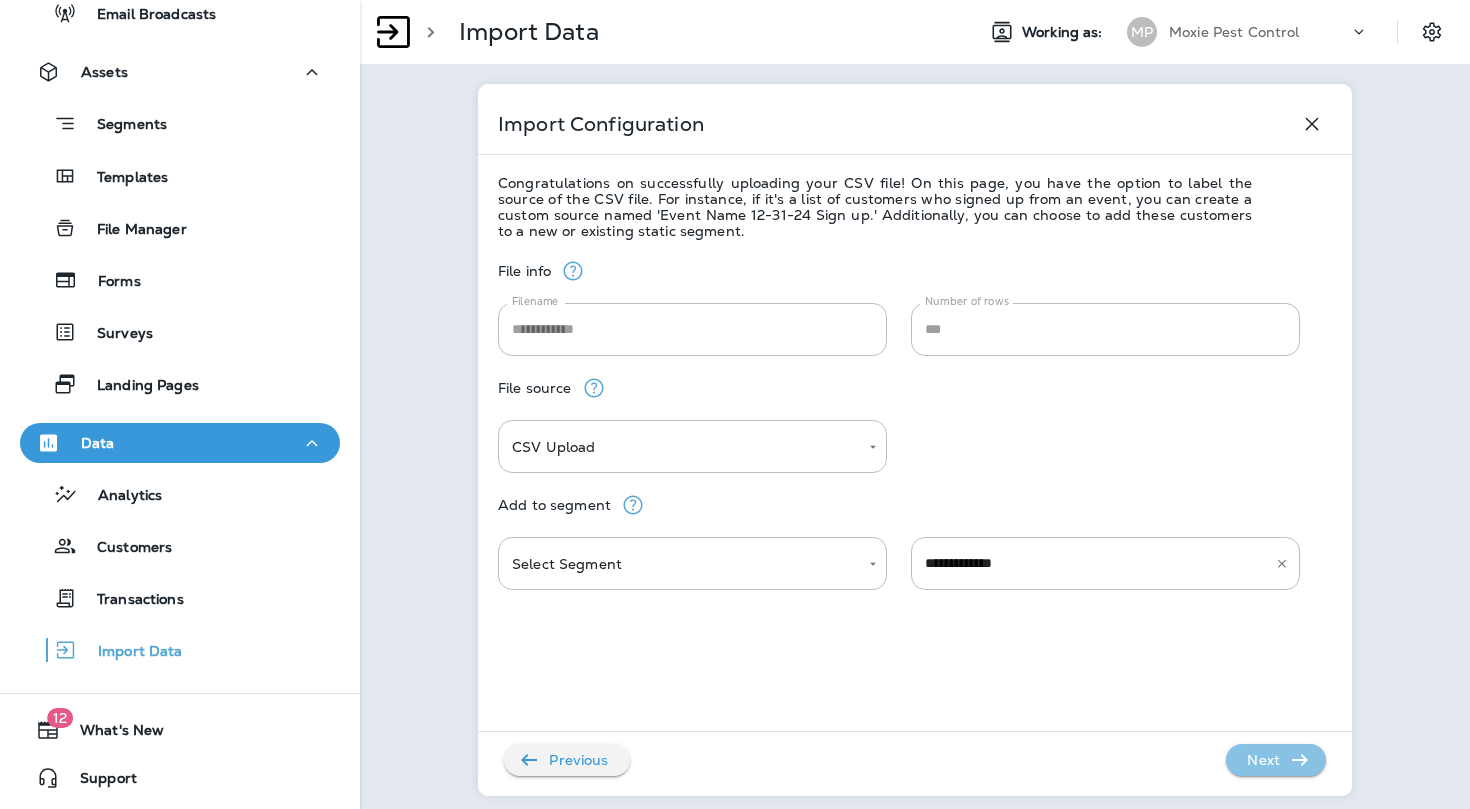 click on "Next" at bounding box center (1263, 760) 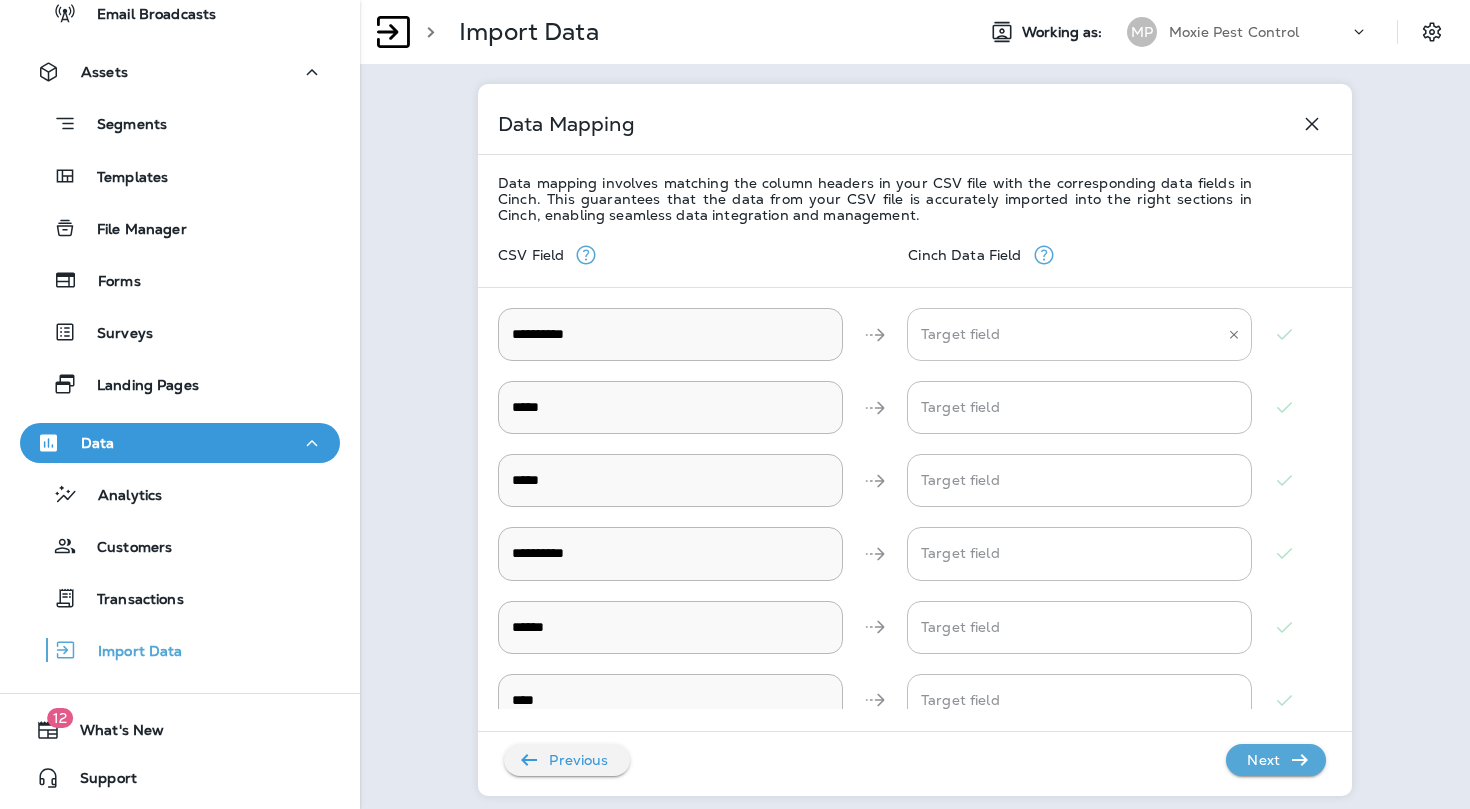click on "Target field" at bounding box center (1064, 334) 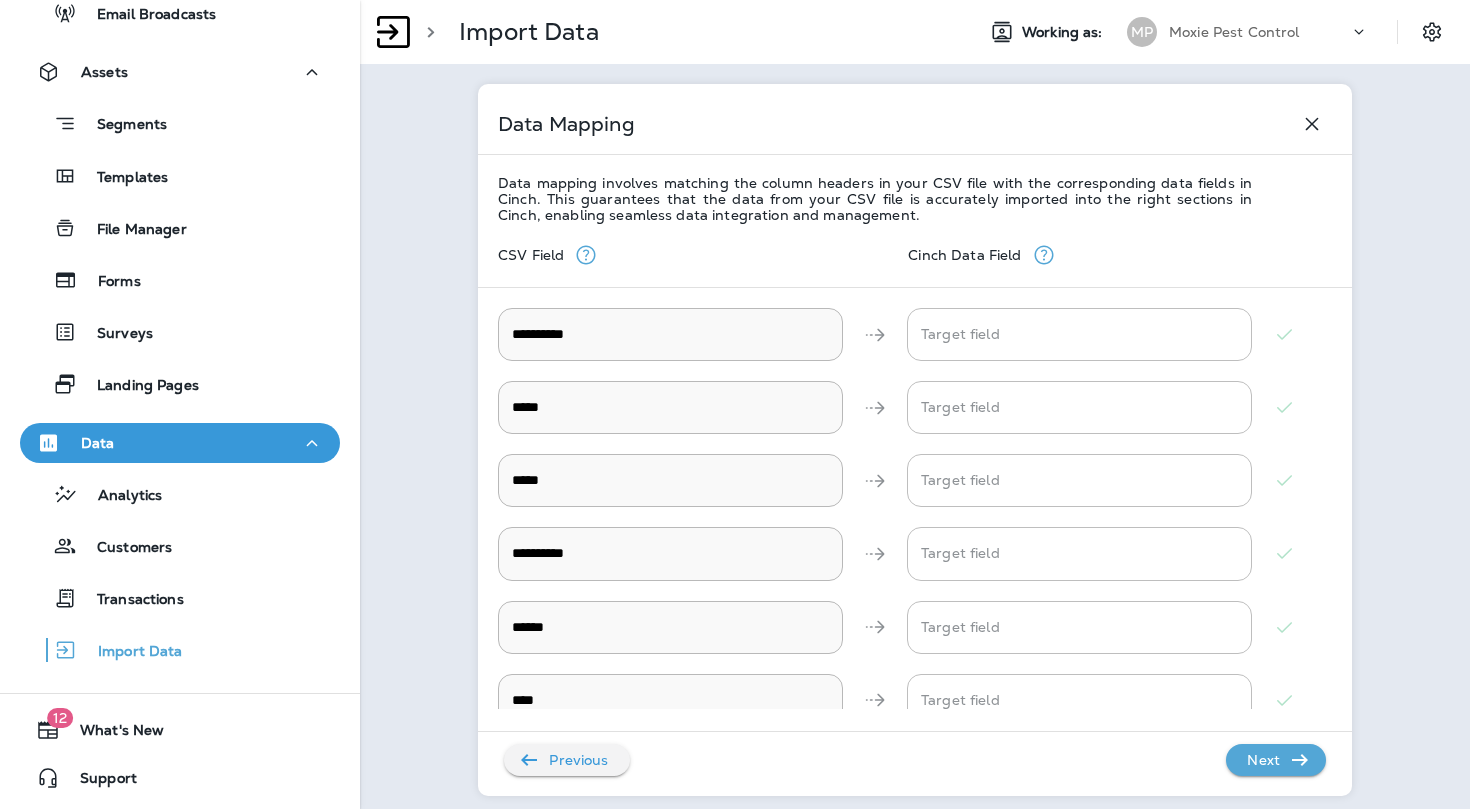 click on "Cinch Data Field" at bounding box center [969, 255] 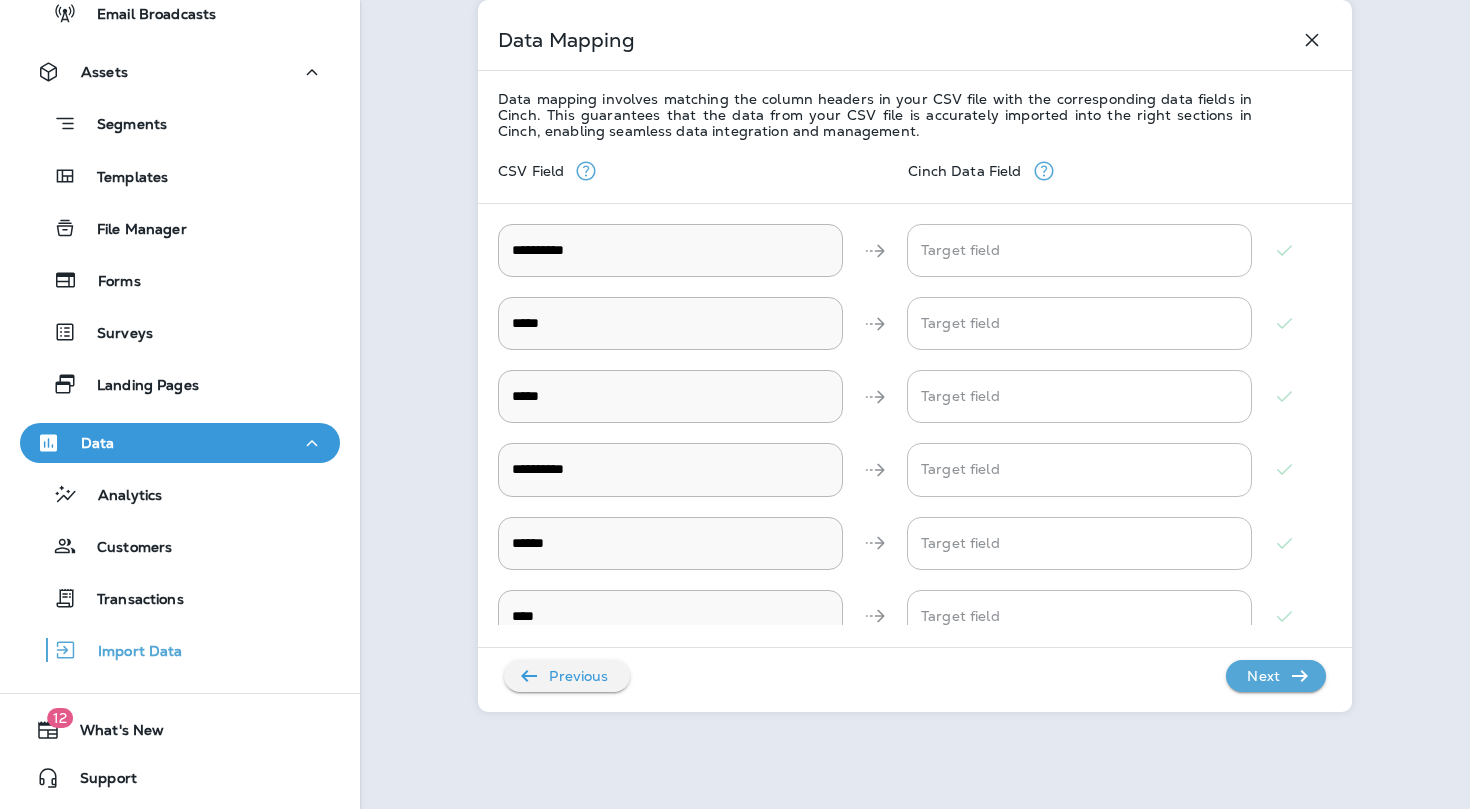 scroll, scrollTop: 106, scrollLeft: 0, axis: vertical 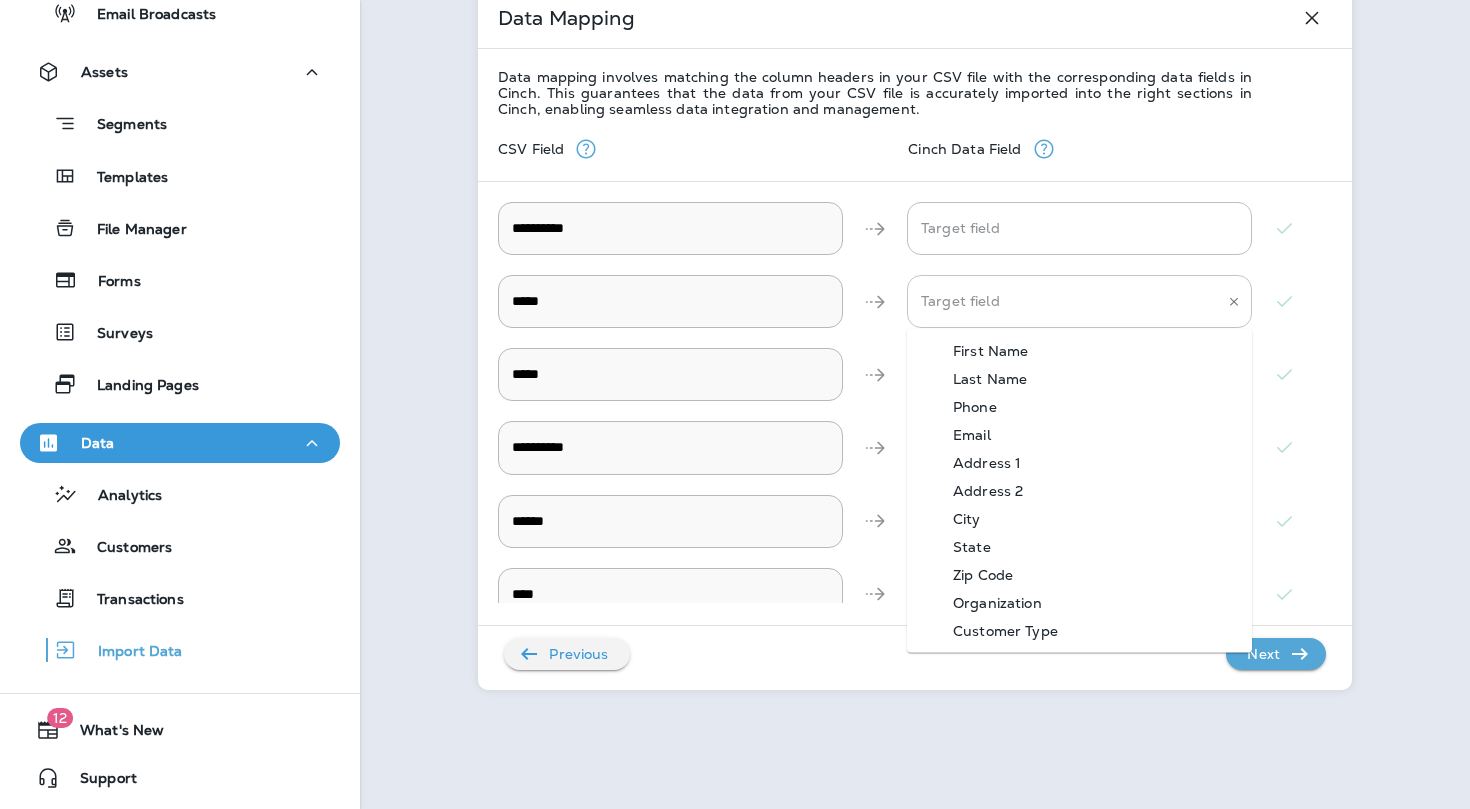 click on "Target field" at bounding box center (1079, 301) 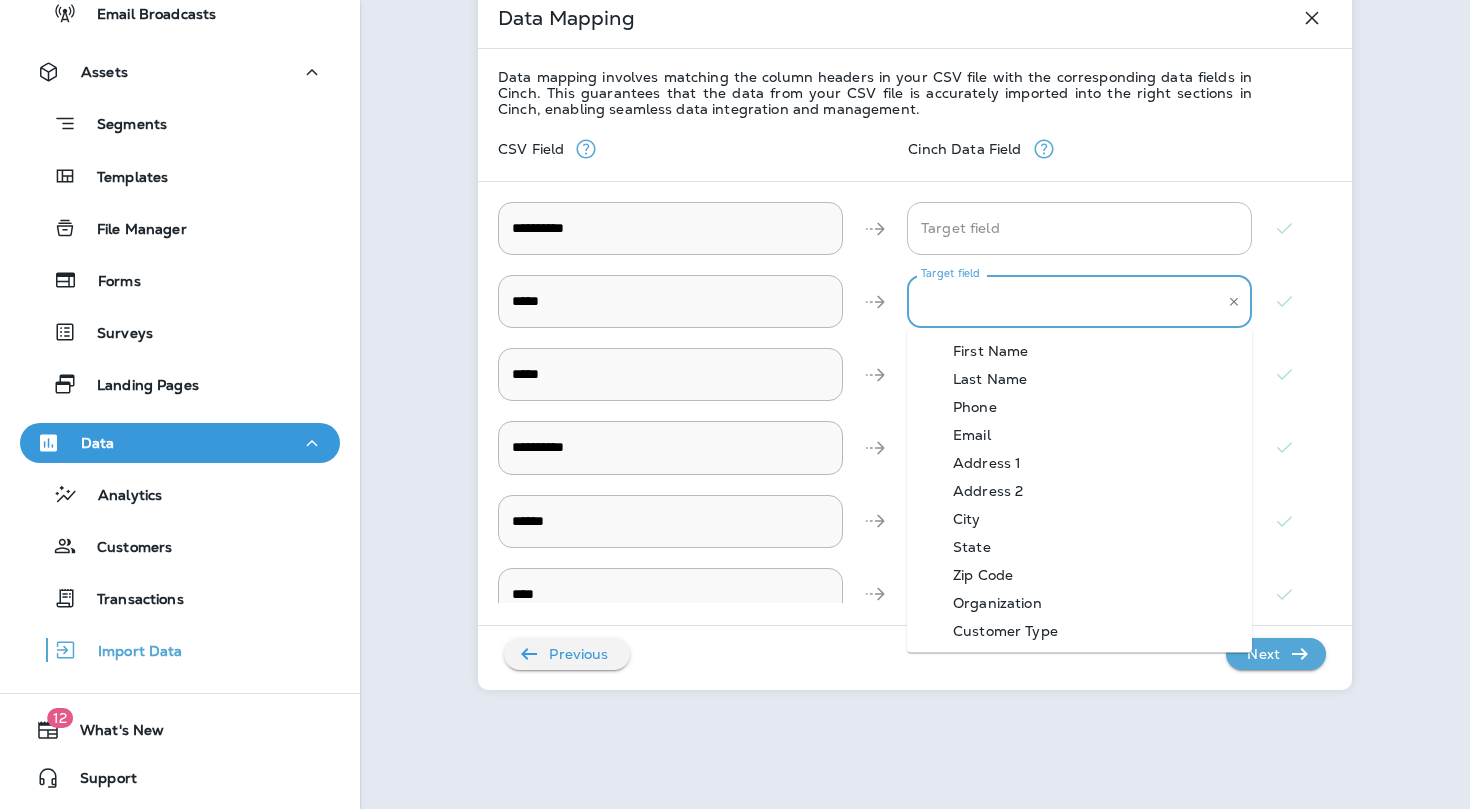 click on "First Name" at bounding box center (990, 351) 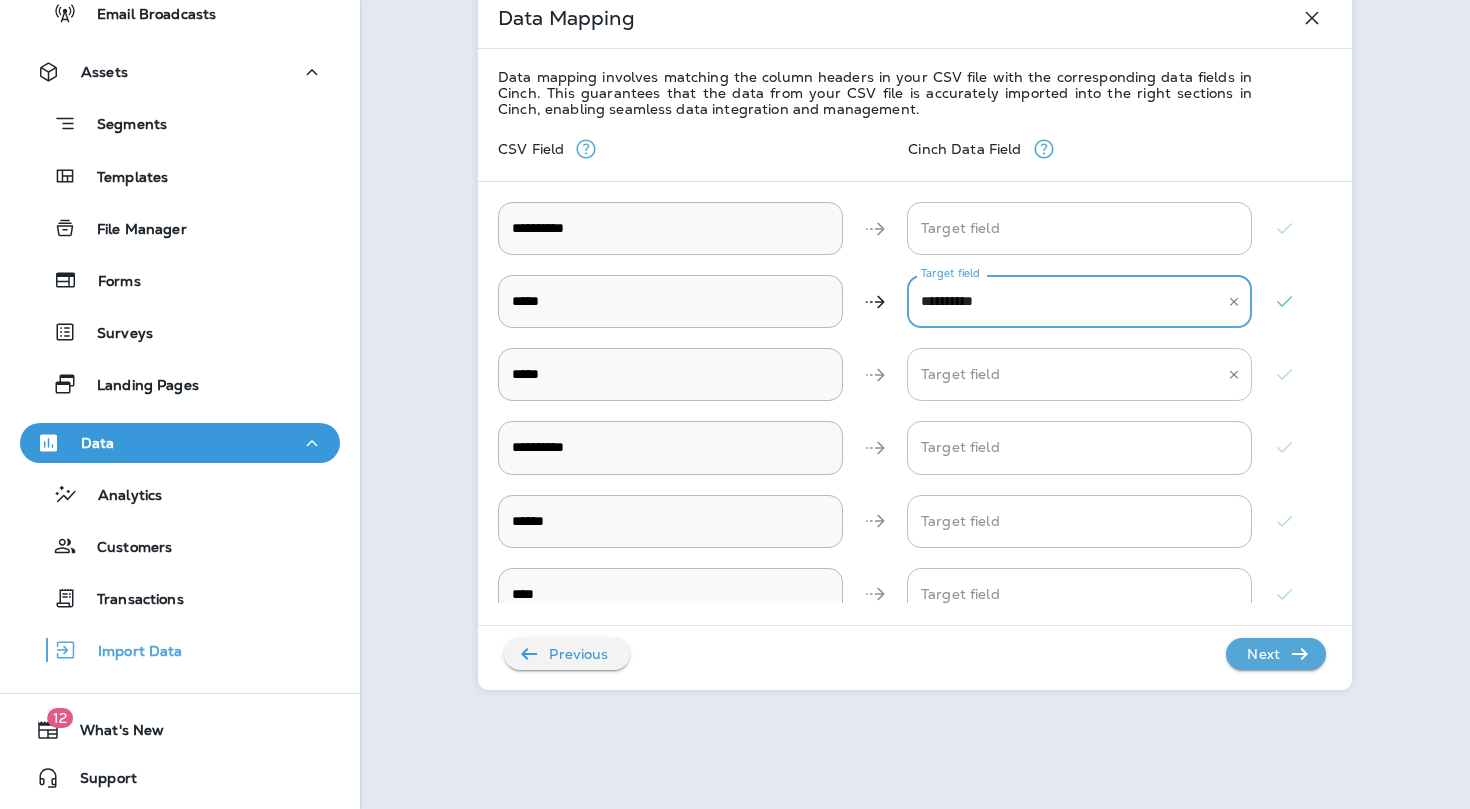 click on "Target field" at bounding box center [1064, 374] 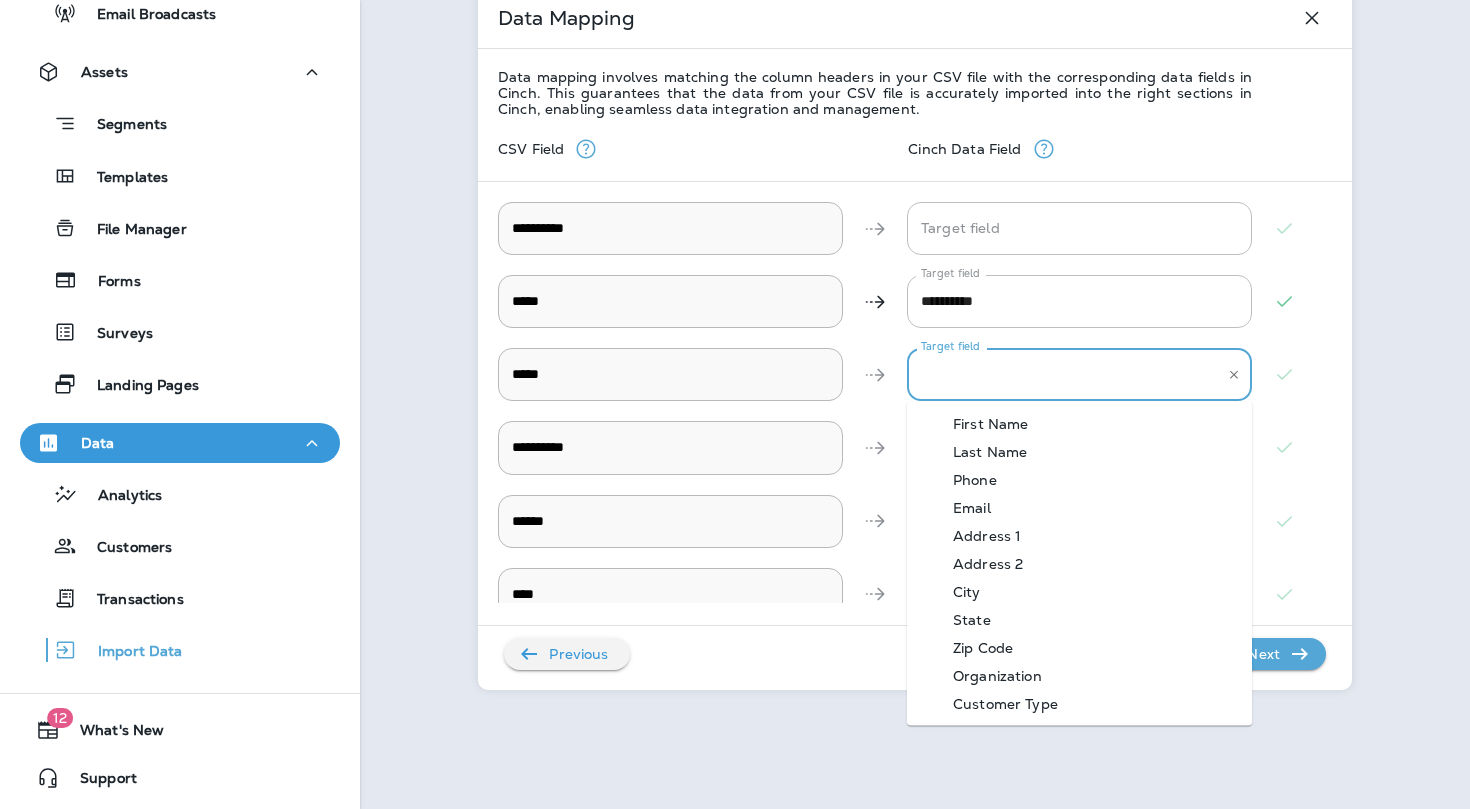 click on "Last Name" at bounding box center (1079, 452) 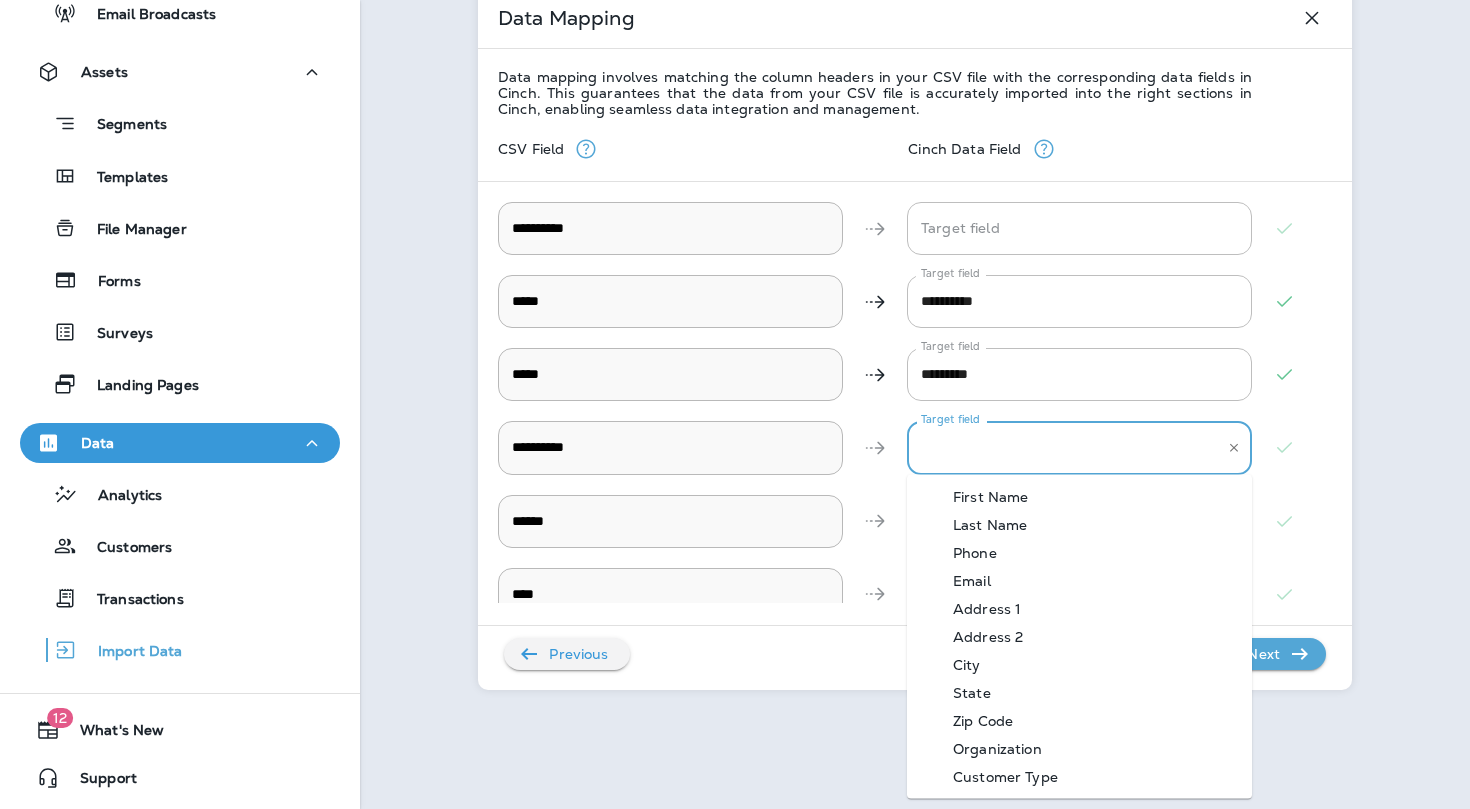 click on "Target field" at bounding box center [1064, 447] 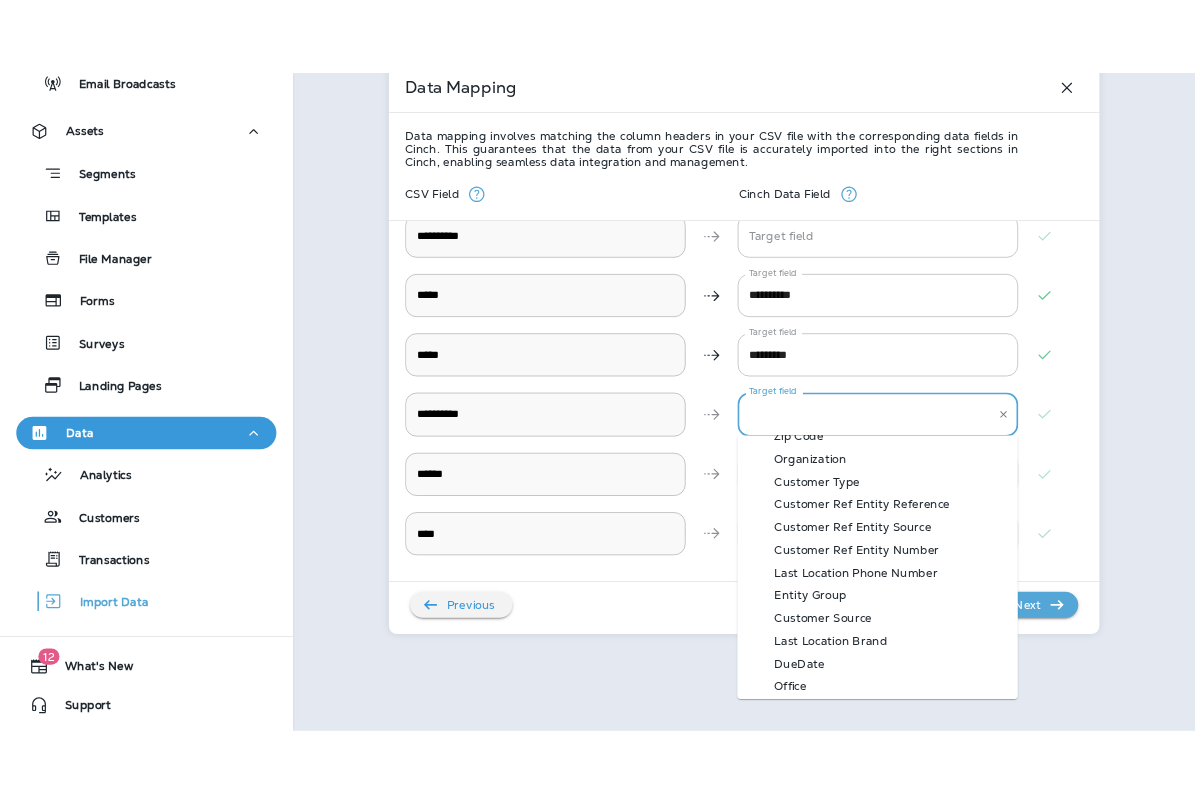 scroll, scrollTop: 280, scrollLeft: 0, axis: vertical 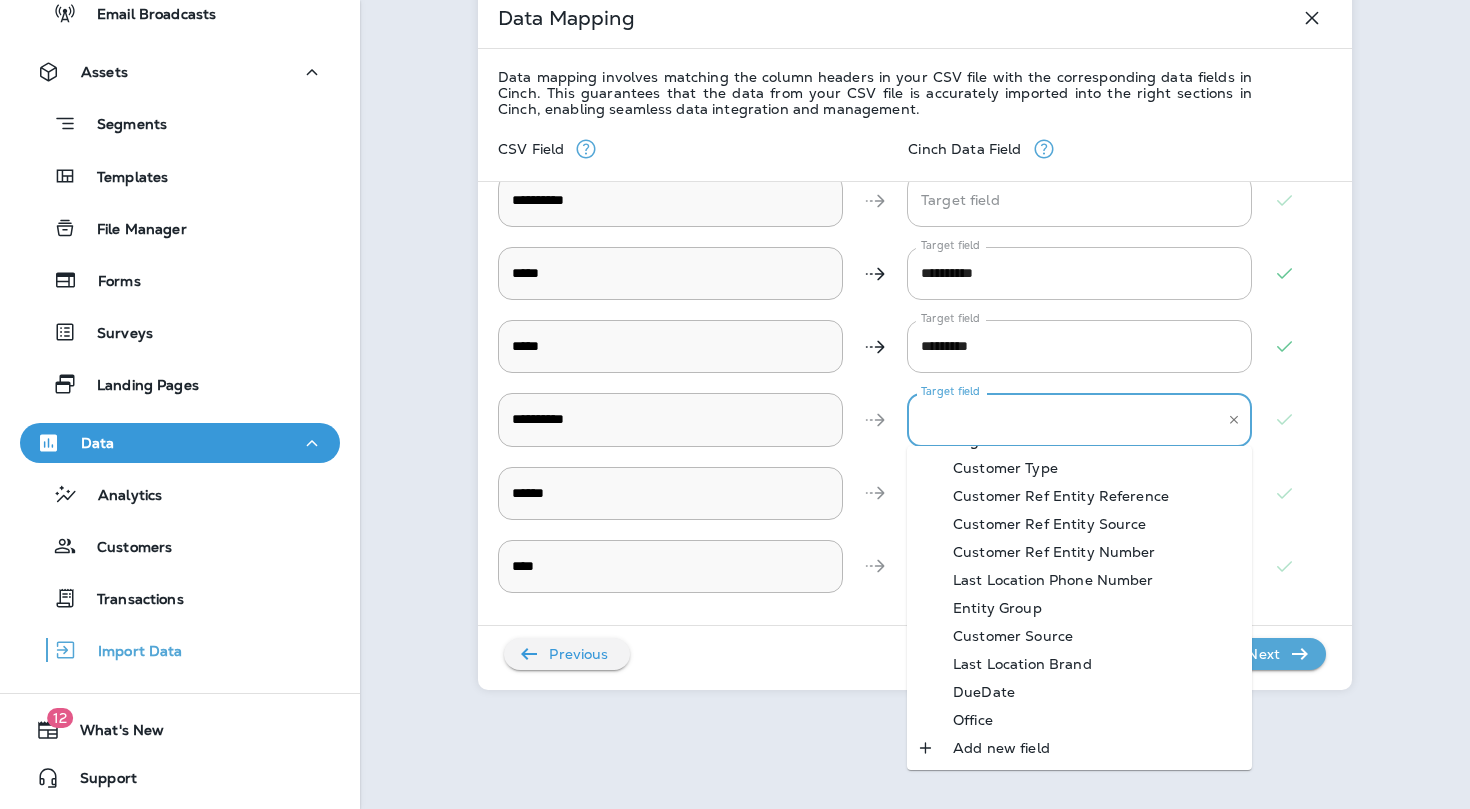 click on "Office" at bounding box center (973, 720) 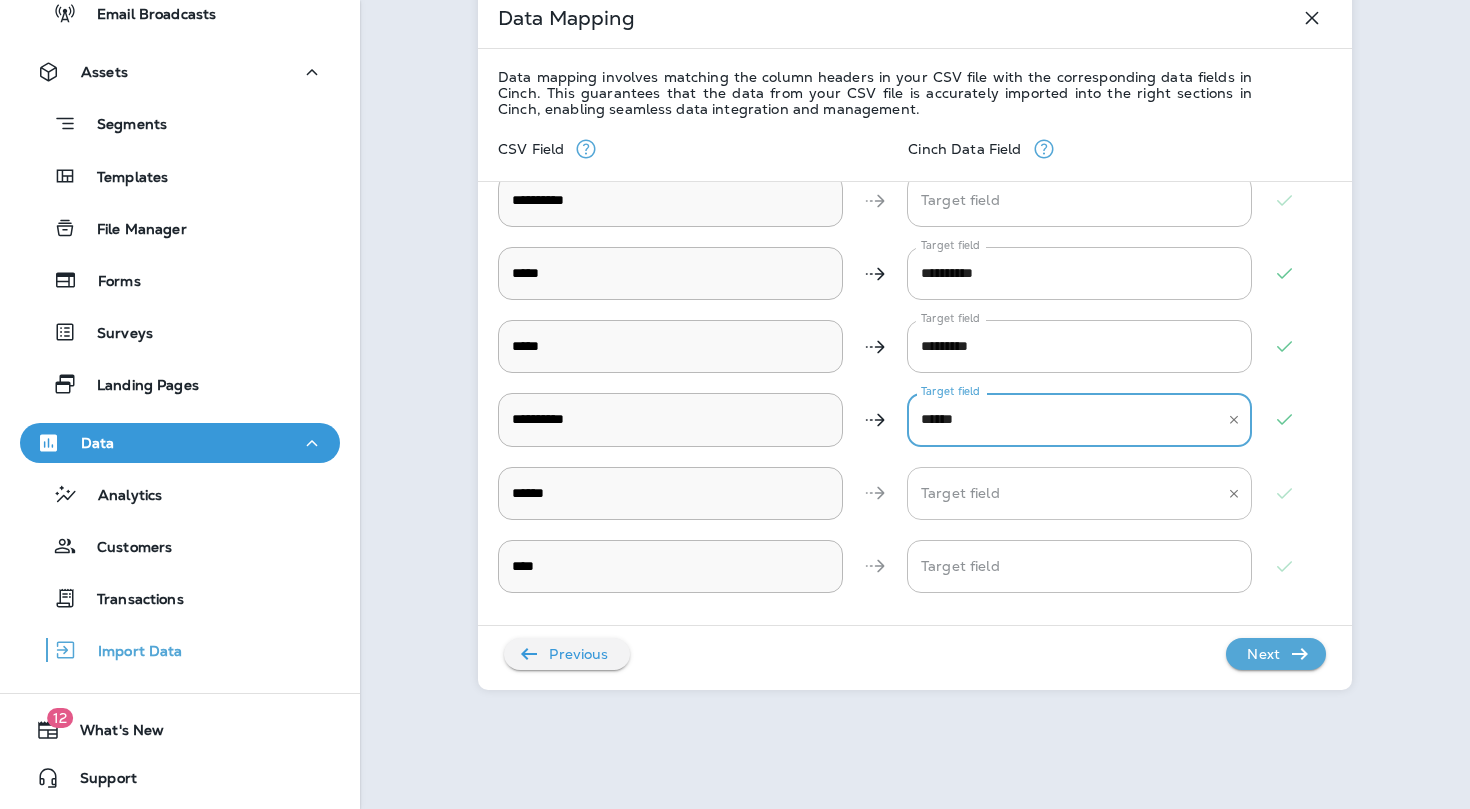 click on "Target field" at bounding box center [1064, 493] 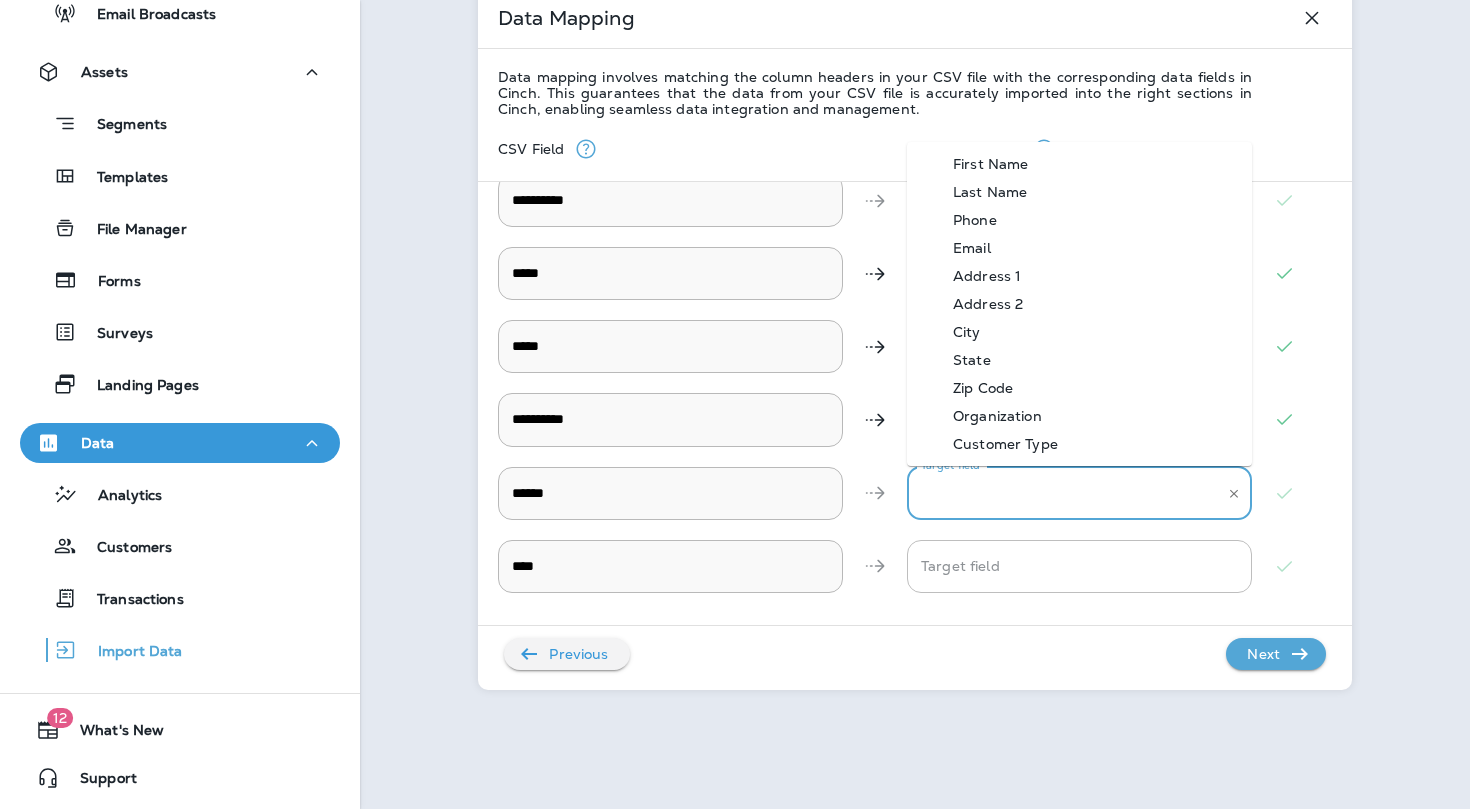 click on "Phone" at bounding box center (975, 220) 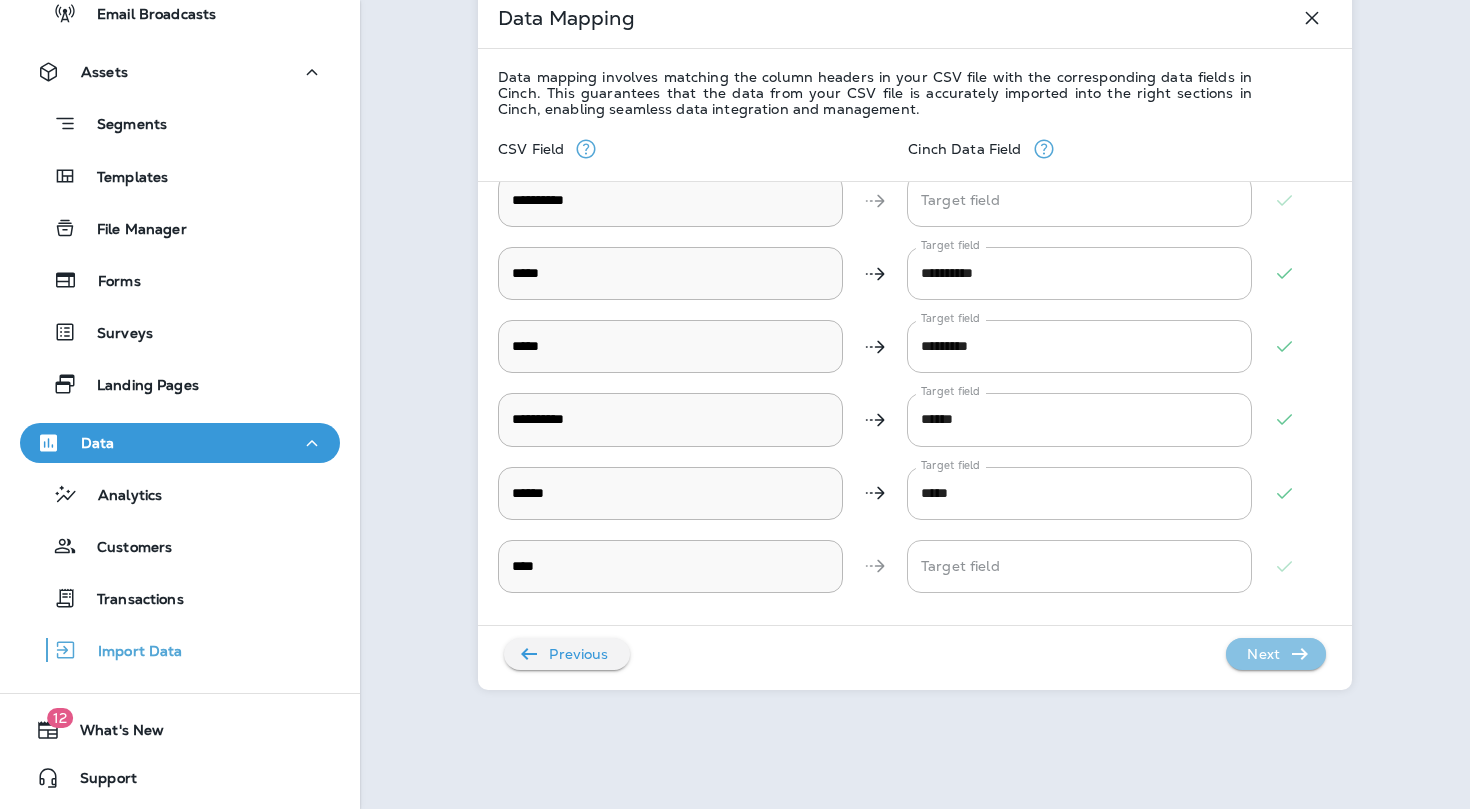 click on "Next" at bounding box center (1263, 654) 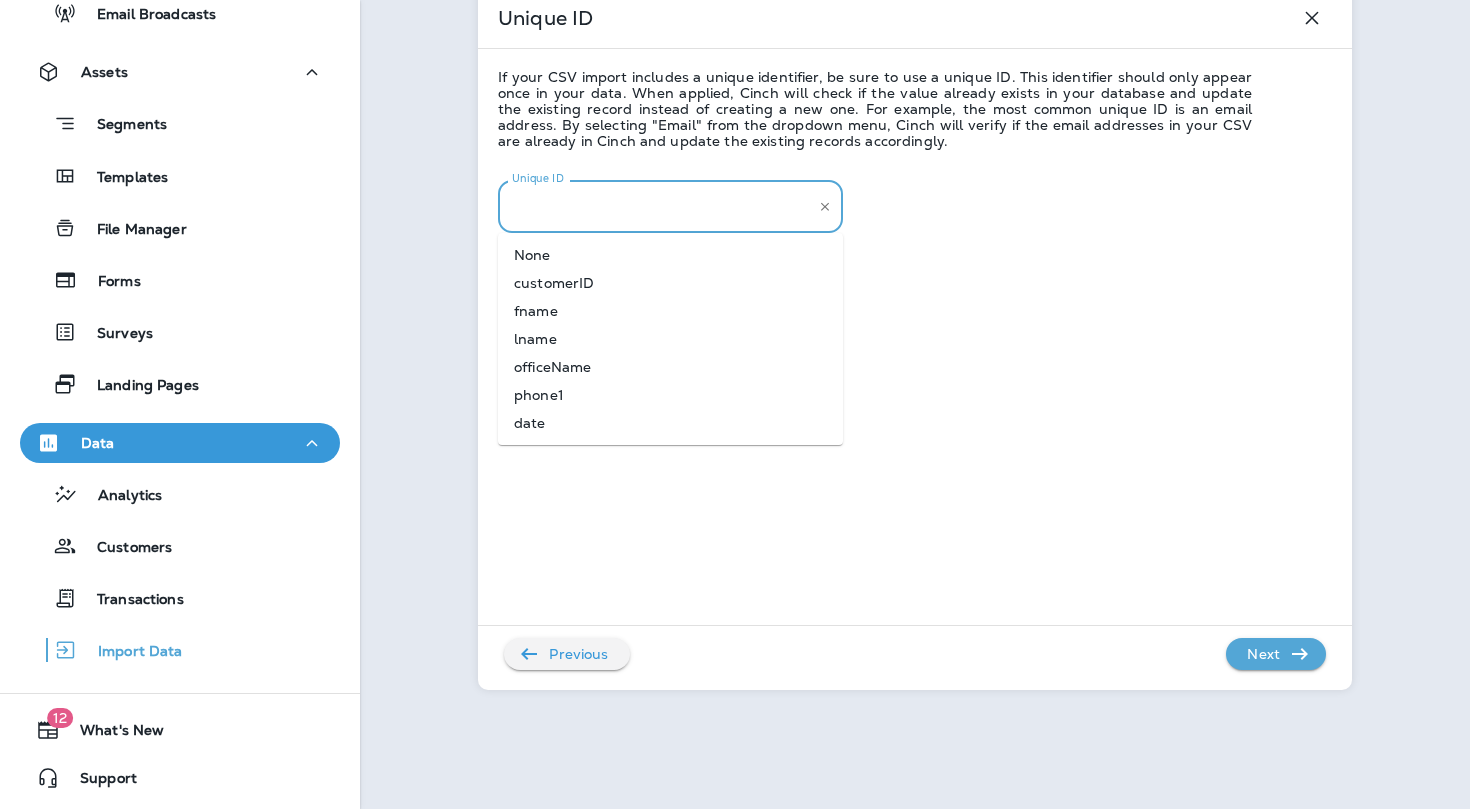 click on "Unique ID" at bounding box center (655, 206) 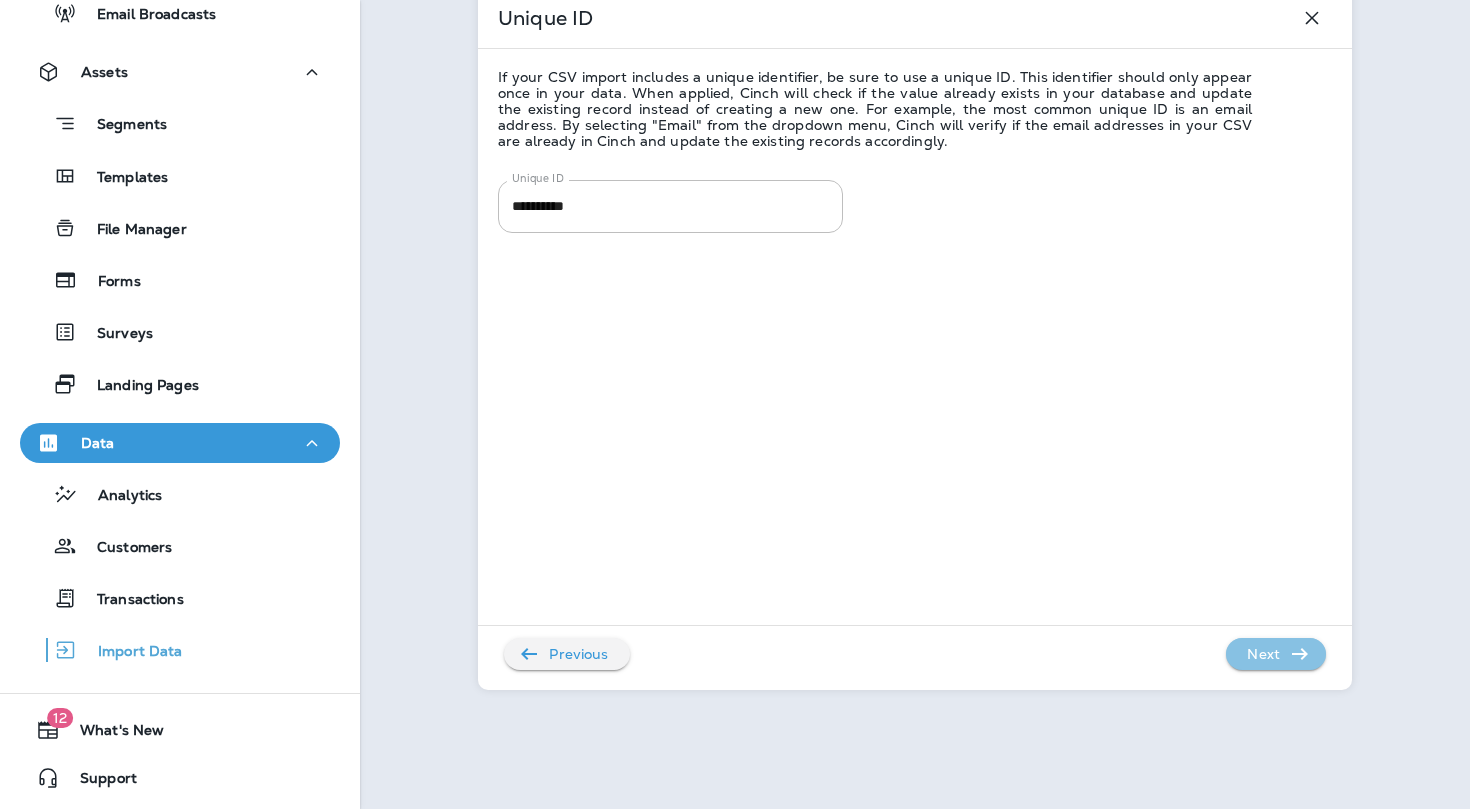 click on "Next" at bounding box center (1263, 654) 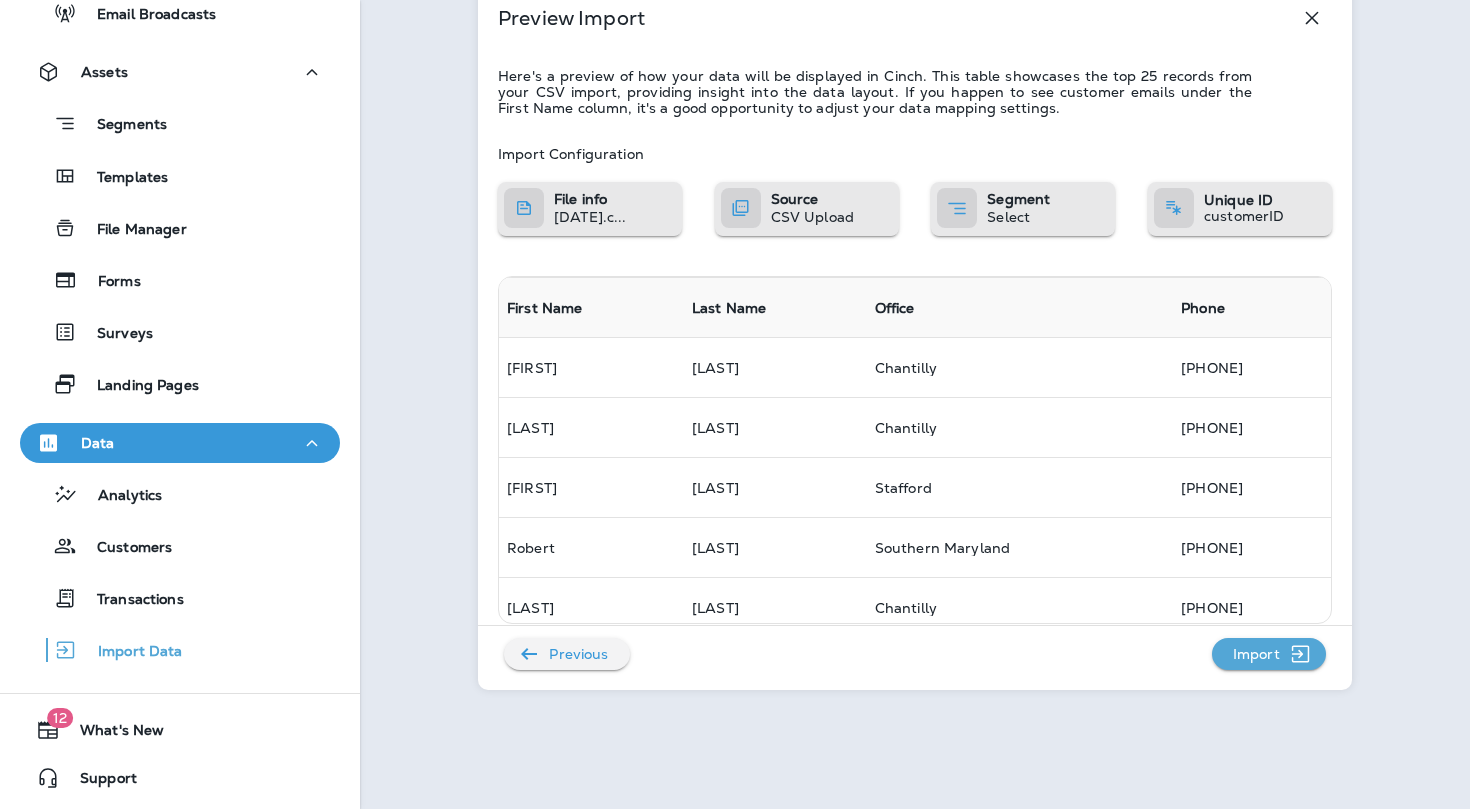 click on "Import" at bounding box center [1256, 654] 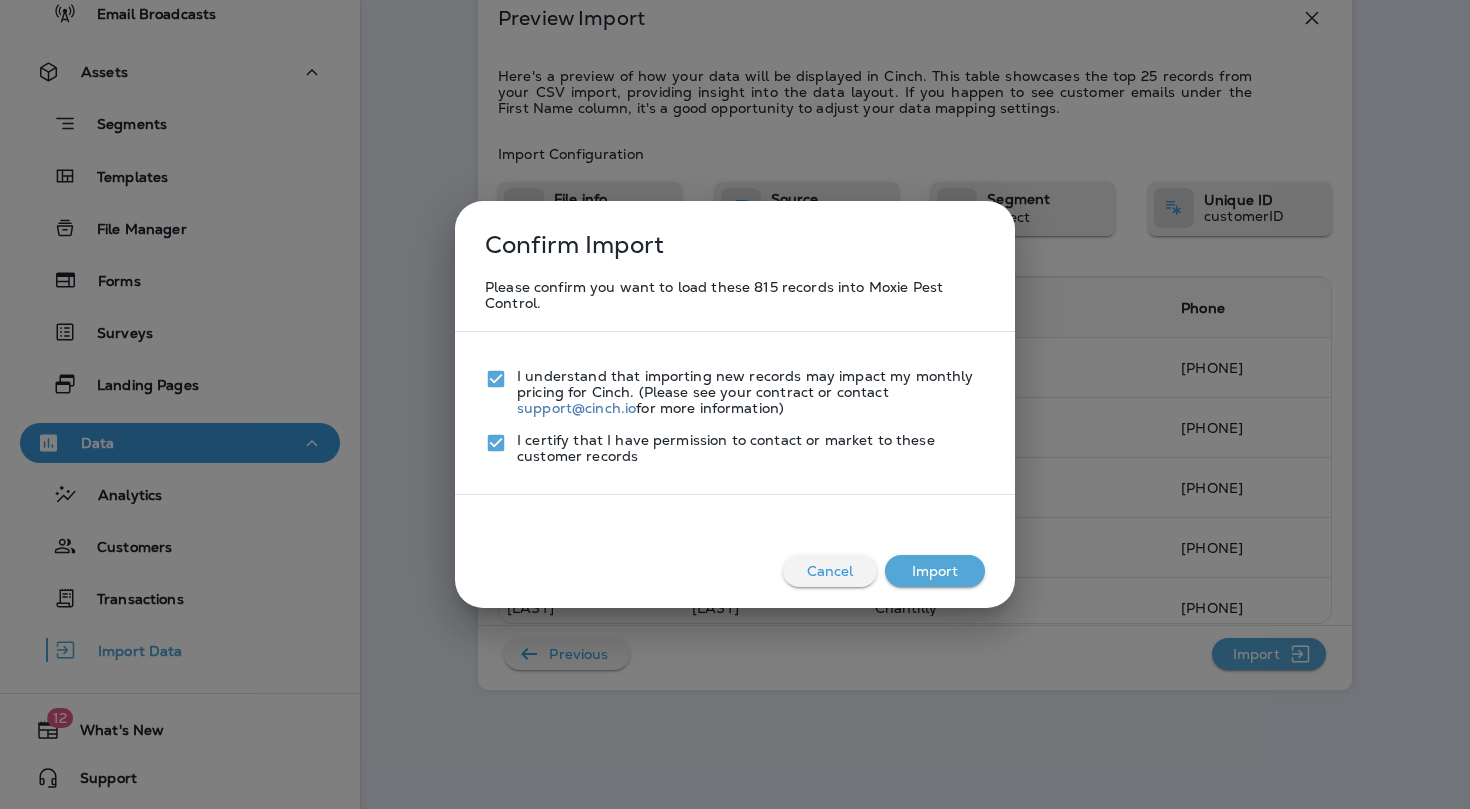 click on "Import" at bounding box center (935, 571) 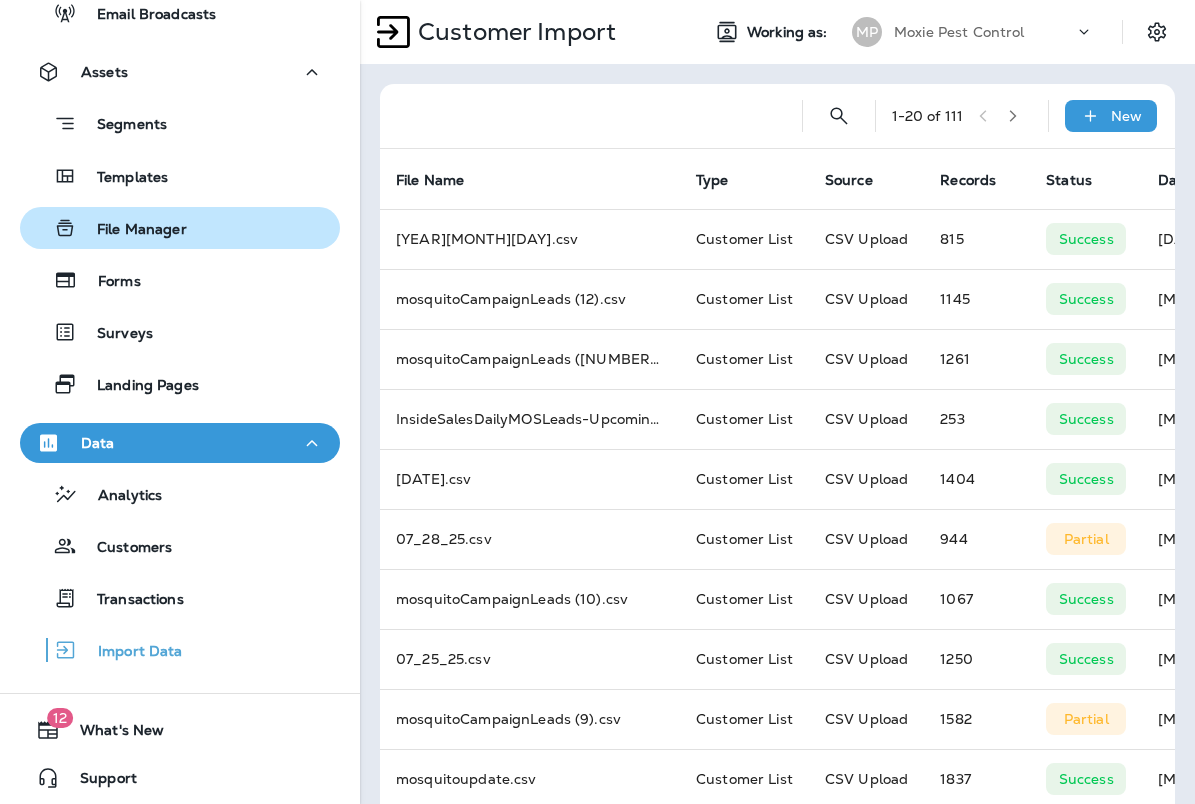 scroll, scrollTop: 0, scrollLeft: 0, axis: both 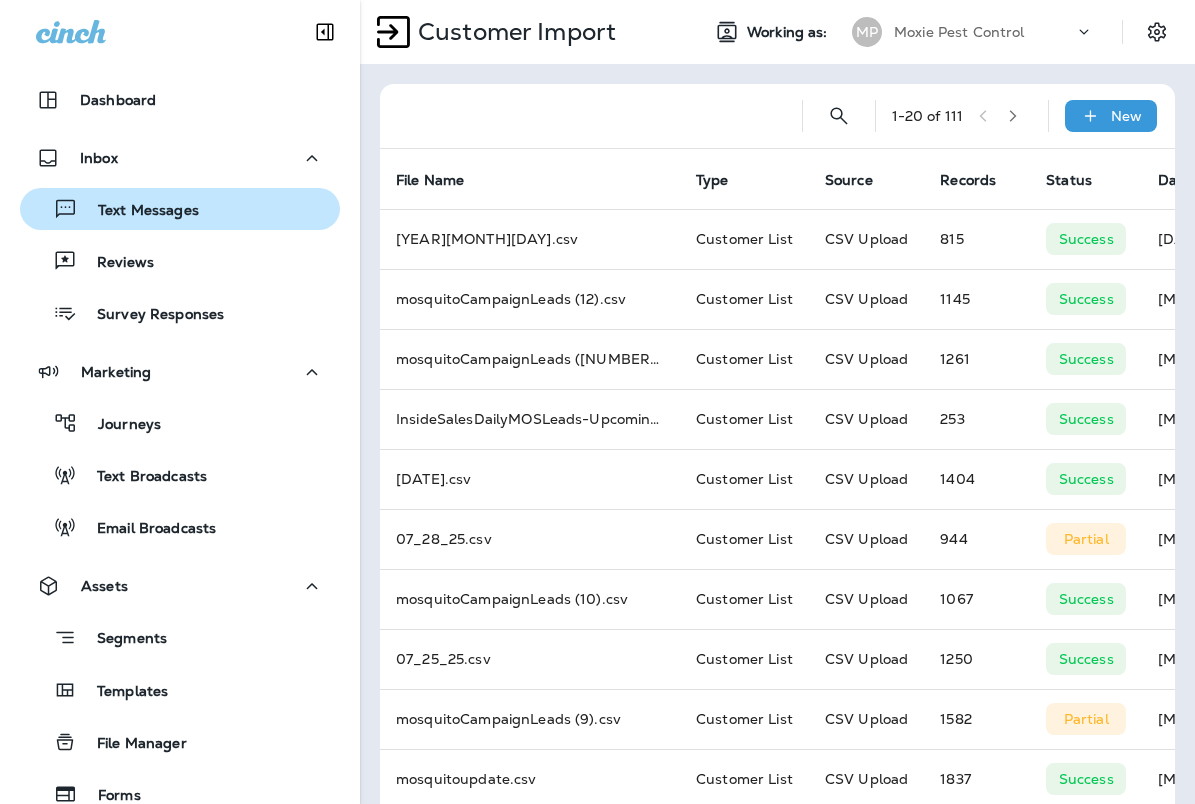click on "Text Messages" at bounding box center (180, 209) 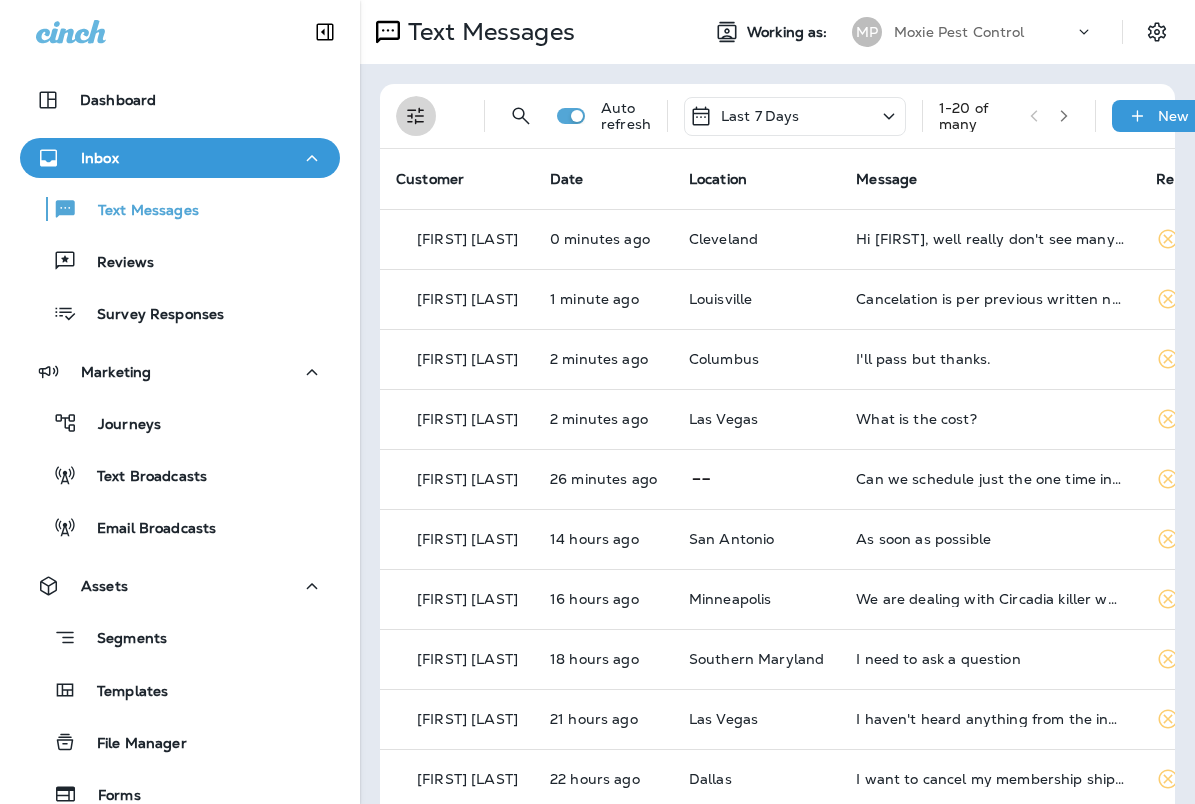 click 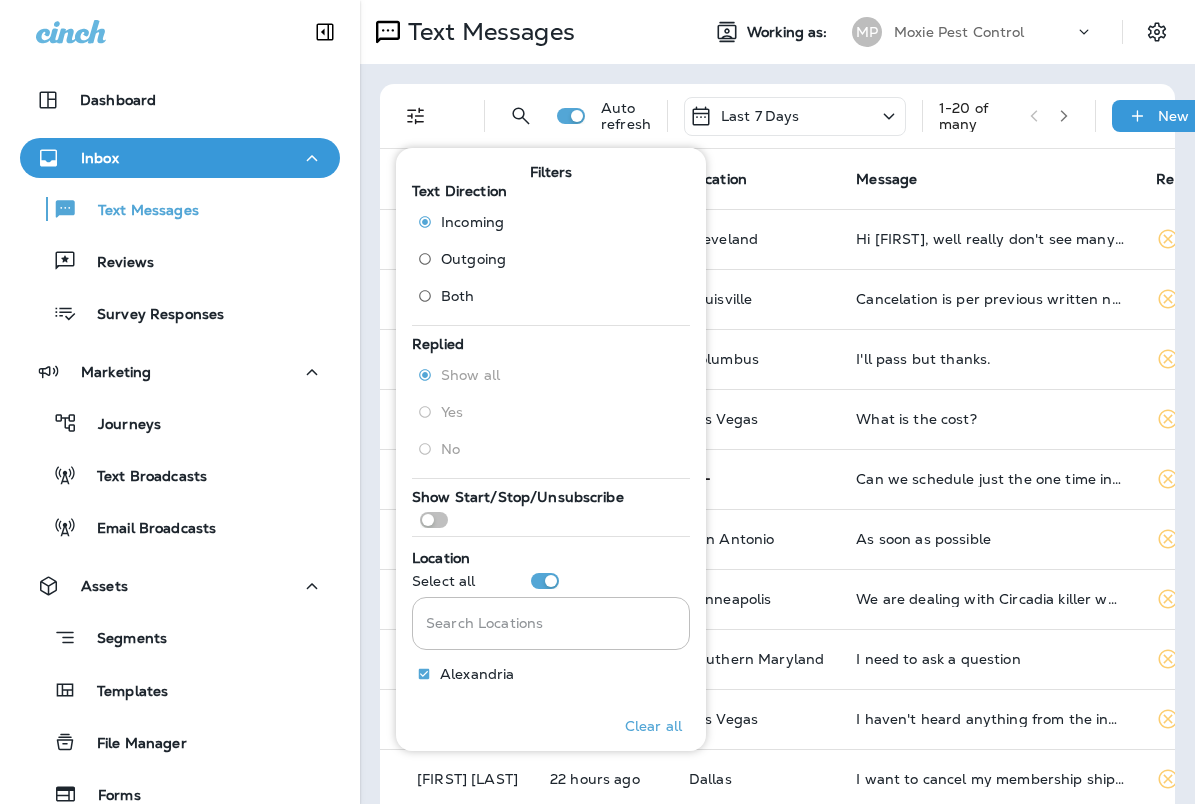 click on "Outgoing" at bounding box center (473, 259) 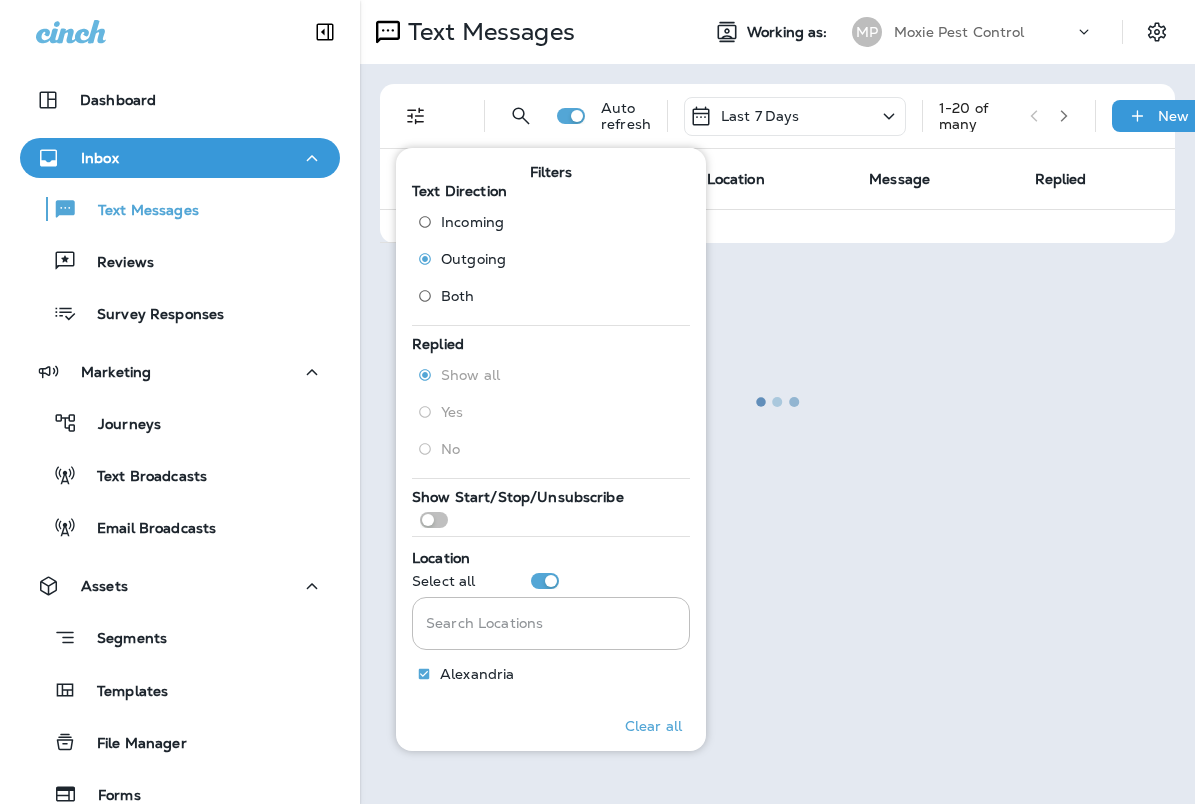click at bounding box center [777, 402] 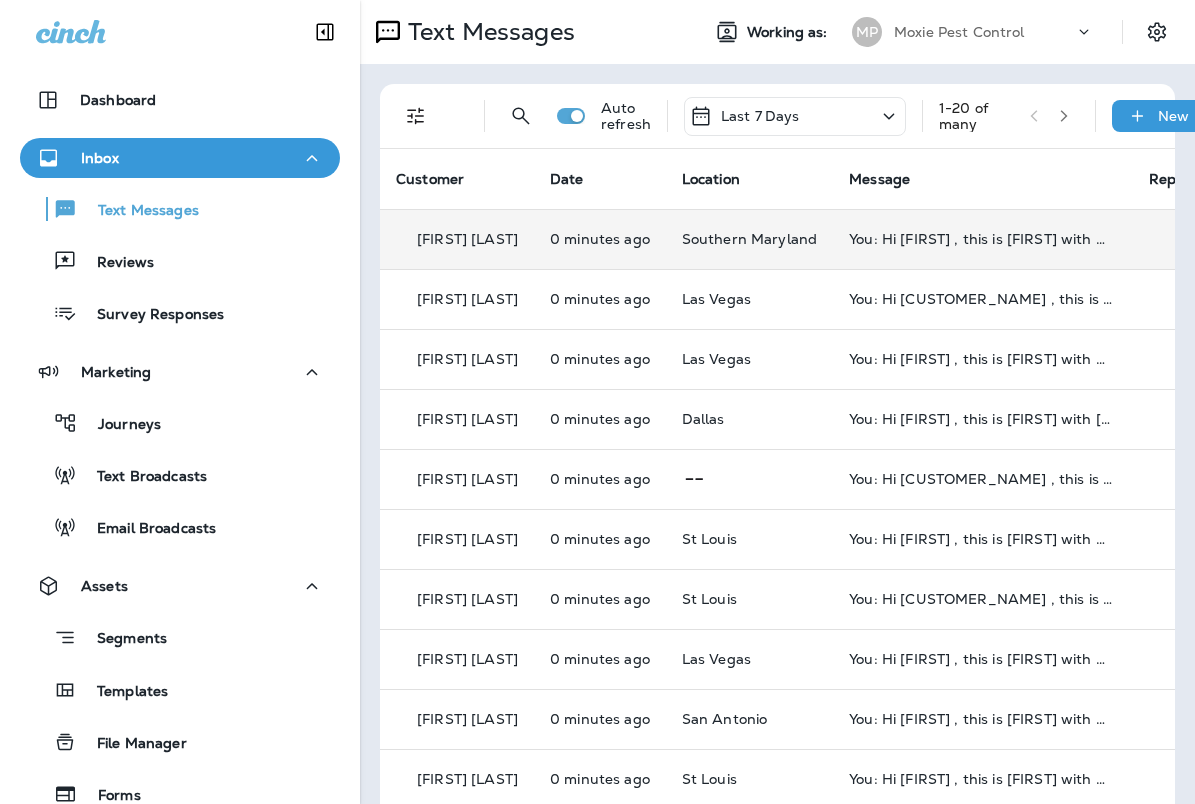 click on "You: Hi [FIRST] , this is [FIRST] with Moxie Pest Control. We know Summer brings out the mosquitoes—and with the Summer season here, I’d love to get you on our schedule to come help take care of that. Just reply here if you're interested, and I'll let you know the details!
Reply STOP to optout" at bounding box center [983, 239] 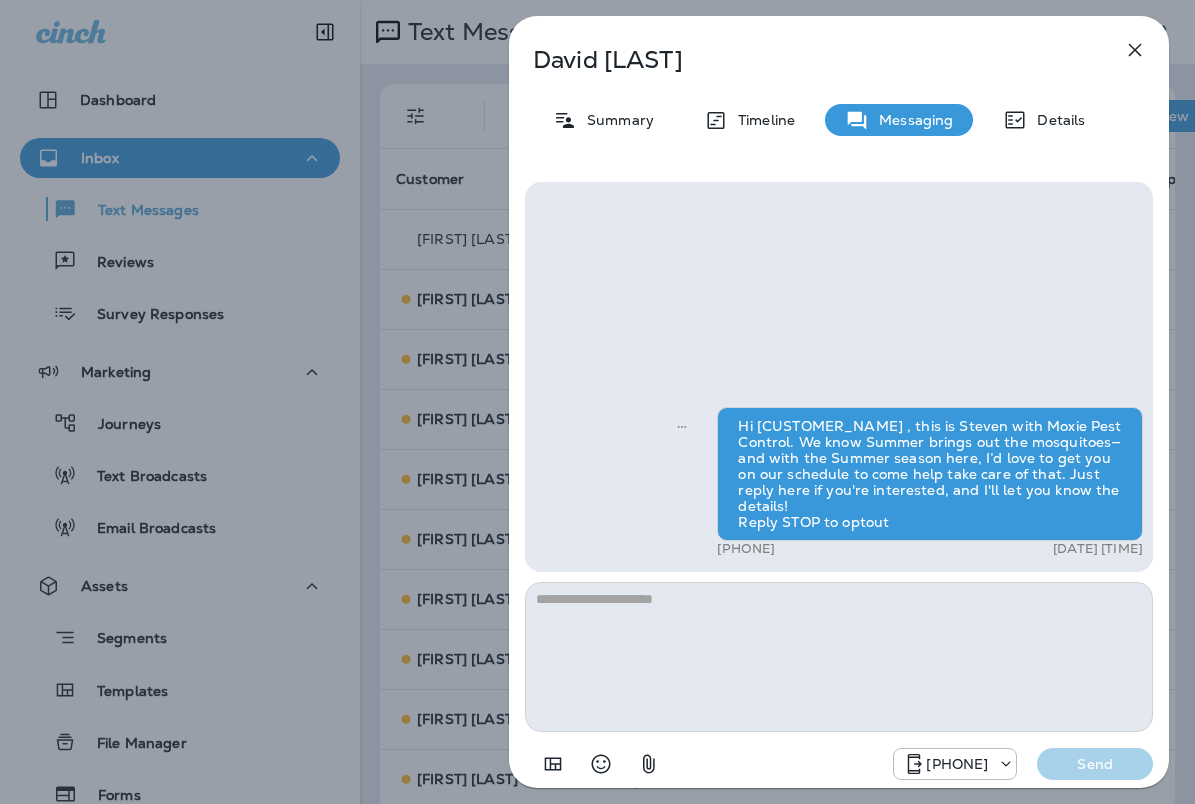 click on "[FIRST] [LAST] Summary Timeline Messaging Details Hi [CUSTOMER_NAME] , this is Steven with Moxie Pest Control. We know Summer brings out the mosquitoes—and with the Summer season here, I’d love to get you on our schedule to come help take care of that. Just reply here if you're interested, and I'll let you know the details!
Reply STOP to optout [PHONE] [MONTH] [DAY], [YEAR] [HOUR]:[MINUTE] [AM/PM] [PHONE] Send" at bounding box center (597, 402) 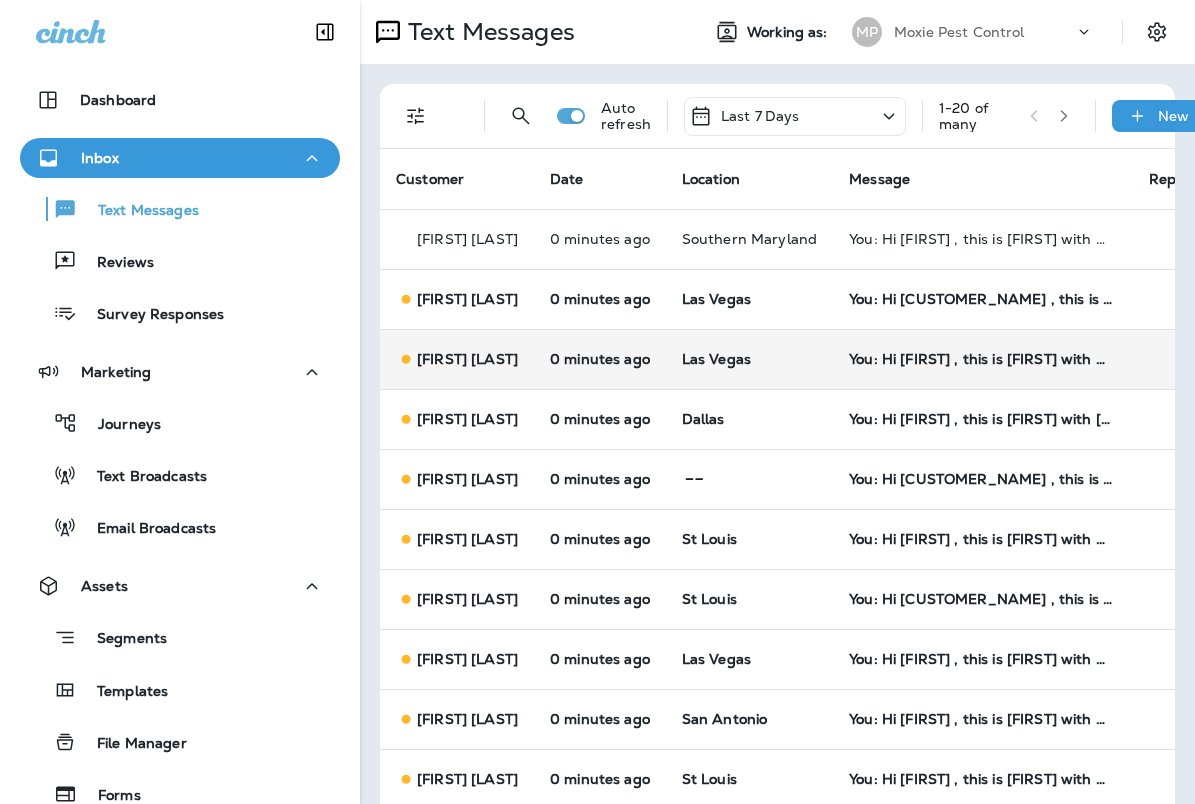 click on "You: Hi [FIRST] , this is [FIRST] with Moxie Pest Control. We know Summer brings out the mosquitoes—and with the Summer season here, I’d love to get you on our schedule to come help take care of that. Just reply here if you're interested, and I'll let you know the details!
Reply STOP to optout" at bounding box center (983, 359) 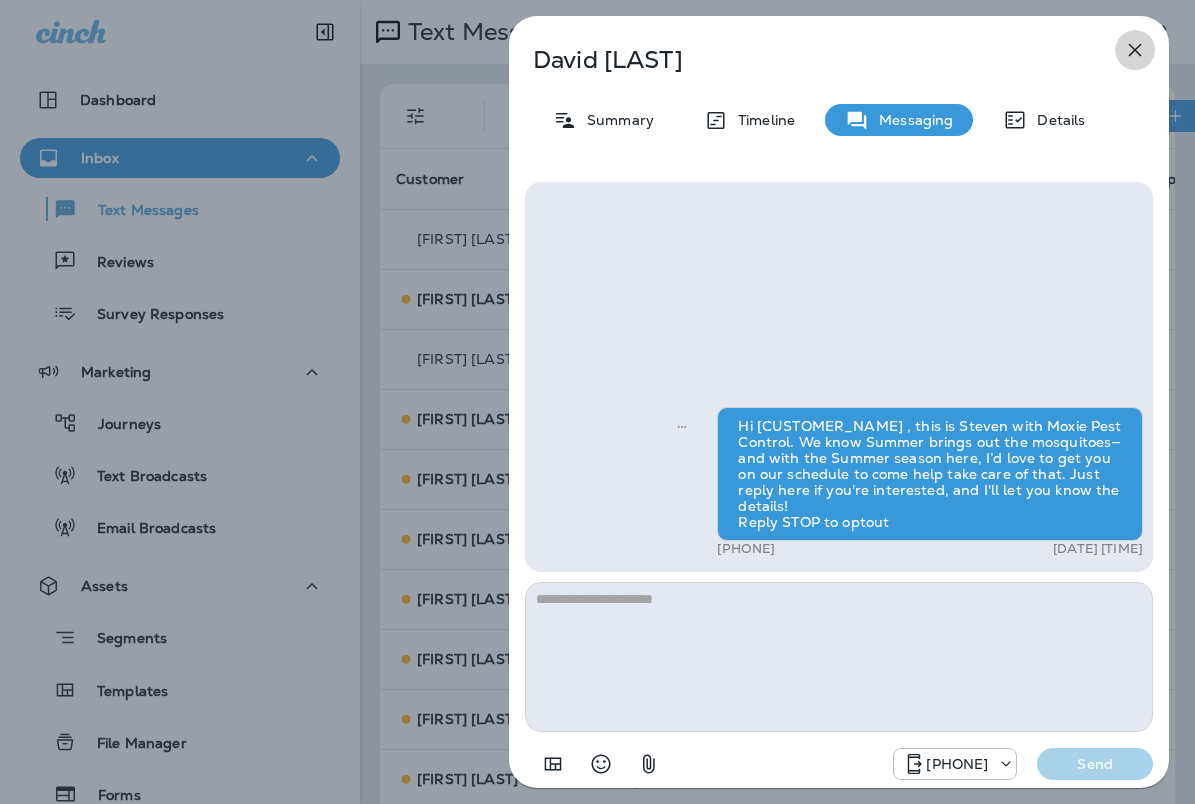 click 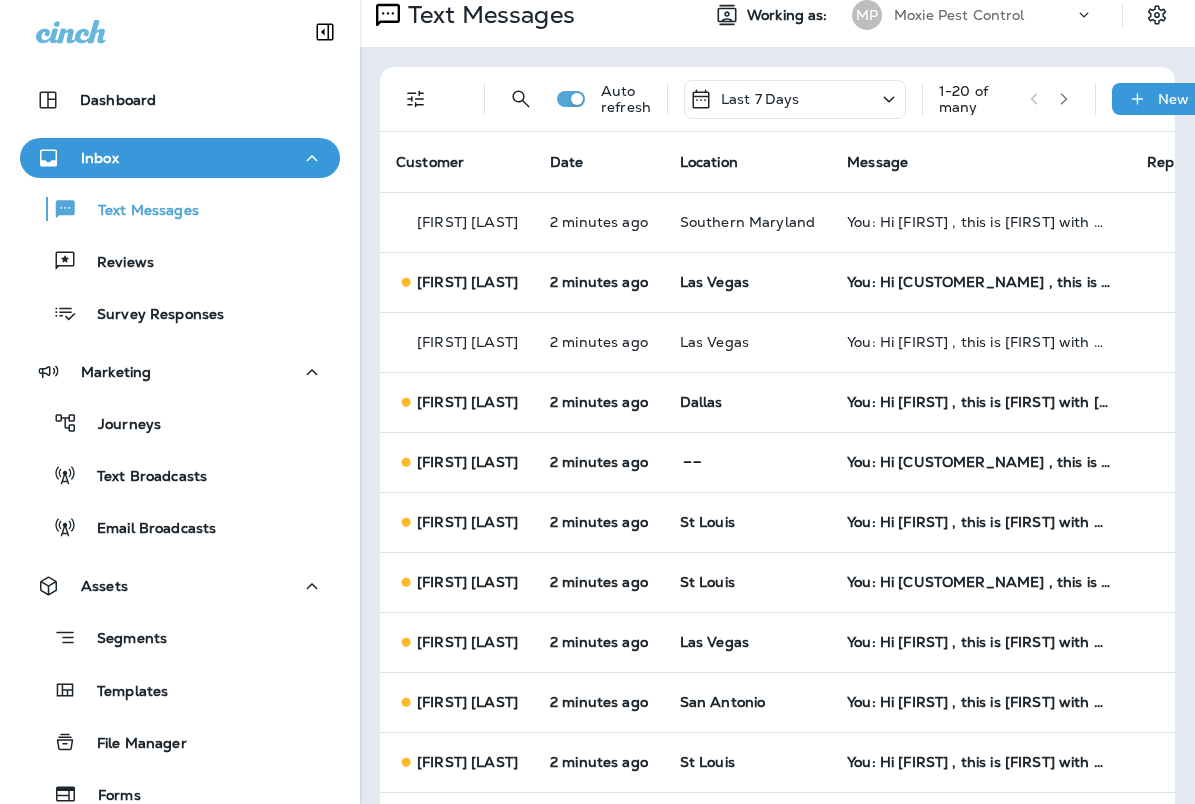 scroll, scrollTop: 18, scrollLeft: 0, axis: vertical 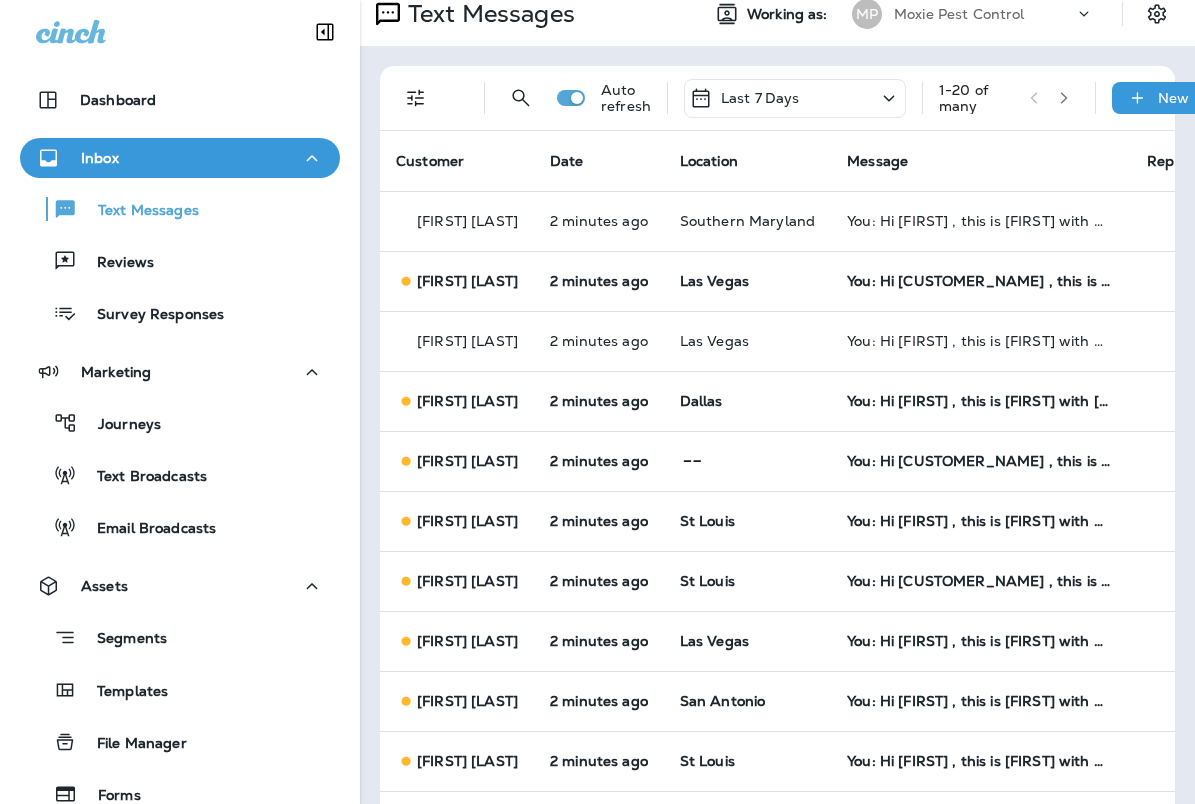 click at bounding box center [416, 98] 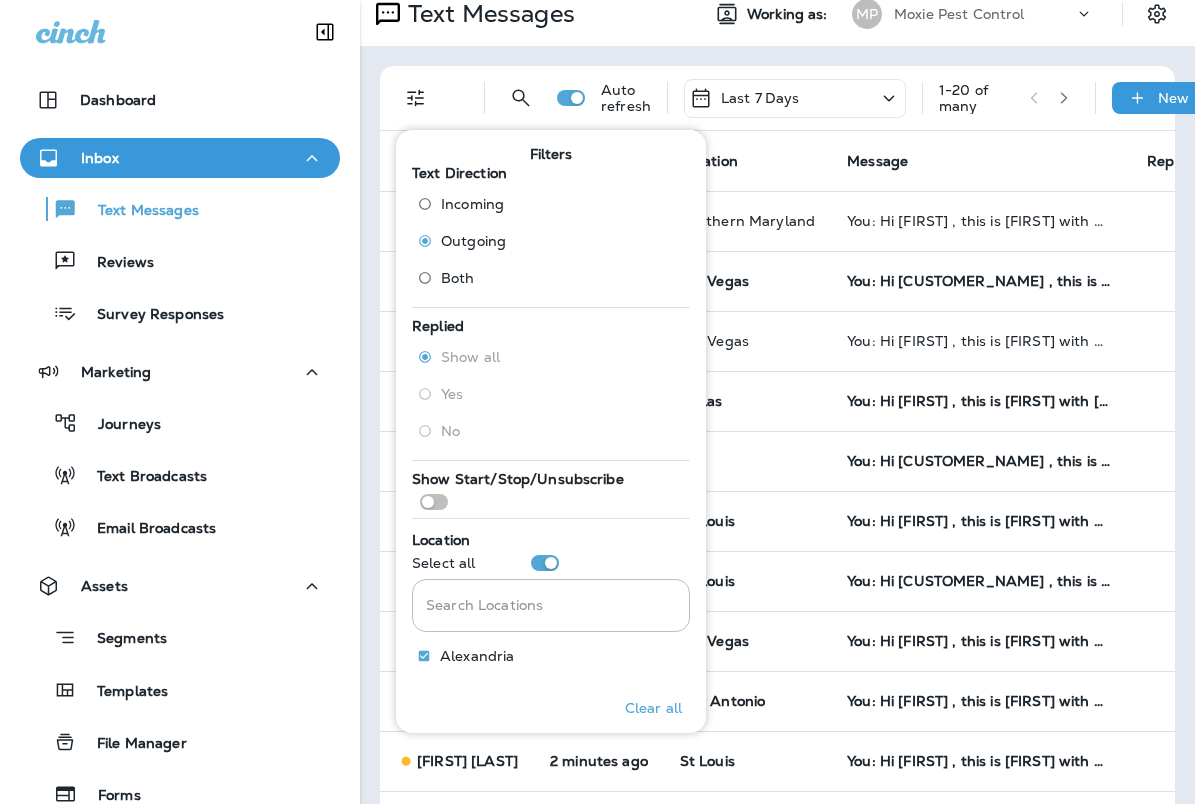 click on "Incoming" at bounding box center [472, 204] 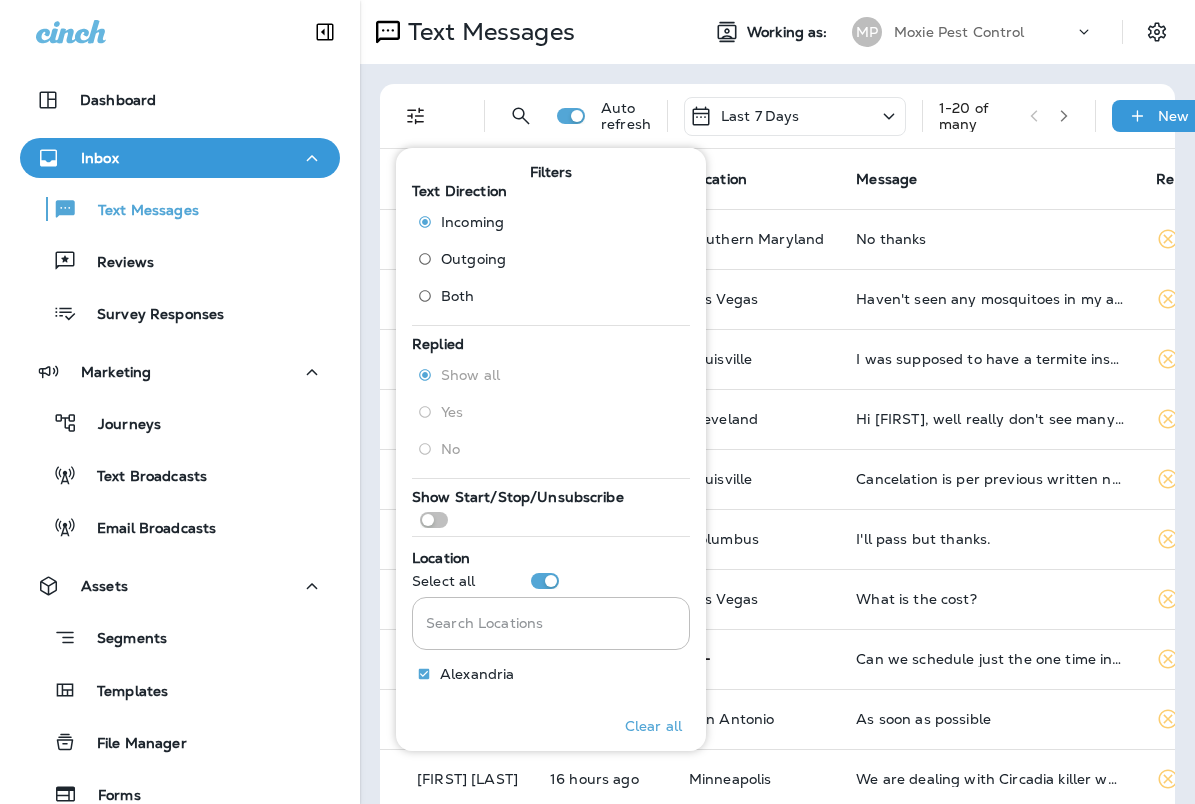 click on "Text Messages Working as: MP Moxie Pest Control" at bounding box center [777, 32] 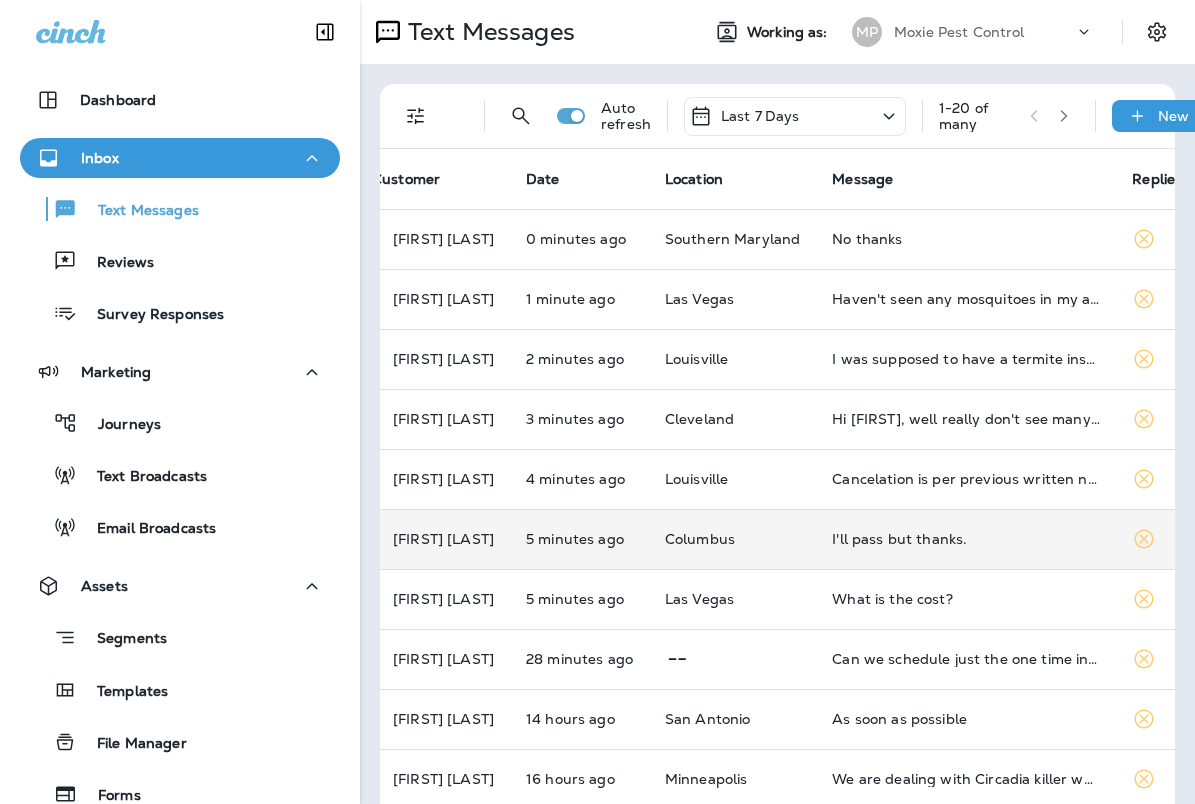 scroll, scrollTop: 0, scrollLeft: 21, axis: horizontal 